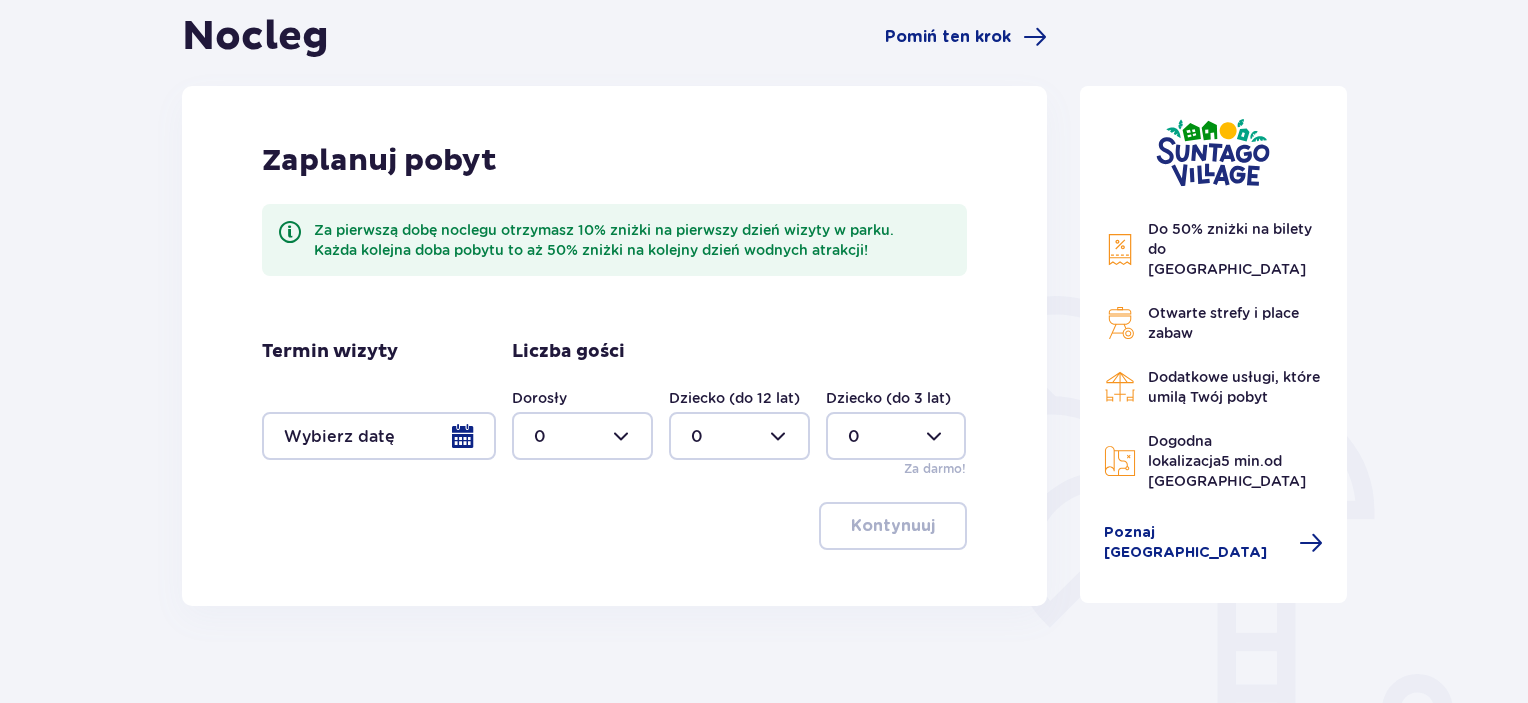 scroll, scrollTop: 200, scrollLeft: 0, axis: vertical 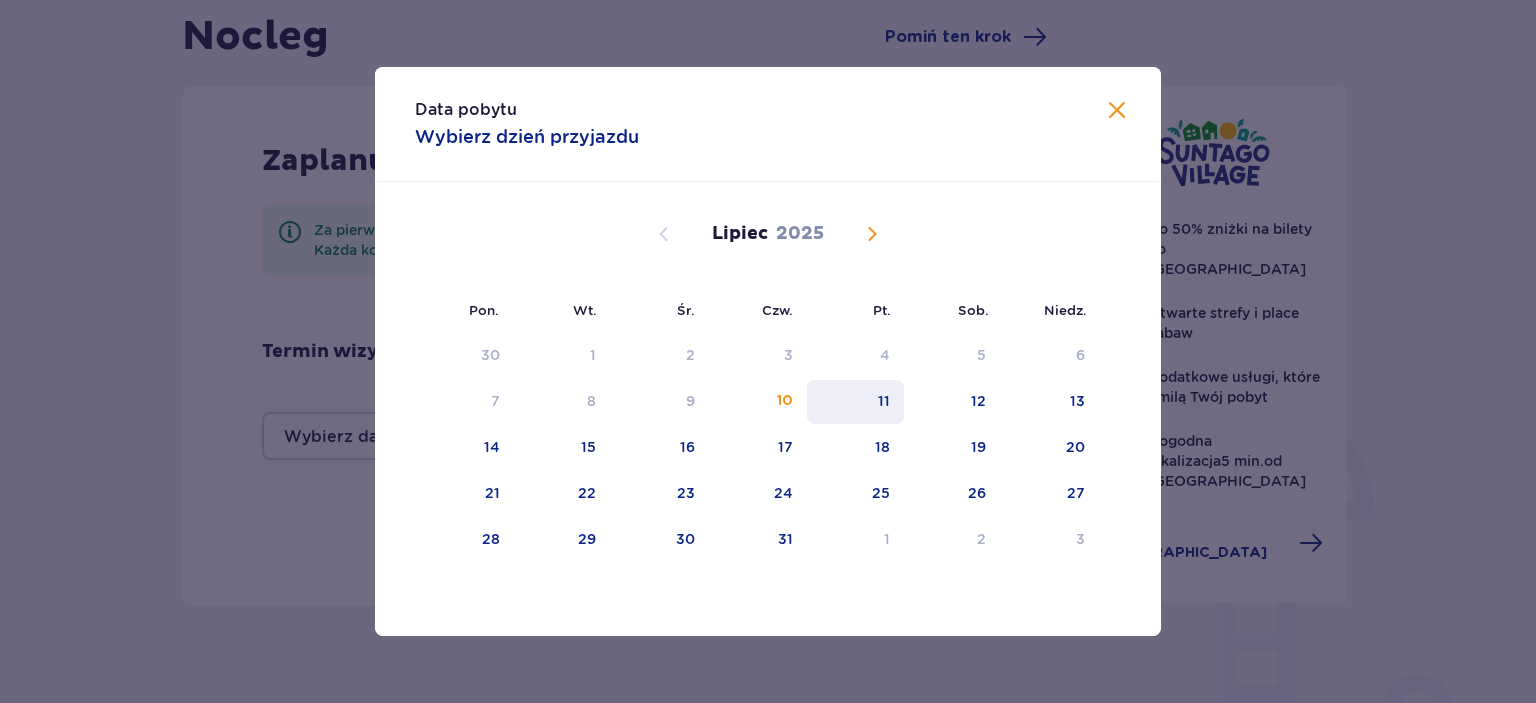 click on "11" at bounding box center (855, 402) 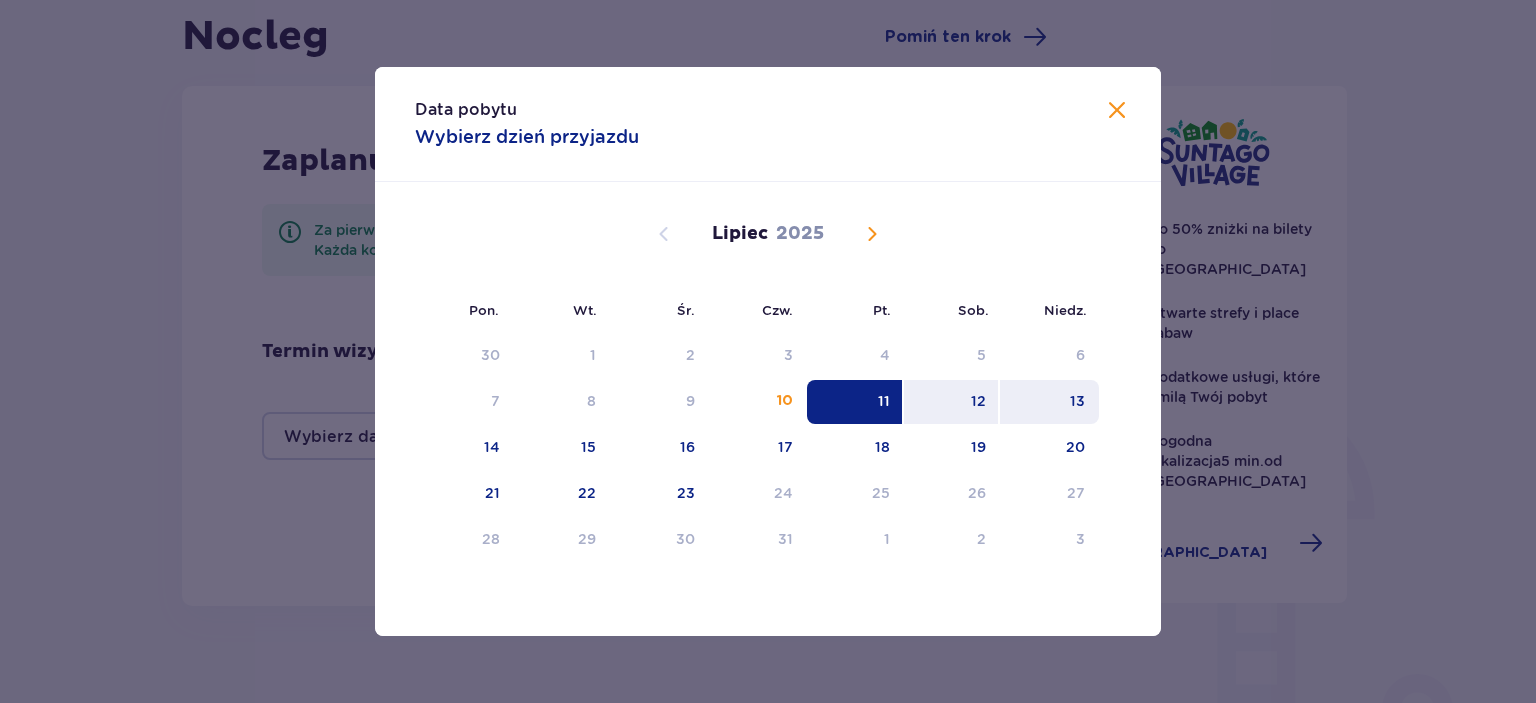 click on "13" at bounding box center (1077, 401) 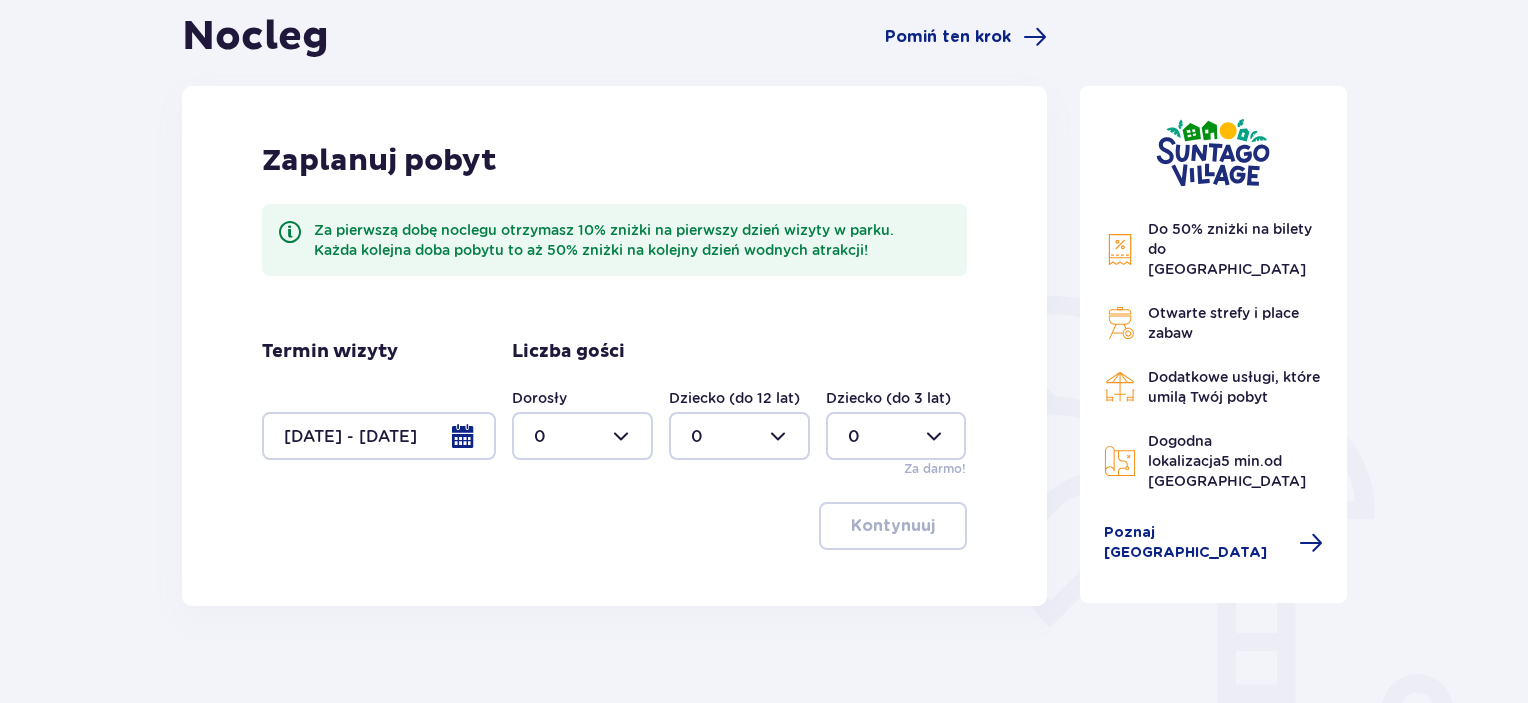 click at bounding box center [582, 436] 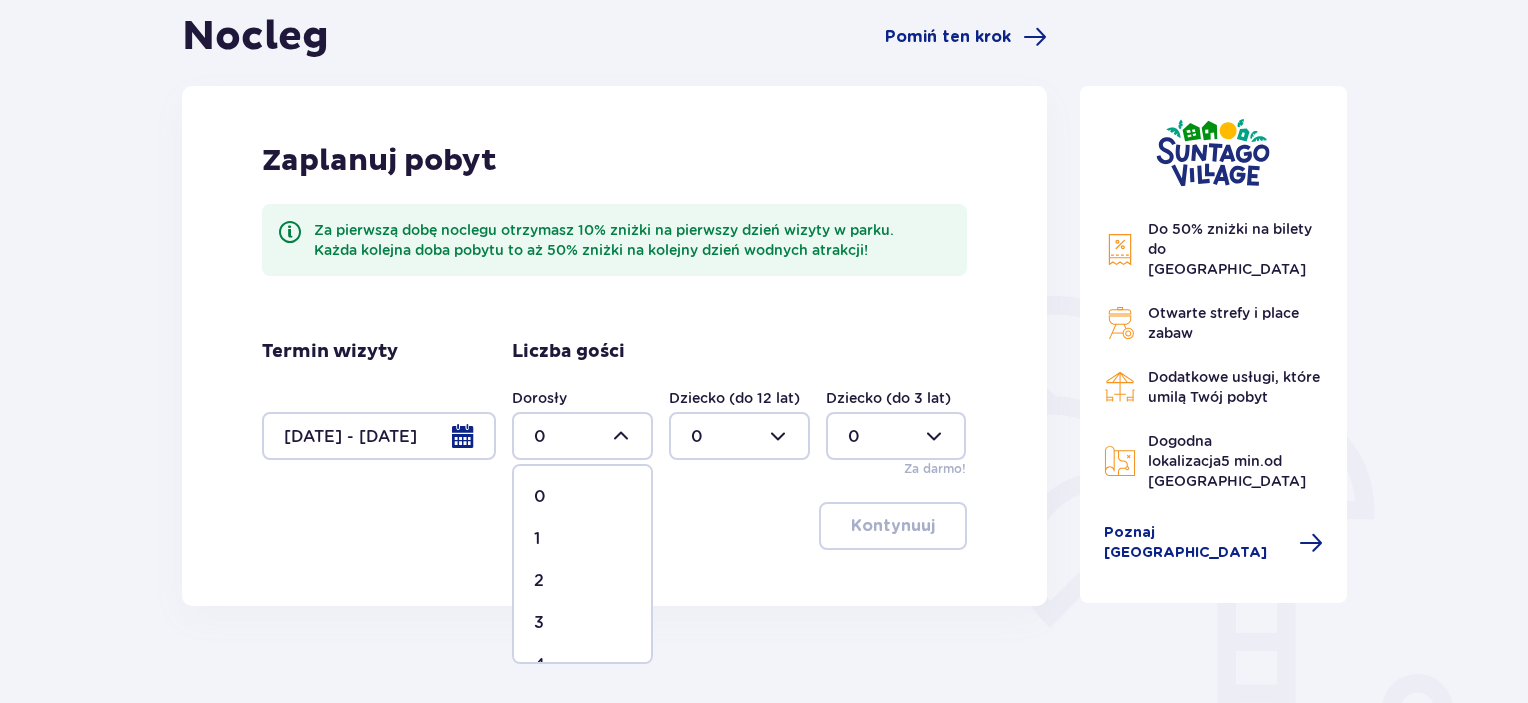 click on "1" at bounding box center [582, 539] 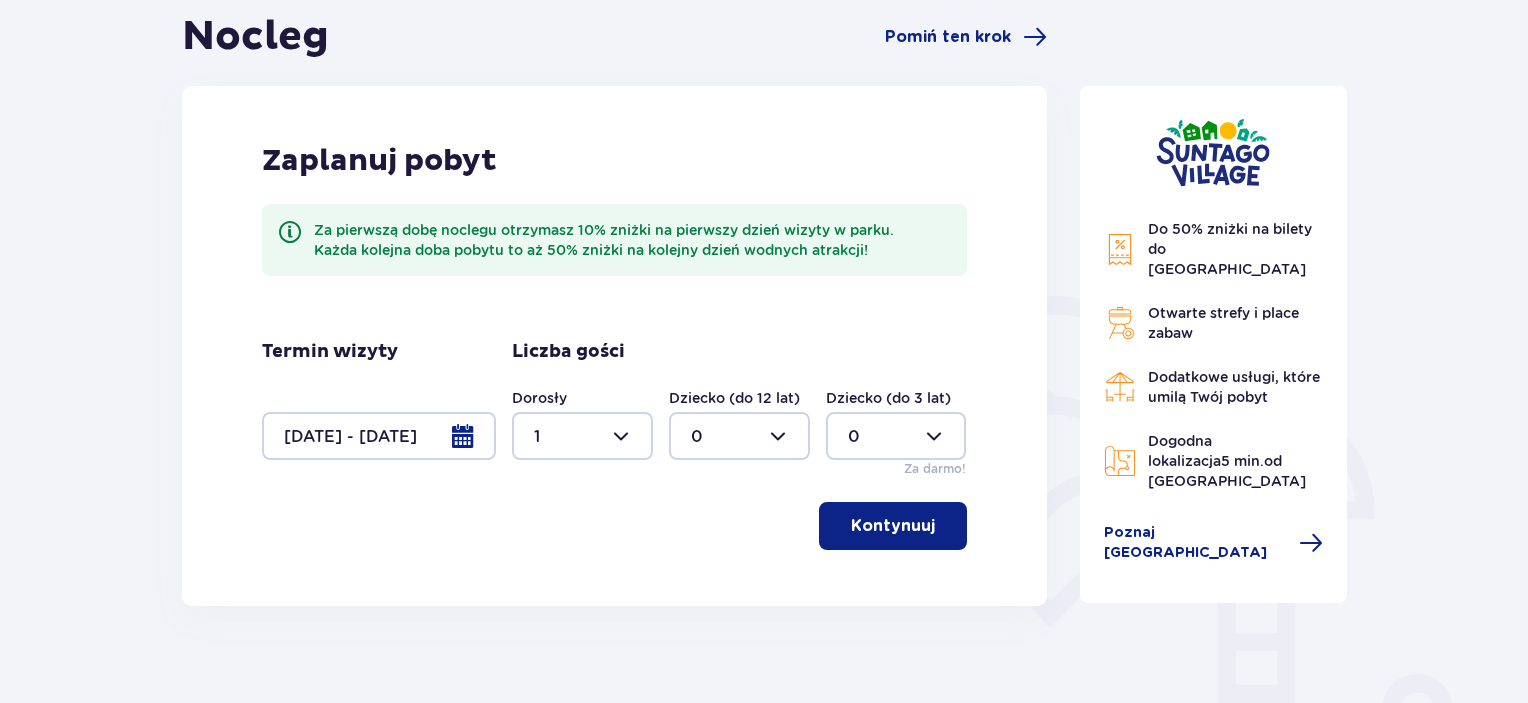 type on "1" 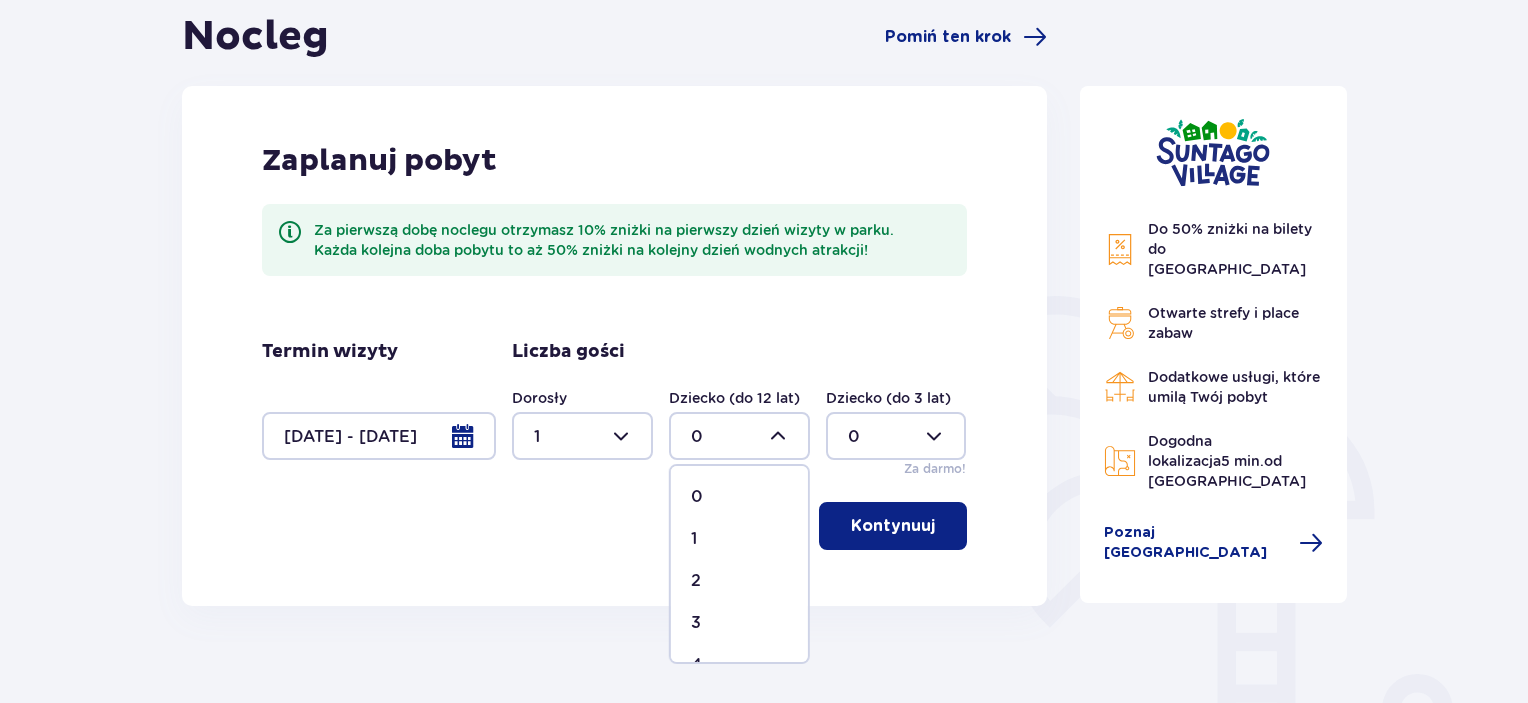 click on "1" at bounding box center [739, 539] 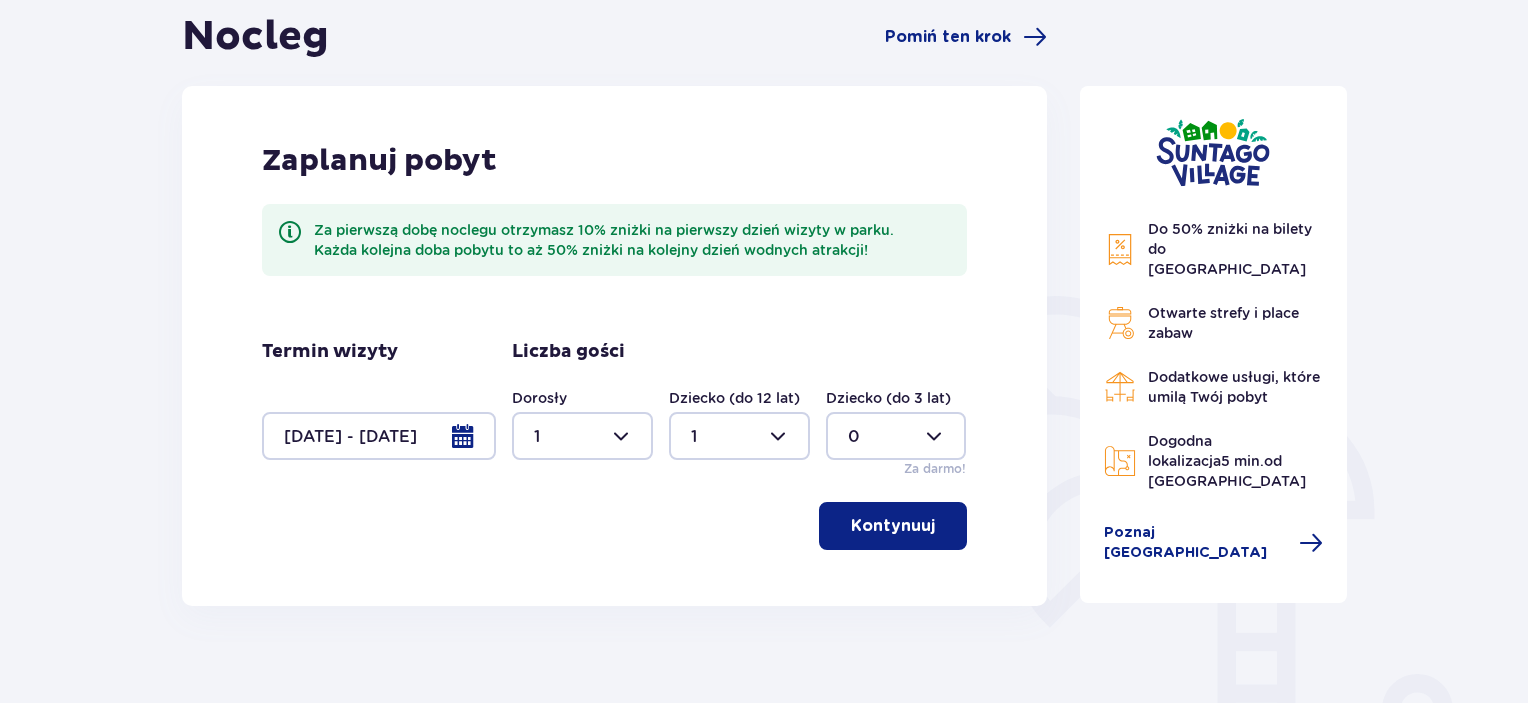 click on "Kontynuuj" at bounding box center [893, 526] 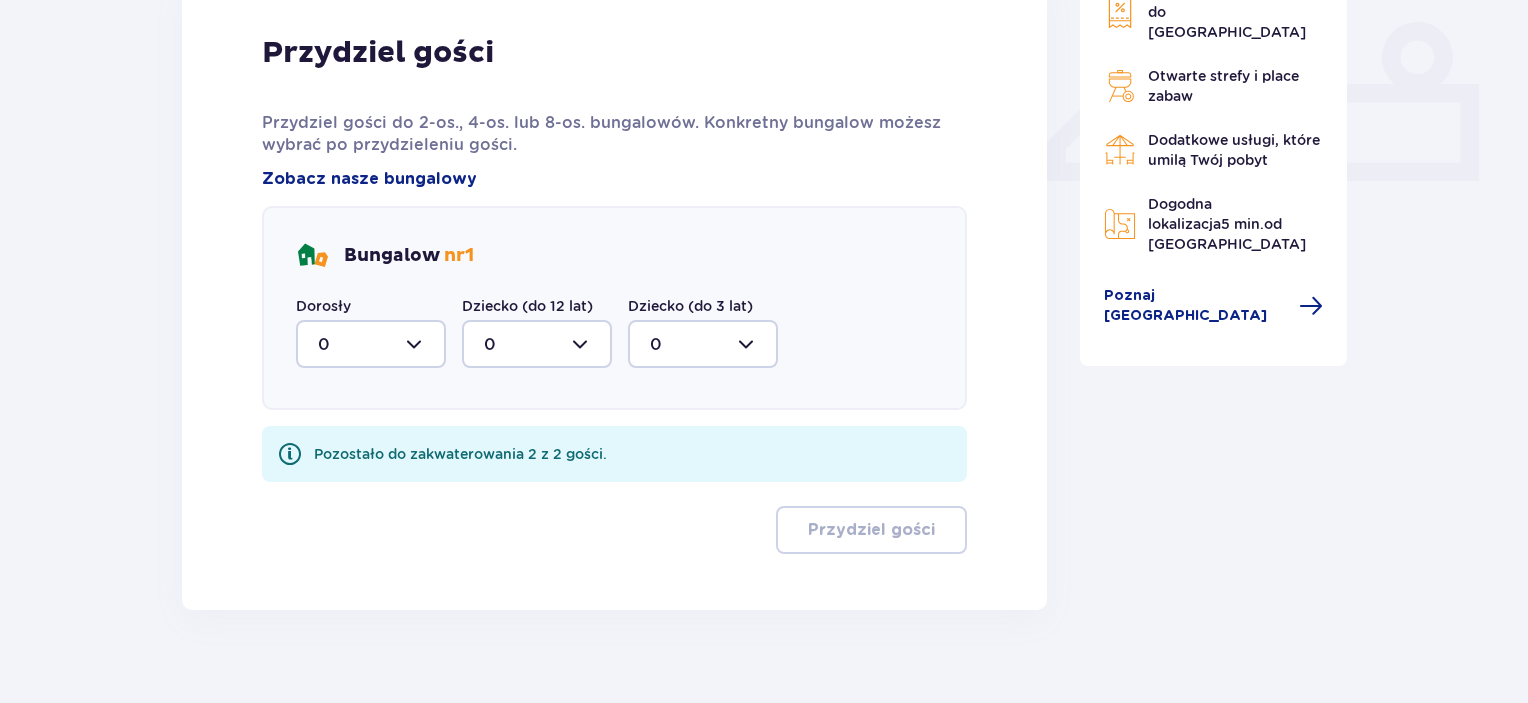 scroll, scrollTop: 878, scrollLeft: 0, axis: vertical 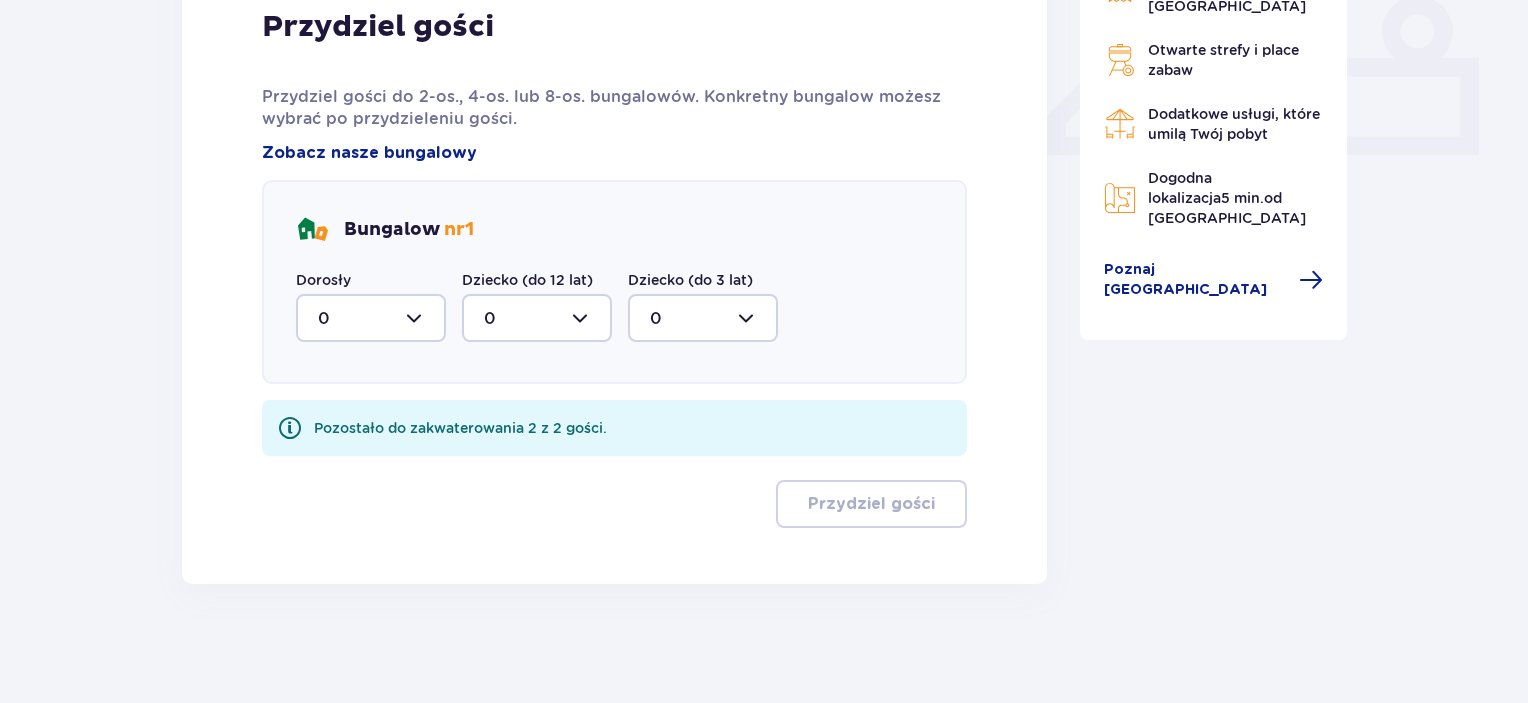 click at bounding box center [371, 318] 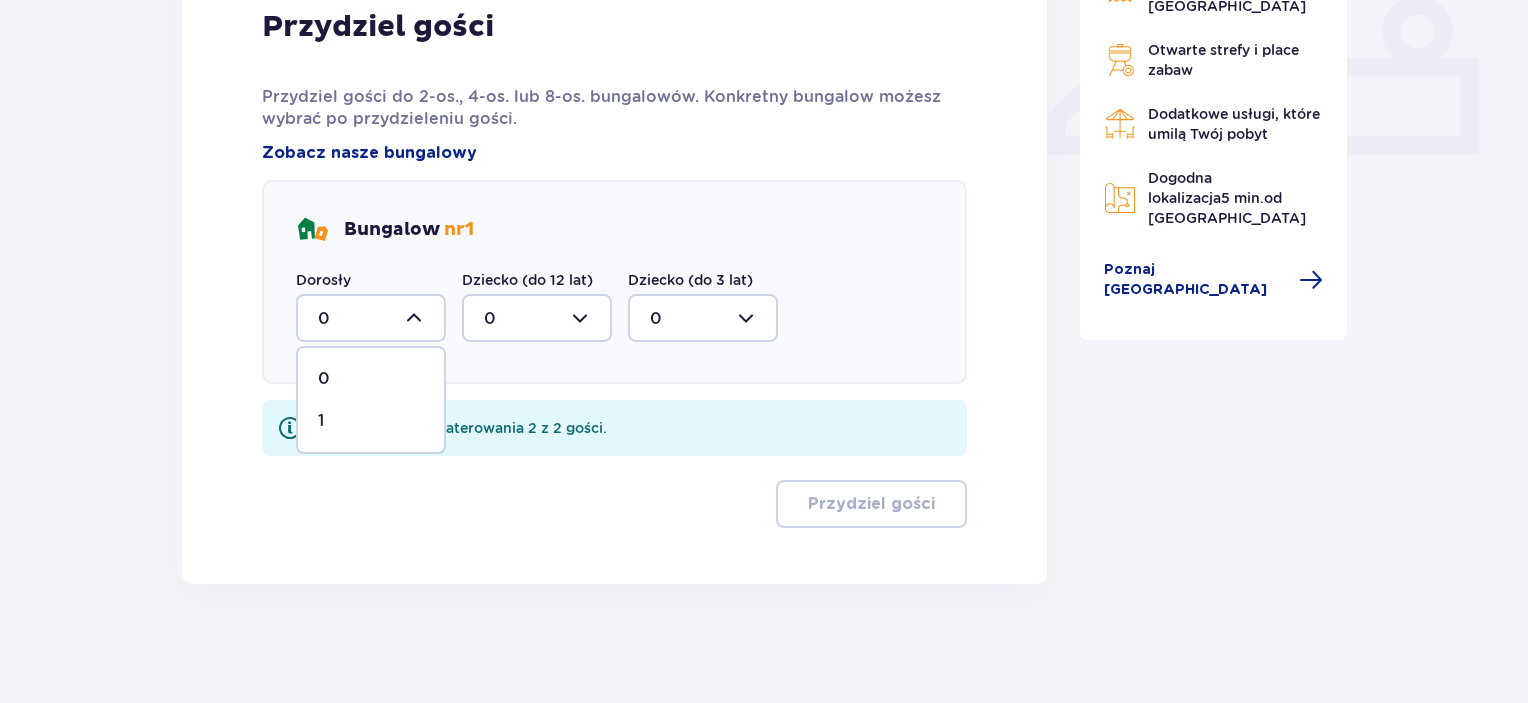 click on "1" at bounding box center [371, 421] 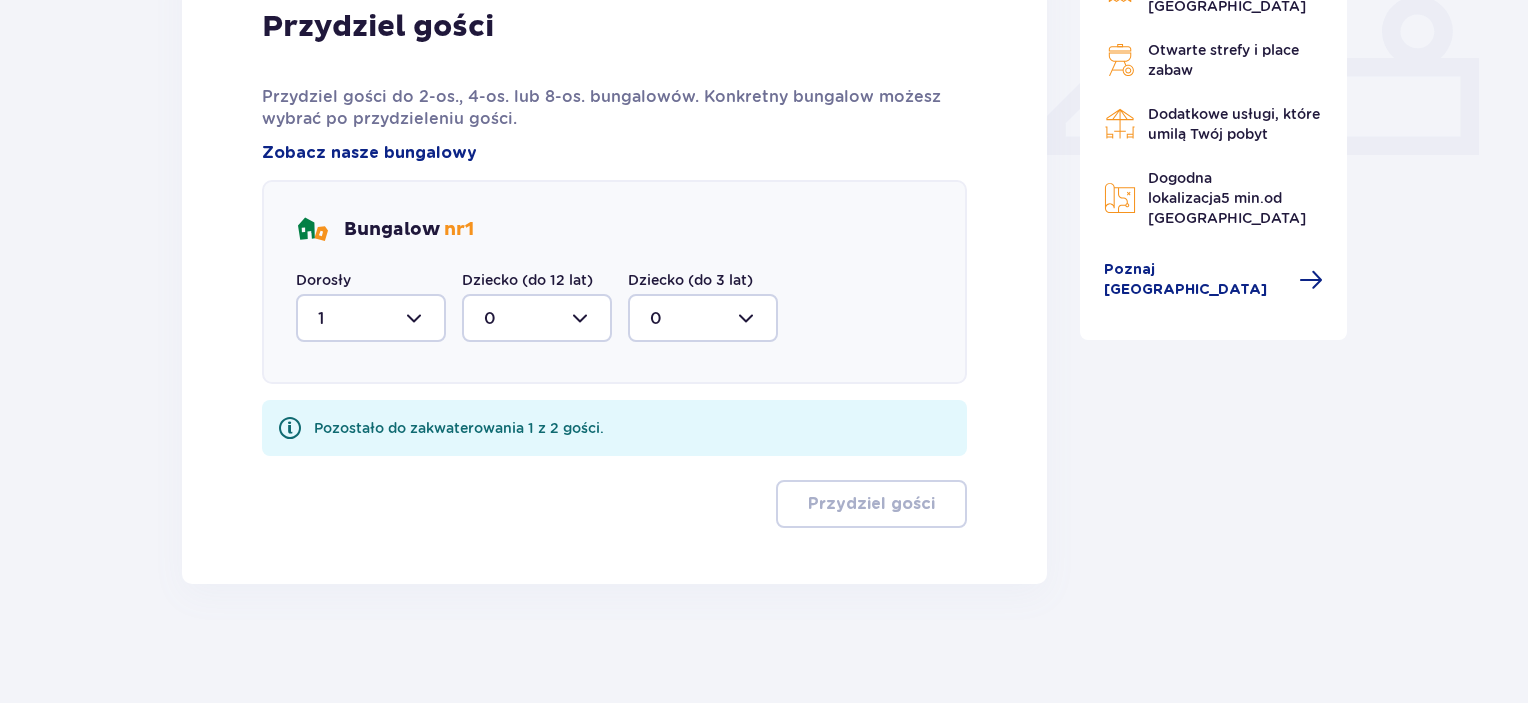click at bounding box center [537, 318] 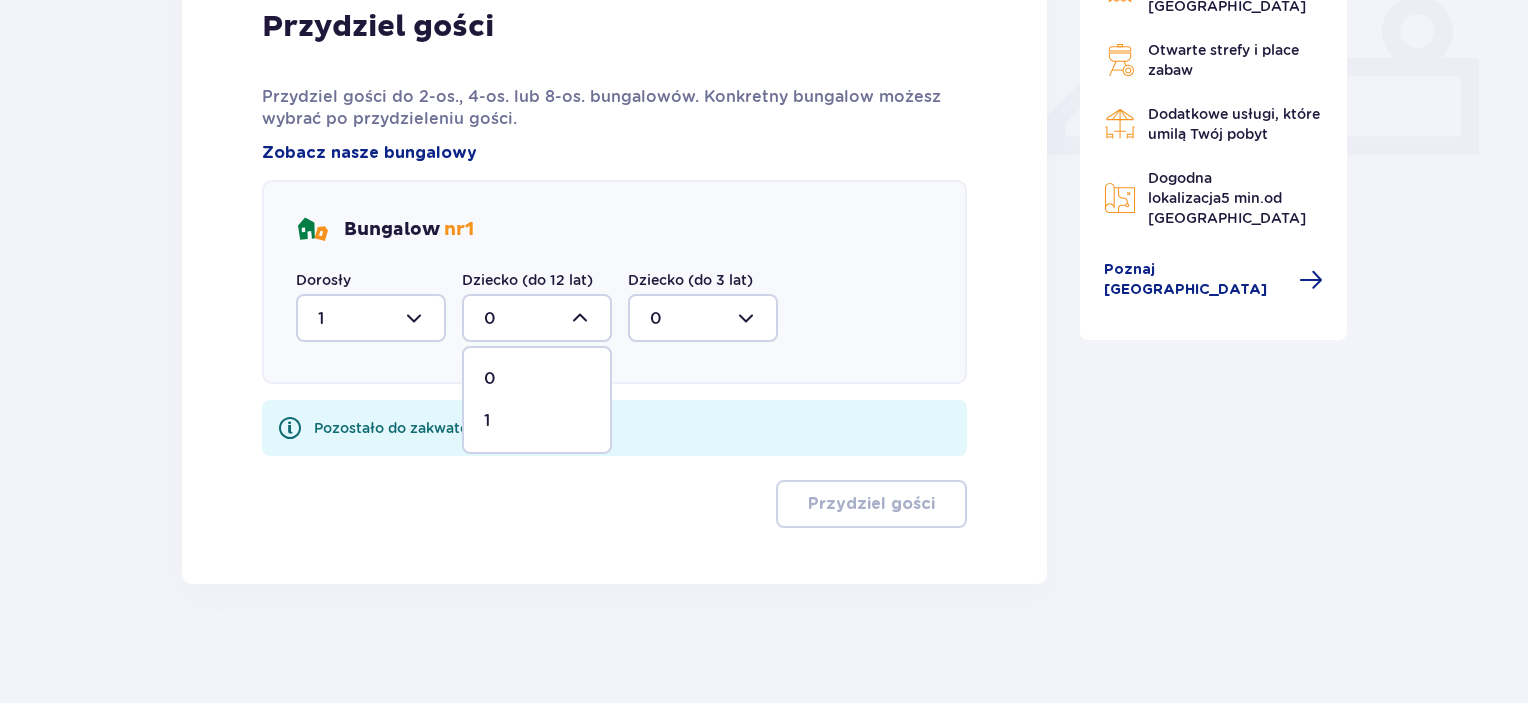 click on "1" at bounding box center (537, 421) 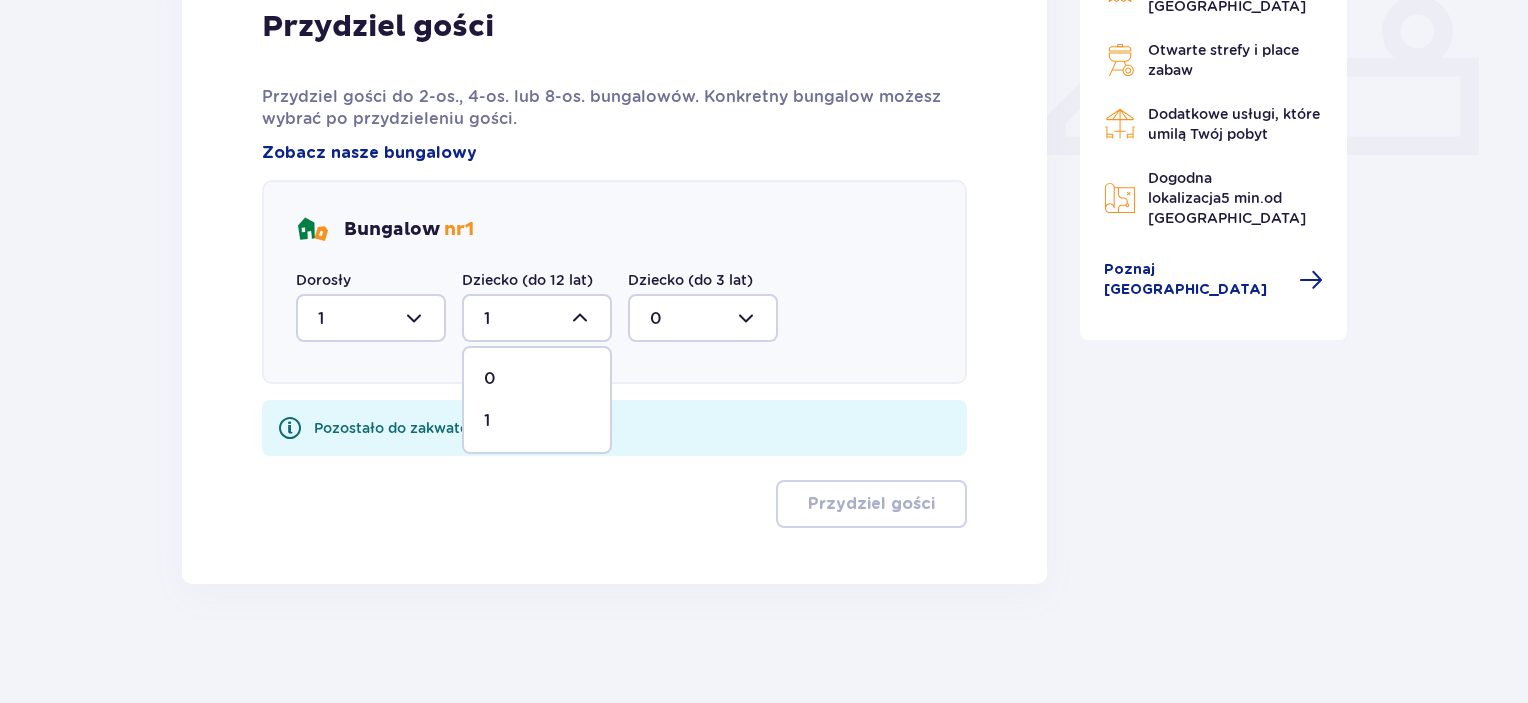 scroll, scrollTop: 798, scrollLeft: 0, axis: vertical 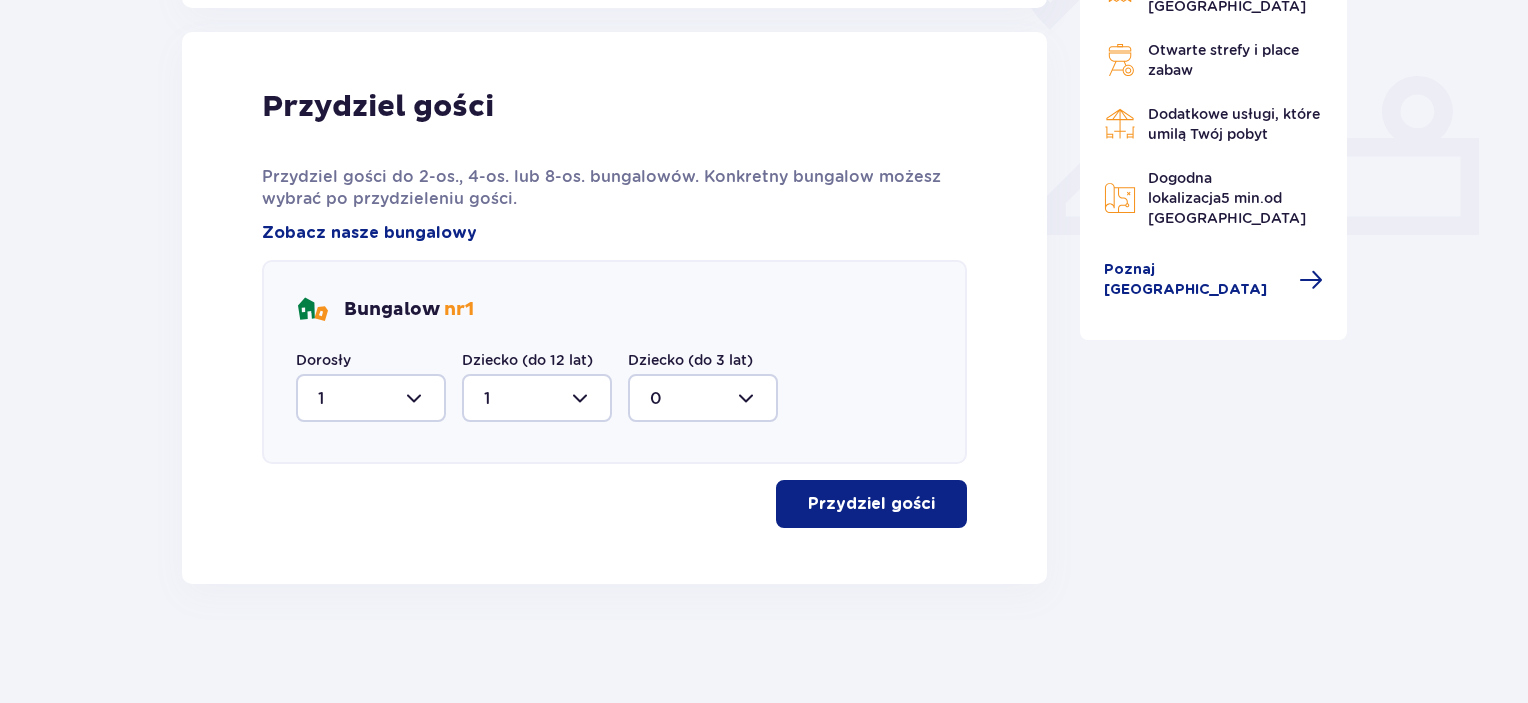 click on "Przydziel gości" at bounding box center (871, 504) 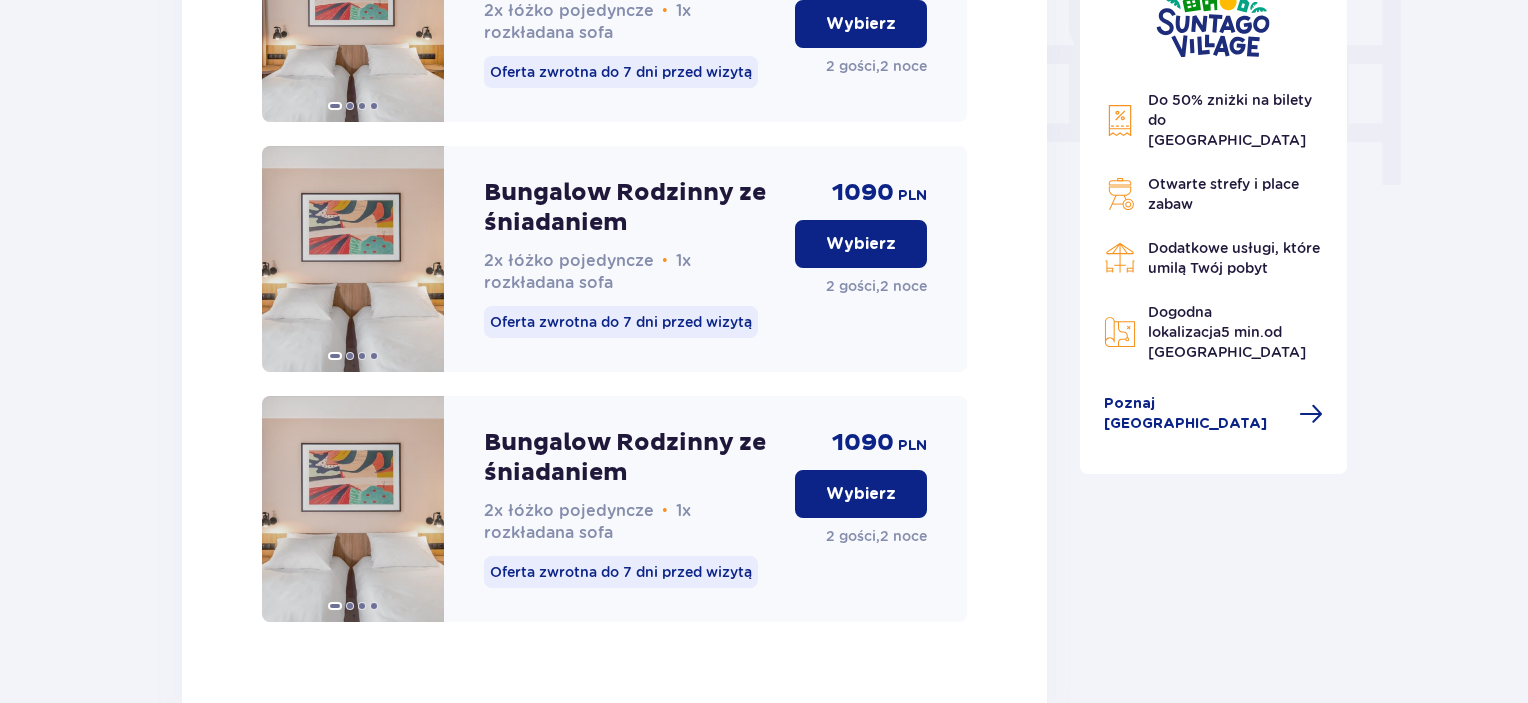 scroll, scrollTop: 1981, scrollLeft: 0, axis: vertical 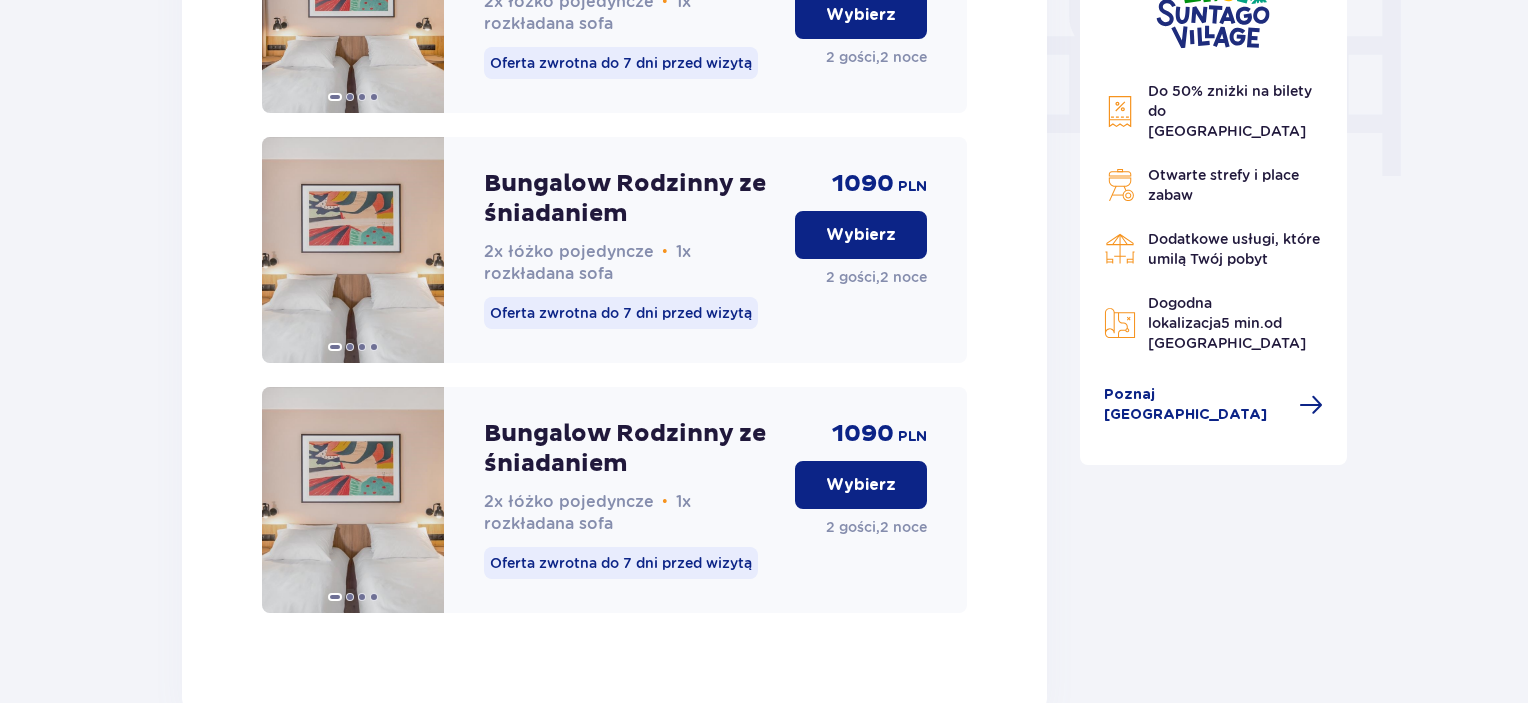 click on "Wybierz" at bounding box center [861, 235] 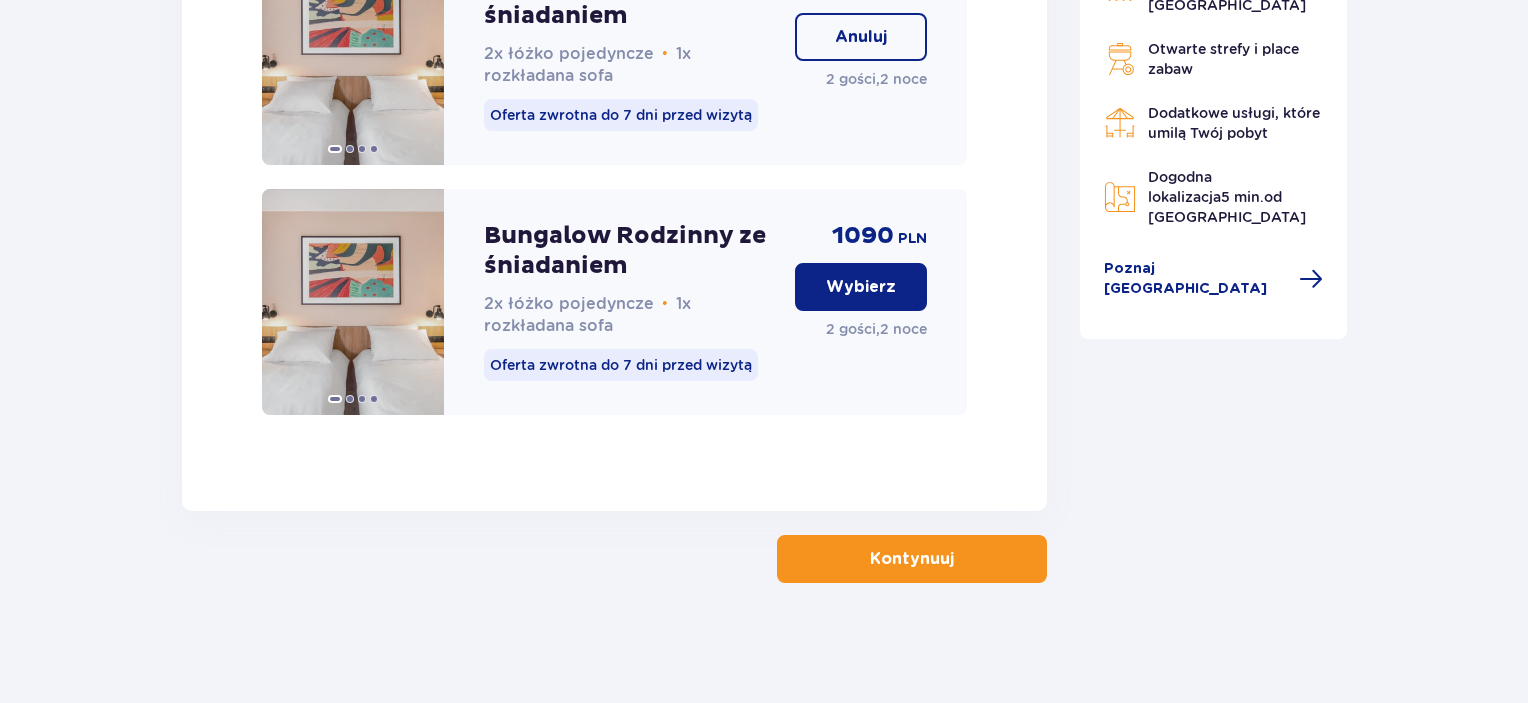 scroll, scrollTop: 2201, scrollLeft: 0, axis: vertical 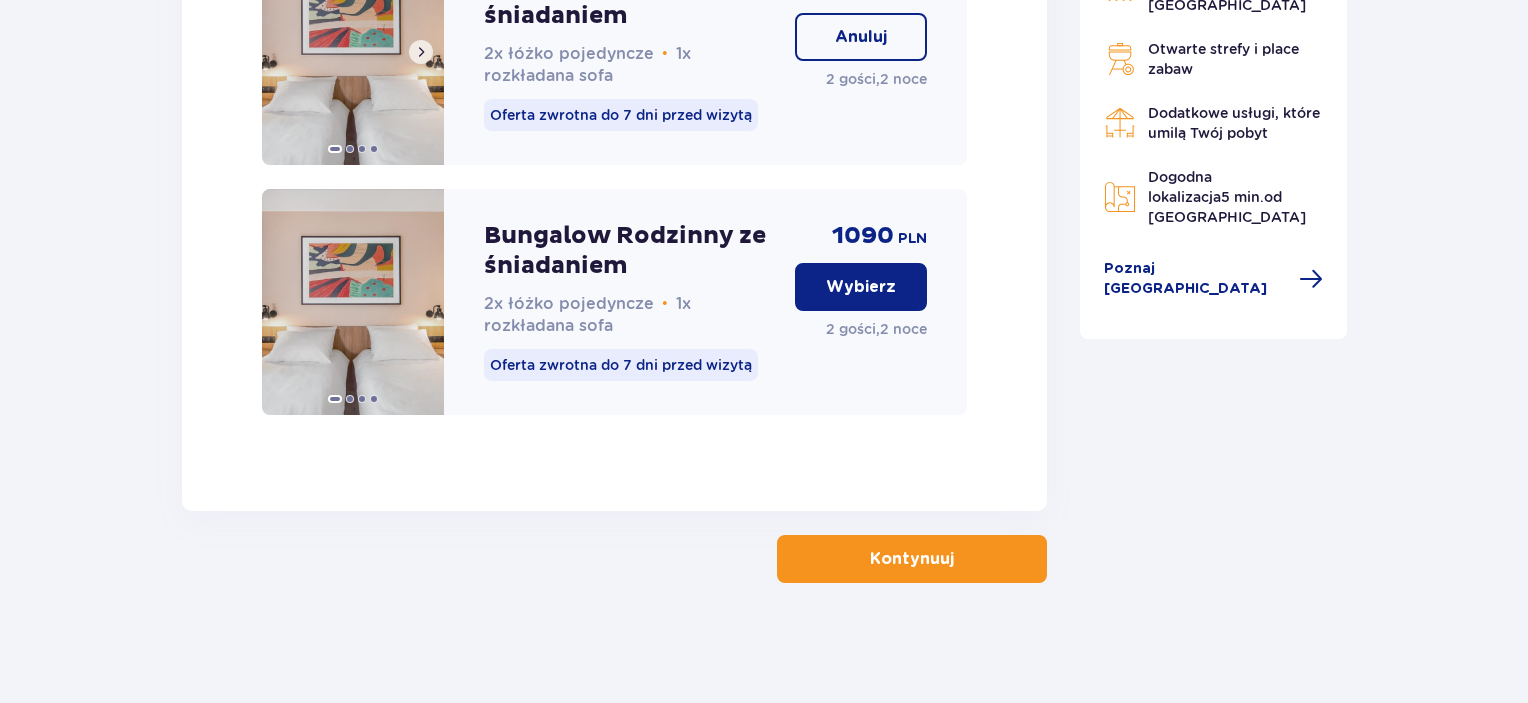 click at bounding box center [353, 52] 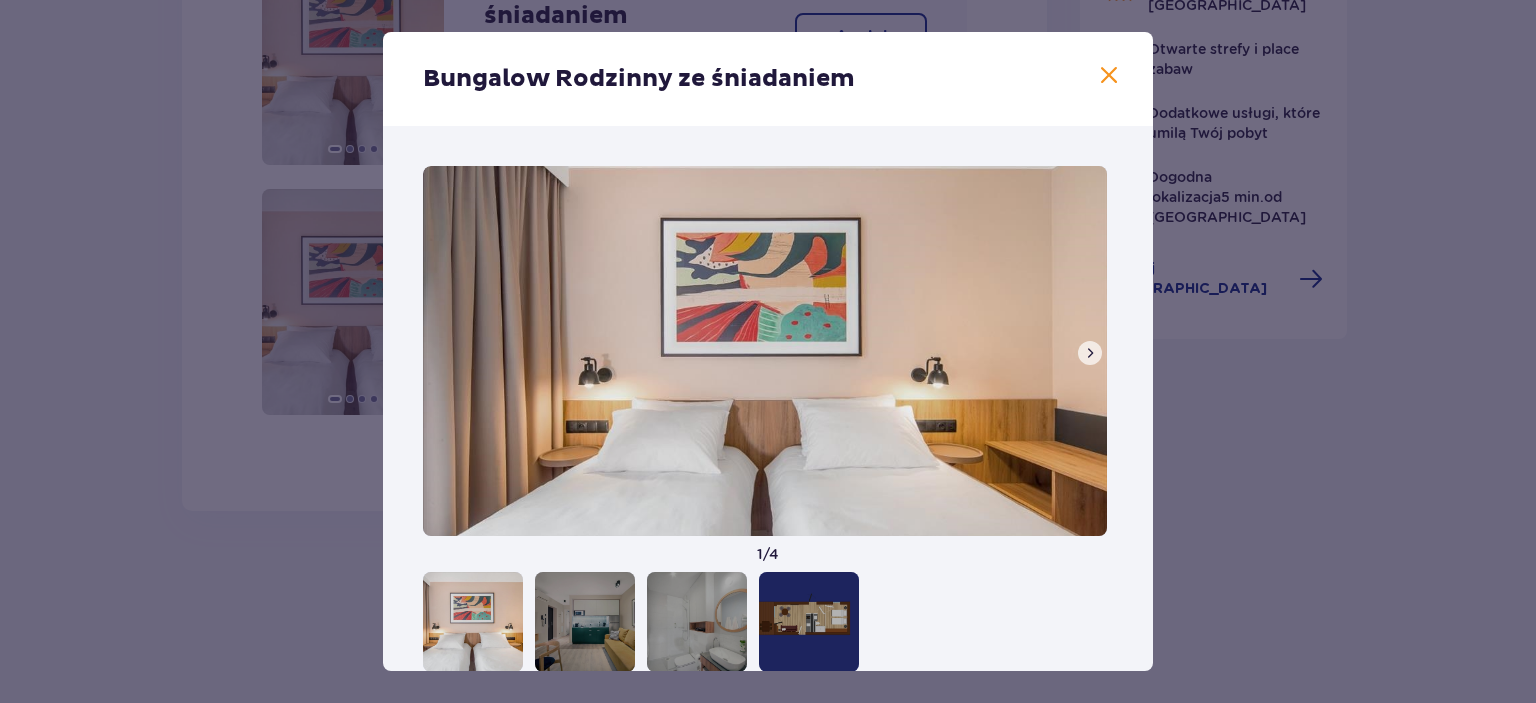 click at bounding box center [1090, 353] 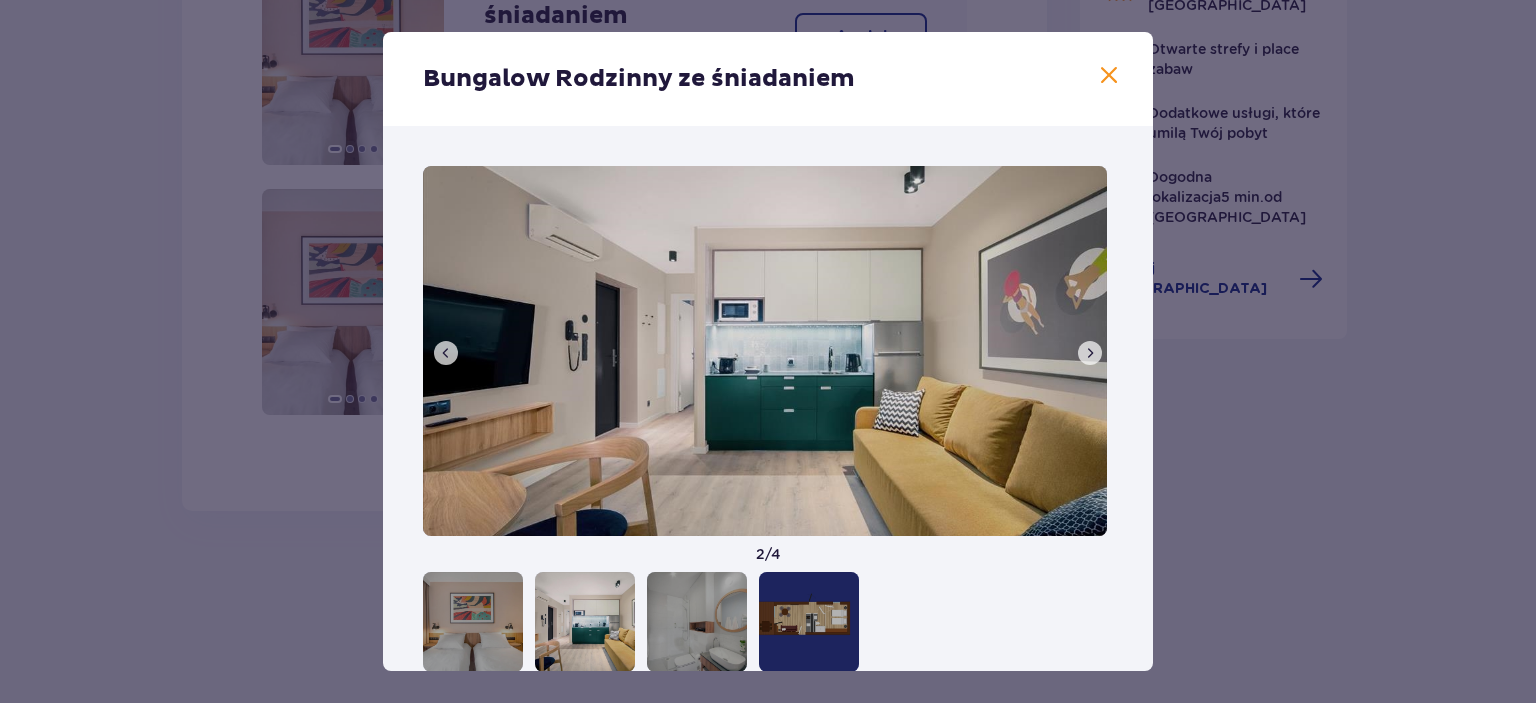 click at bounding box center [1090, 353] 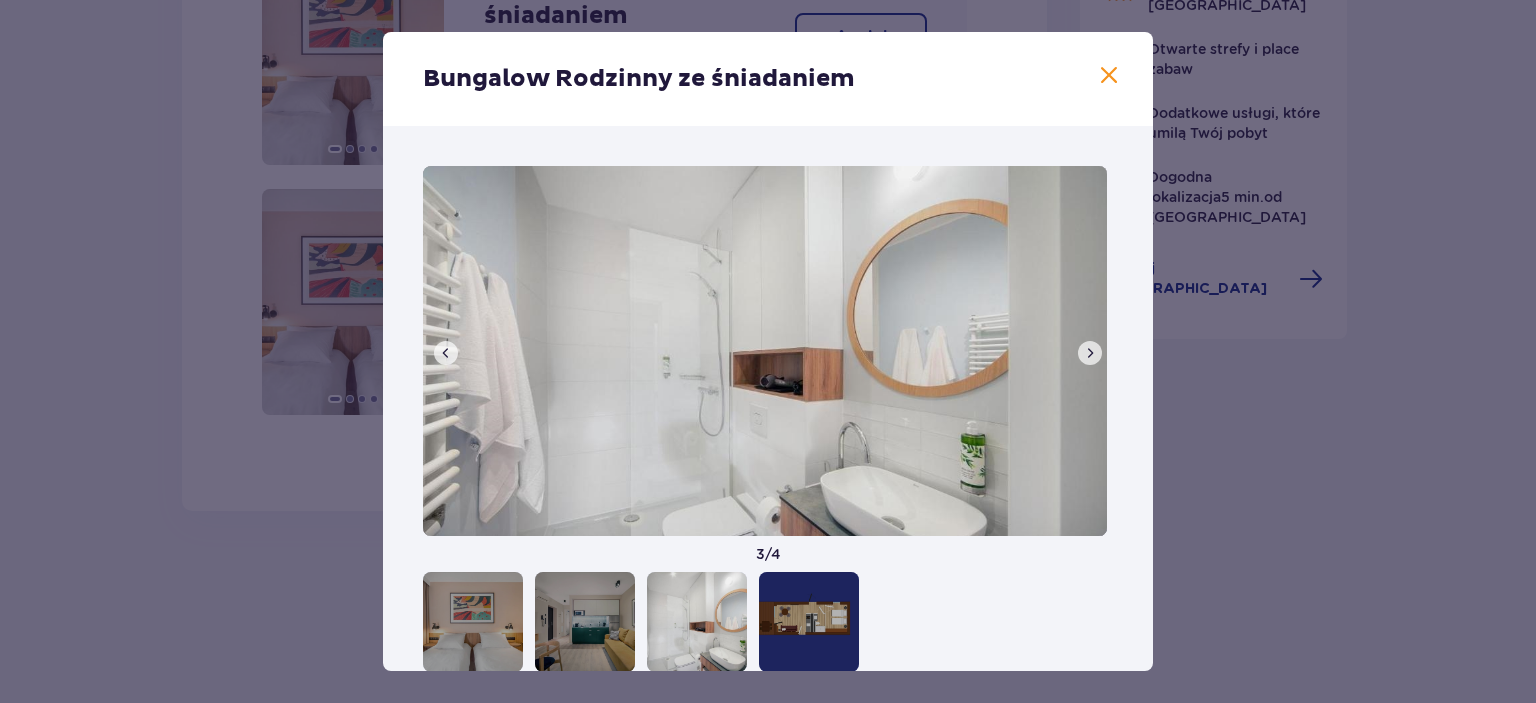 click at bounding box center (1090, 353) 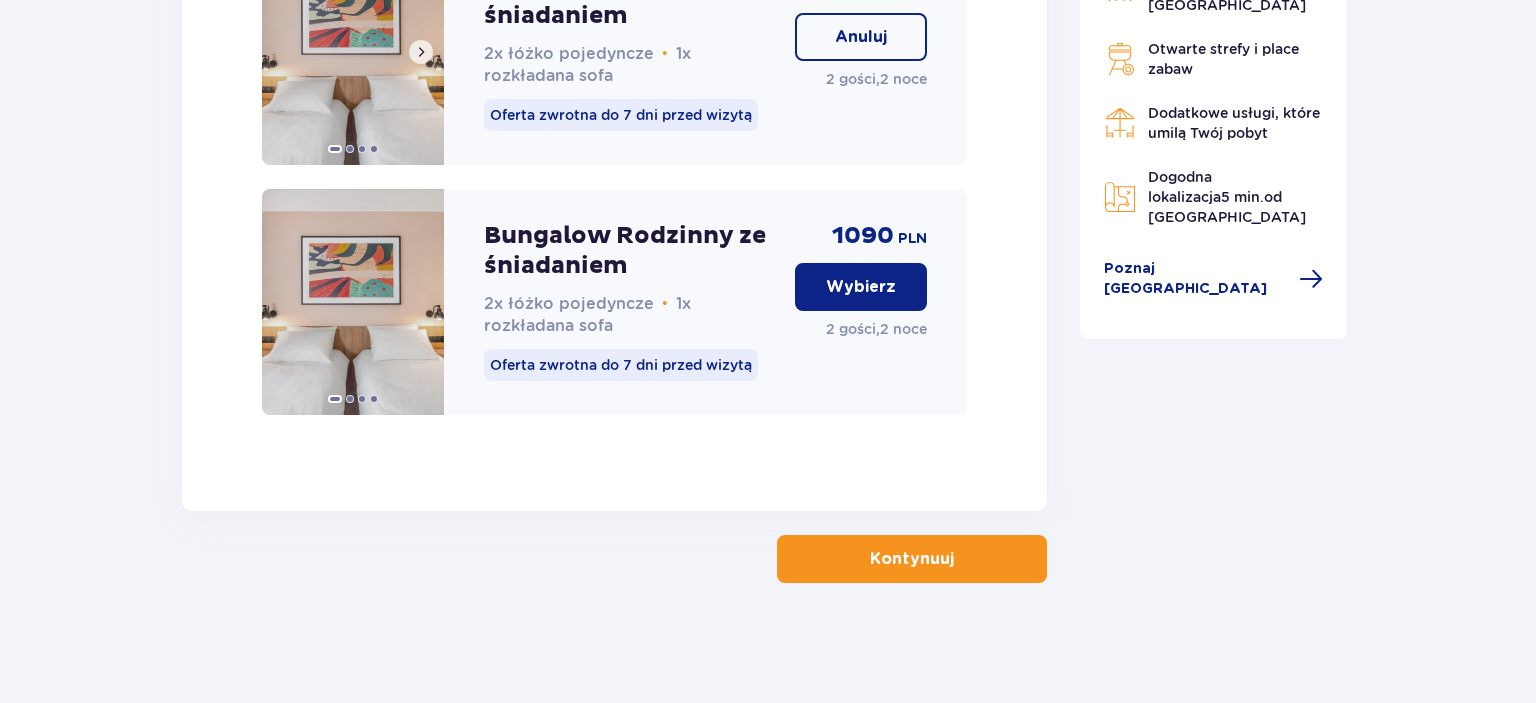 click at bounding box center [353, 52] 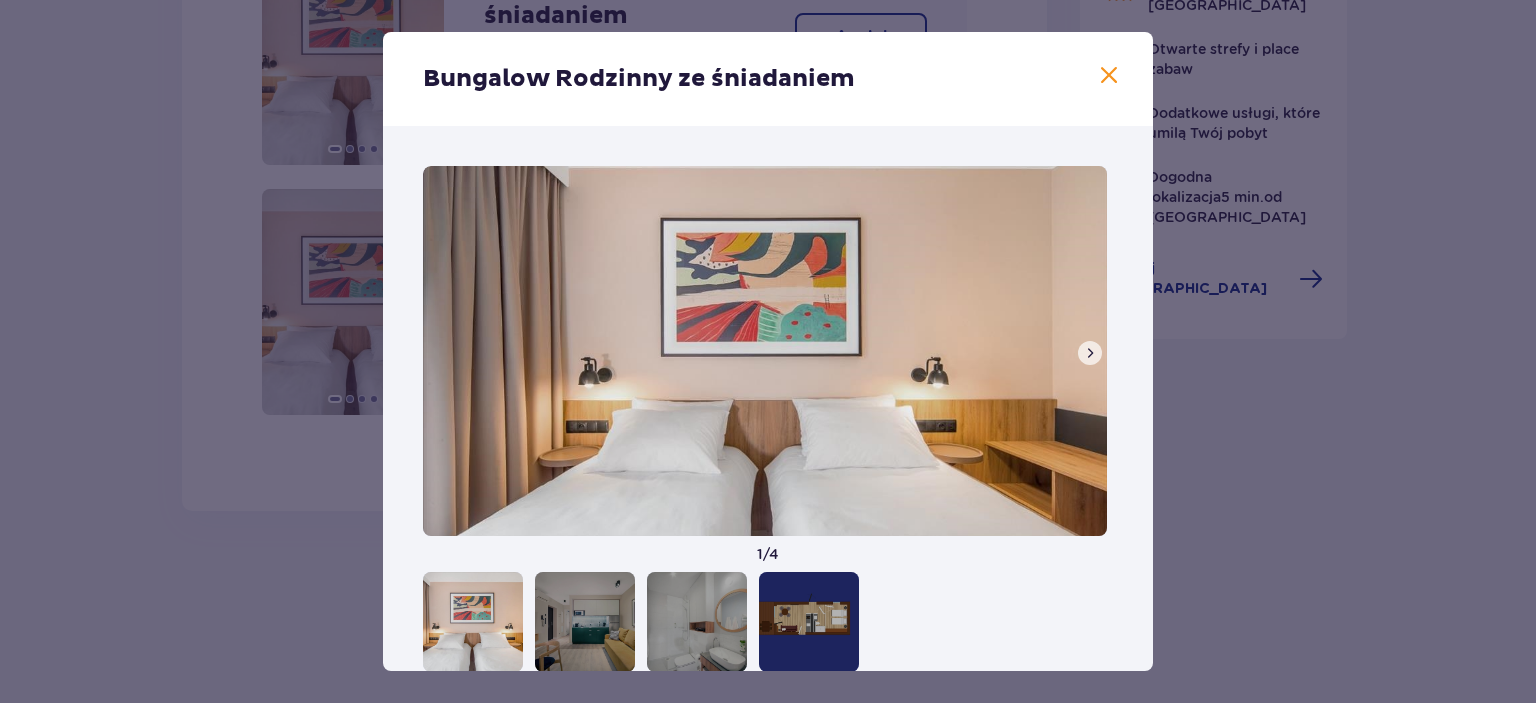 click at bounding box center (1090, 353) 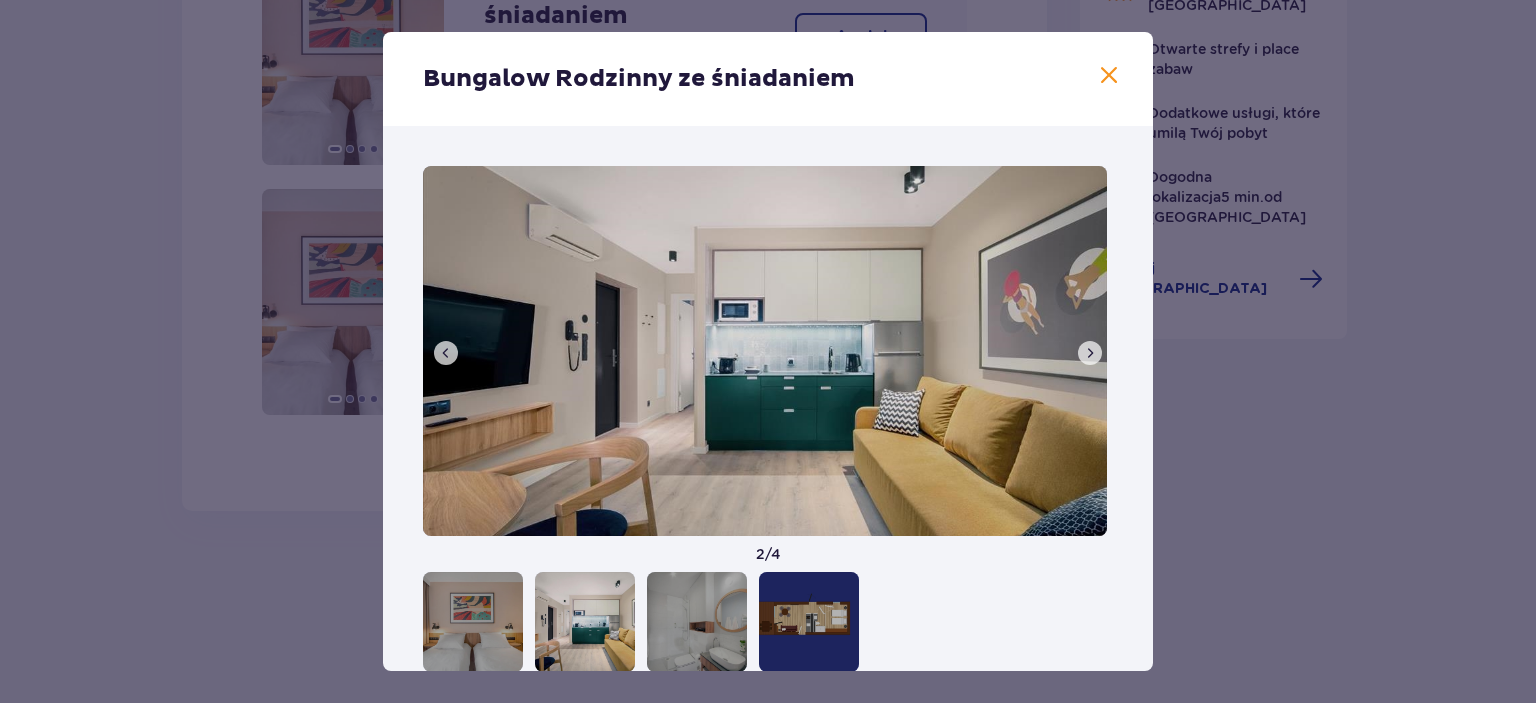 click at bounding box center [1090, 353] 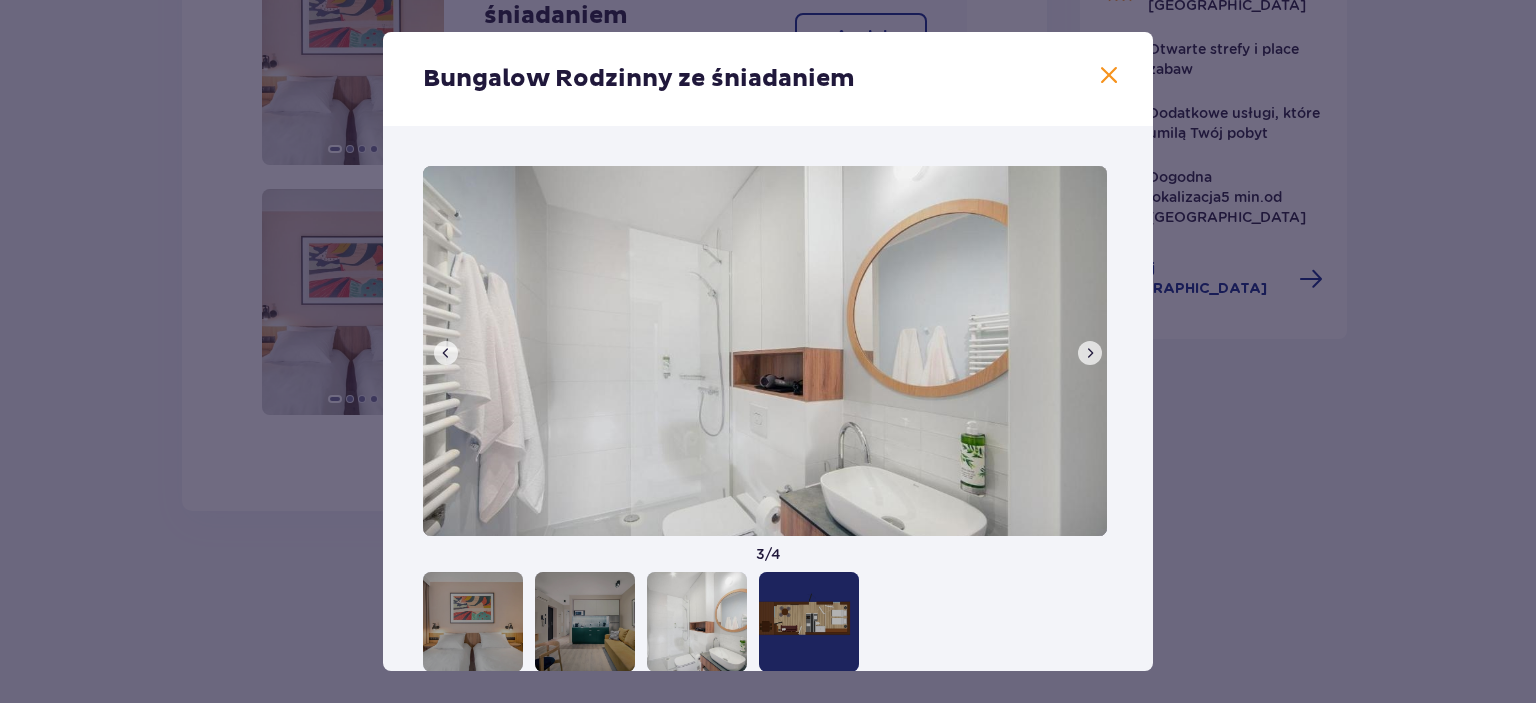 click at bounding box center [1109, 76] 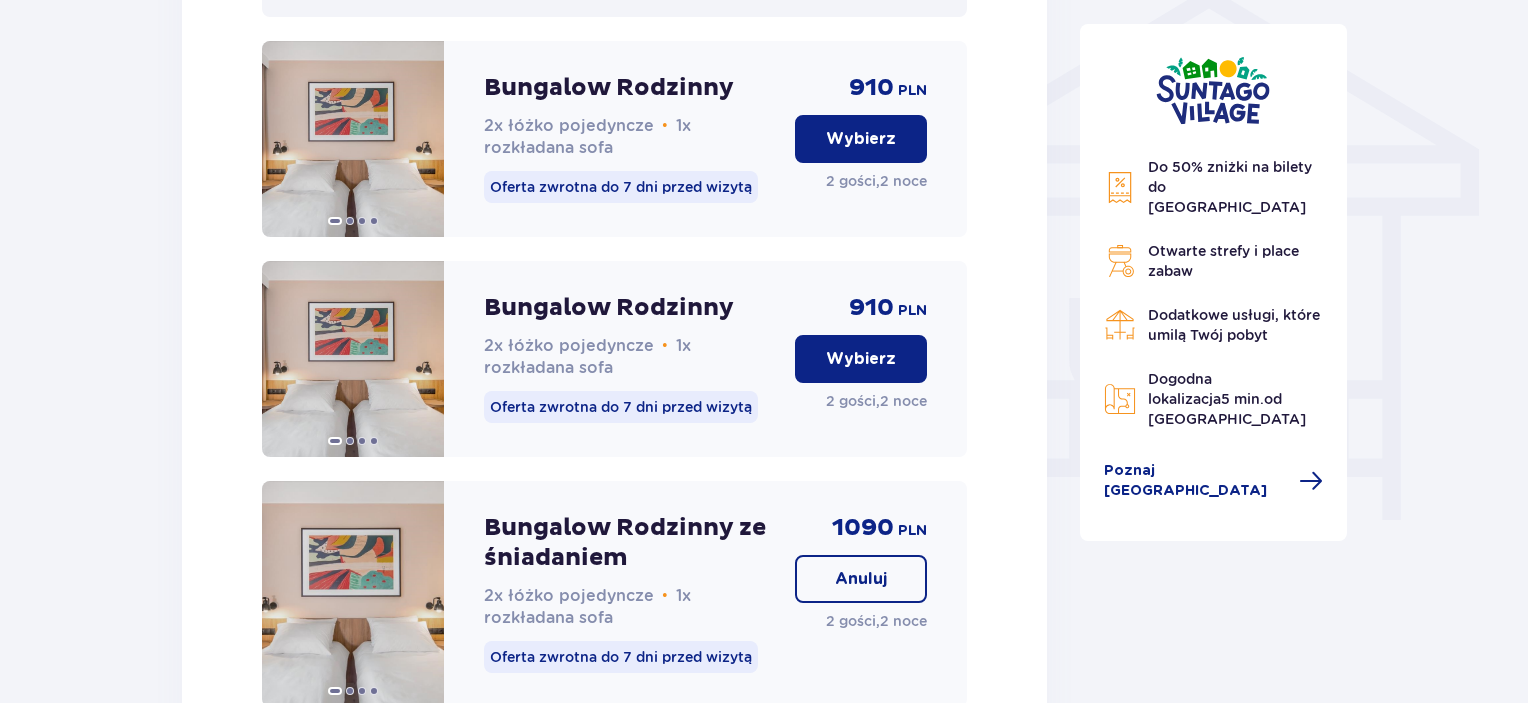 scroll, scrollTop: 2001, scrollLeft: 0, axis: vertical 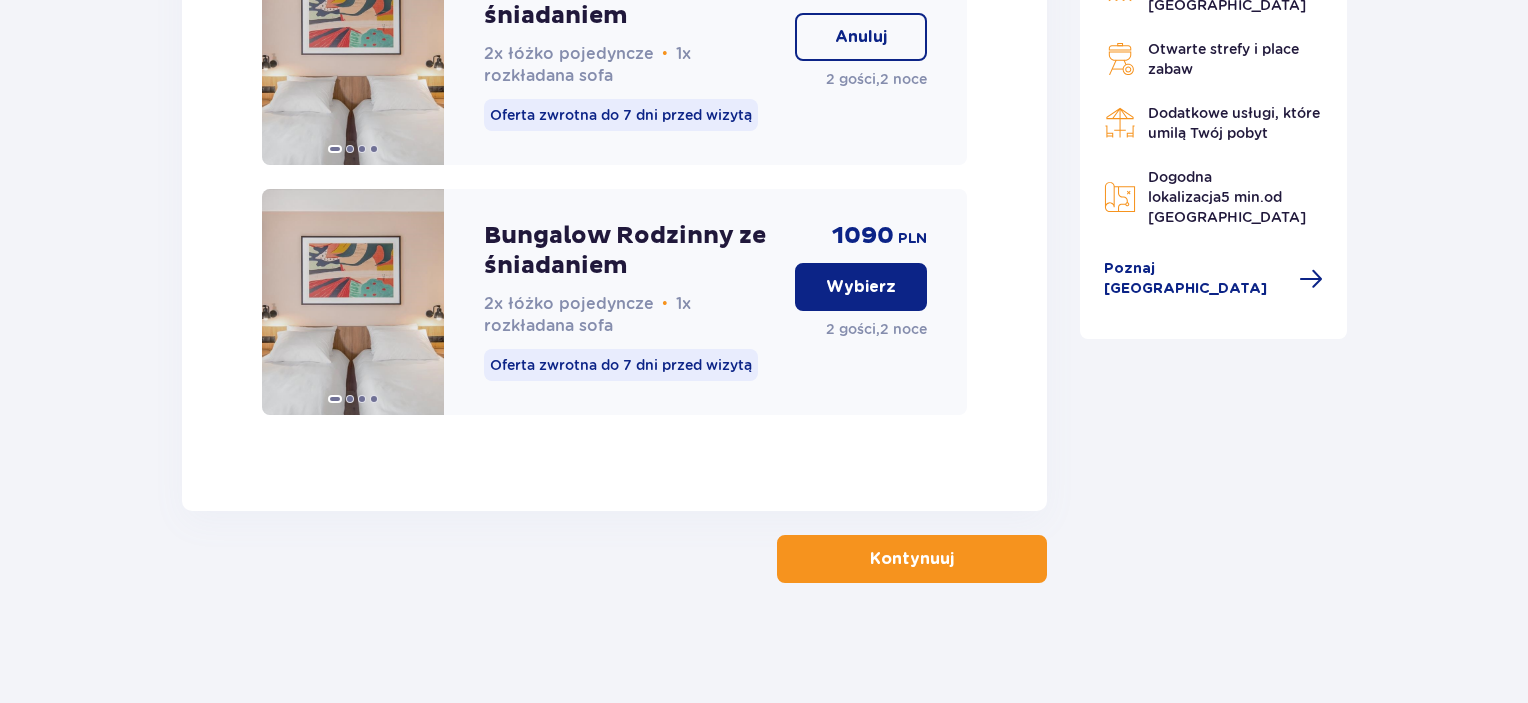 click on "Kontynuuj" at bounding box center (912, 559) 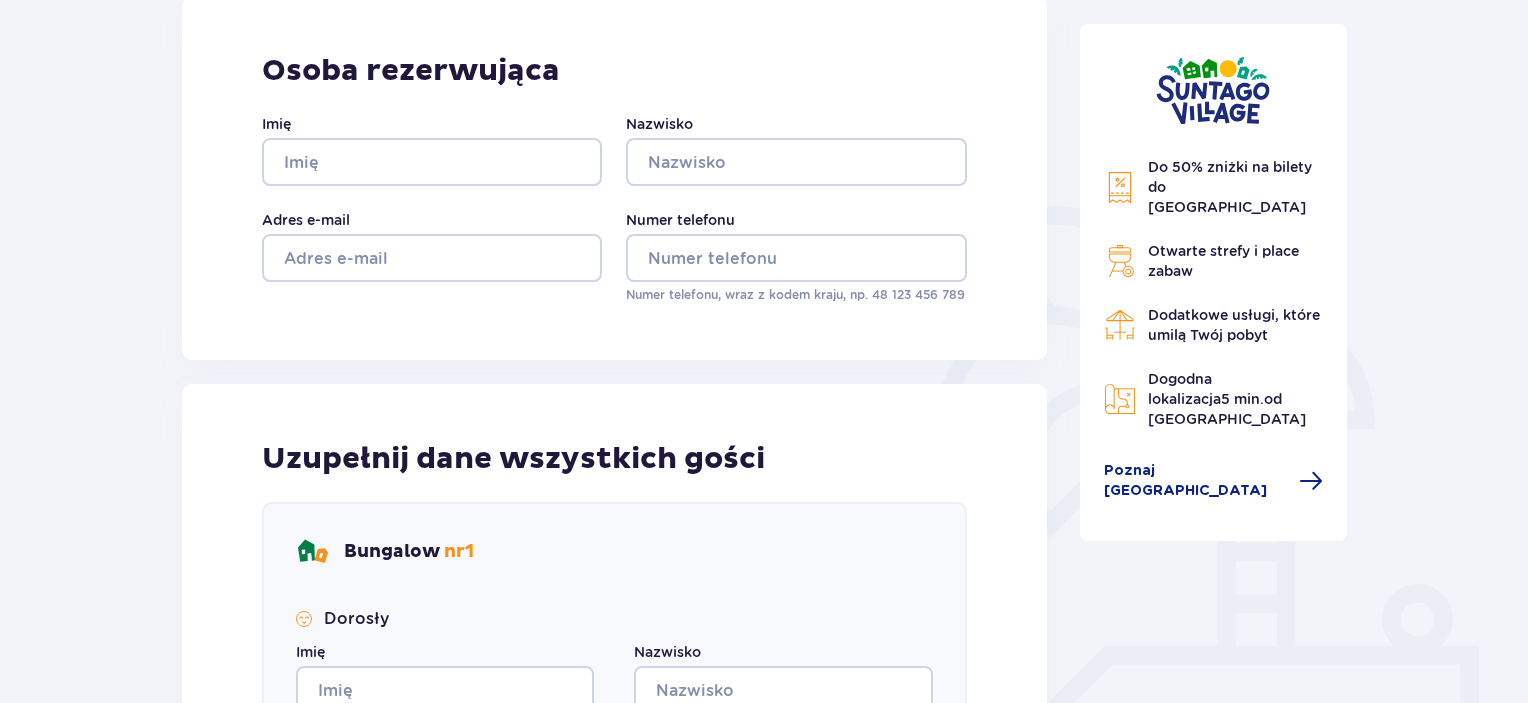 scroll, scrollTop: 300, scrollLeft: 0, axis: vertical 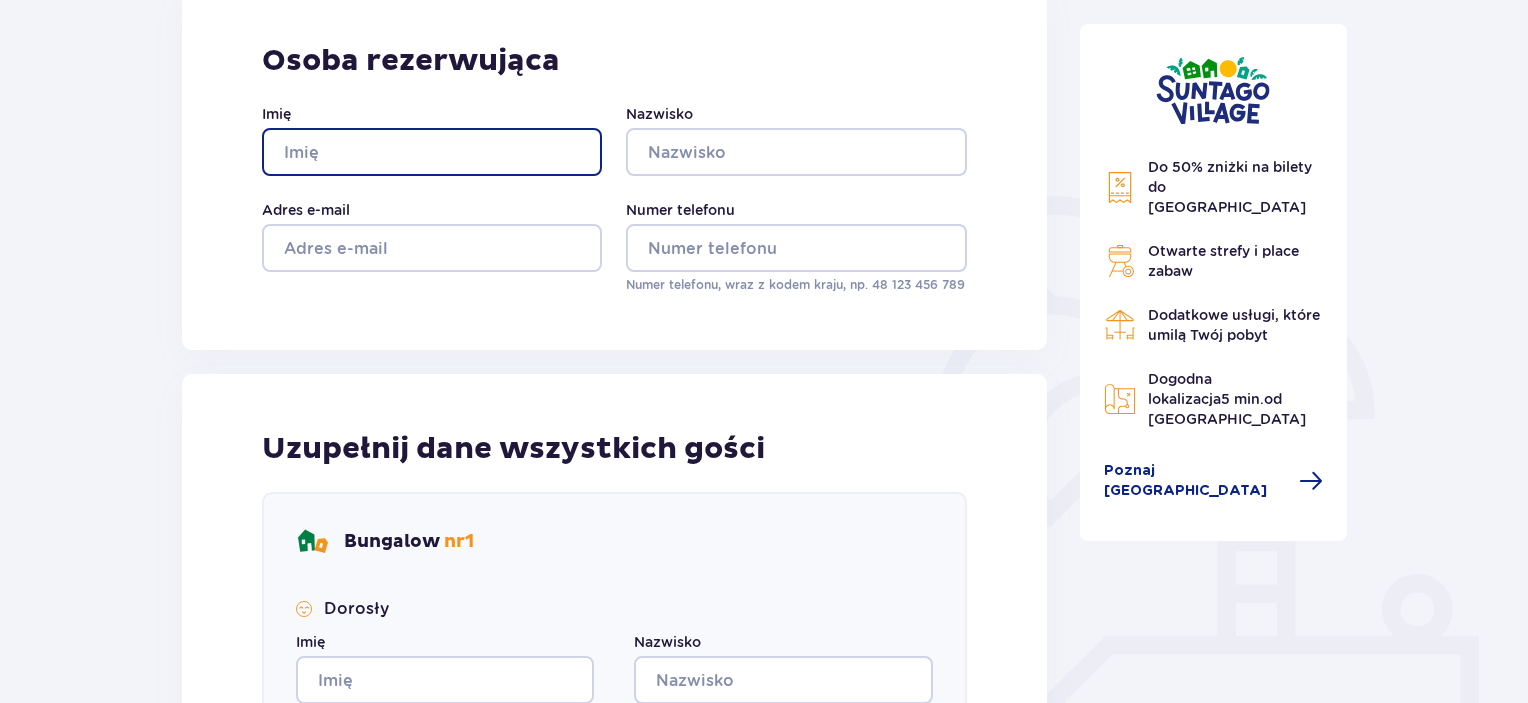 click on "Imię" at bounding box center [432, 152] 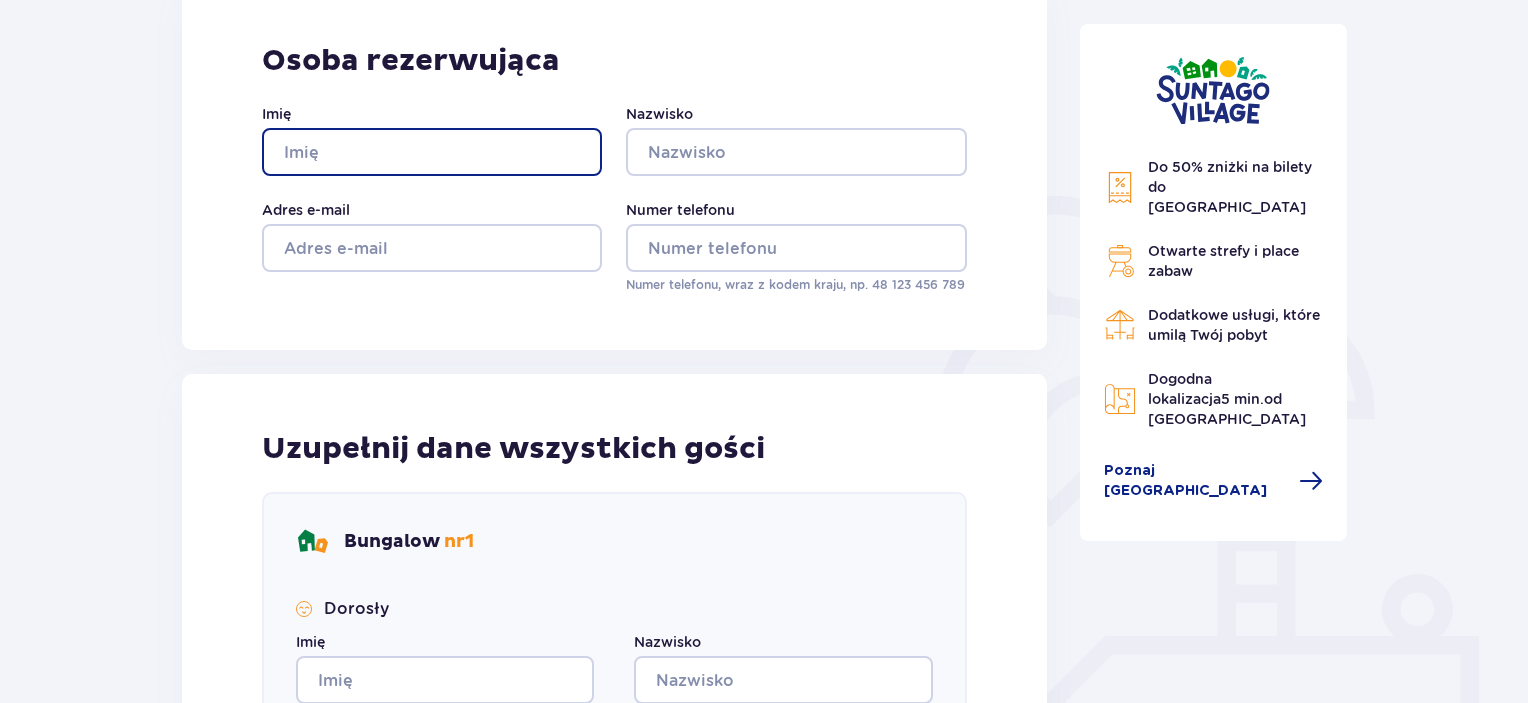 click on "Imię" at bounding box center [432, 152] 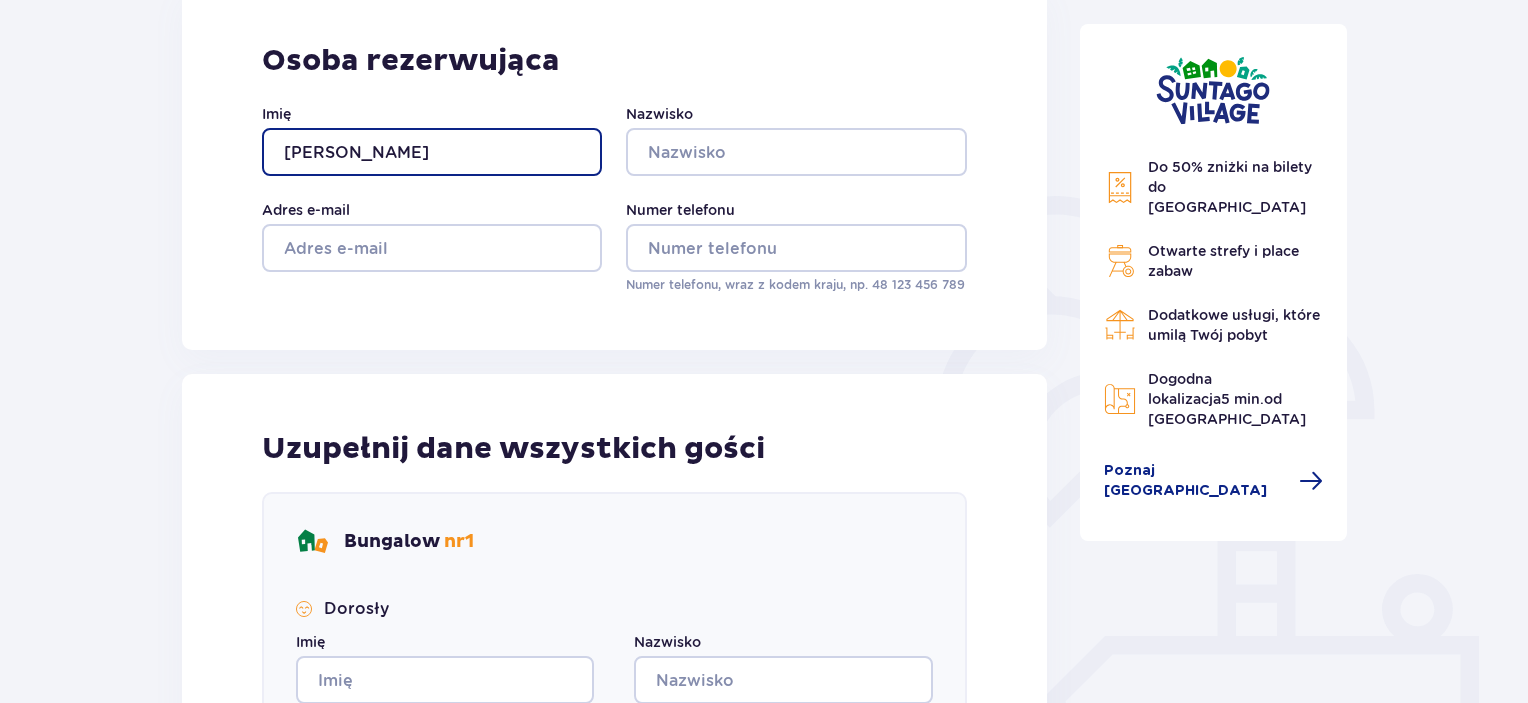 type on "Mariusz" 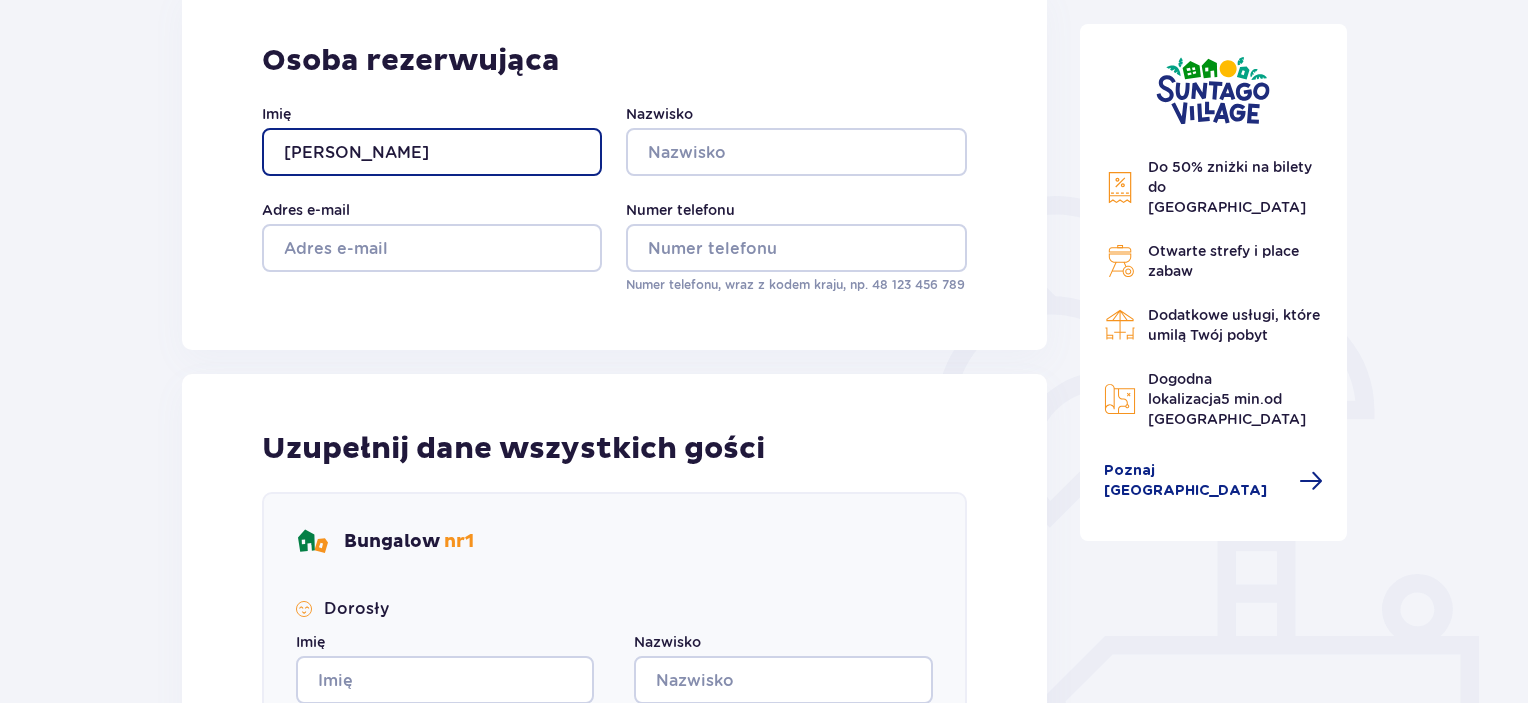 scroll, scrollTop: 0, scrollLeft: 0, axis: both 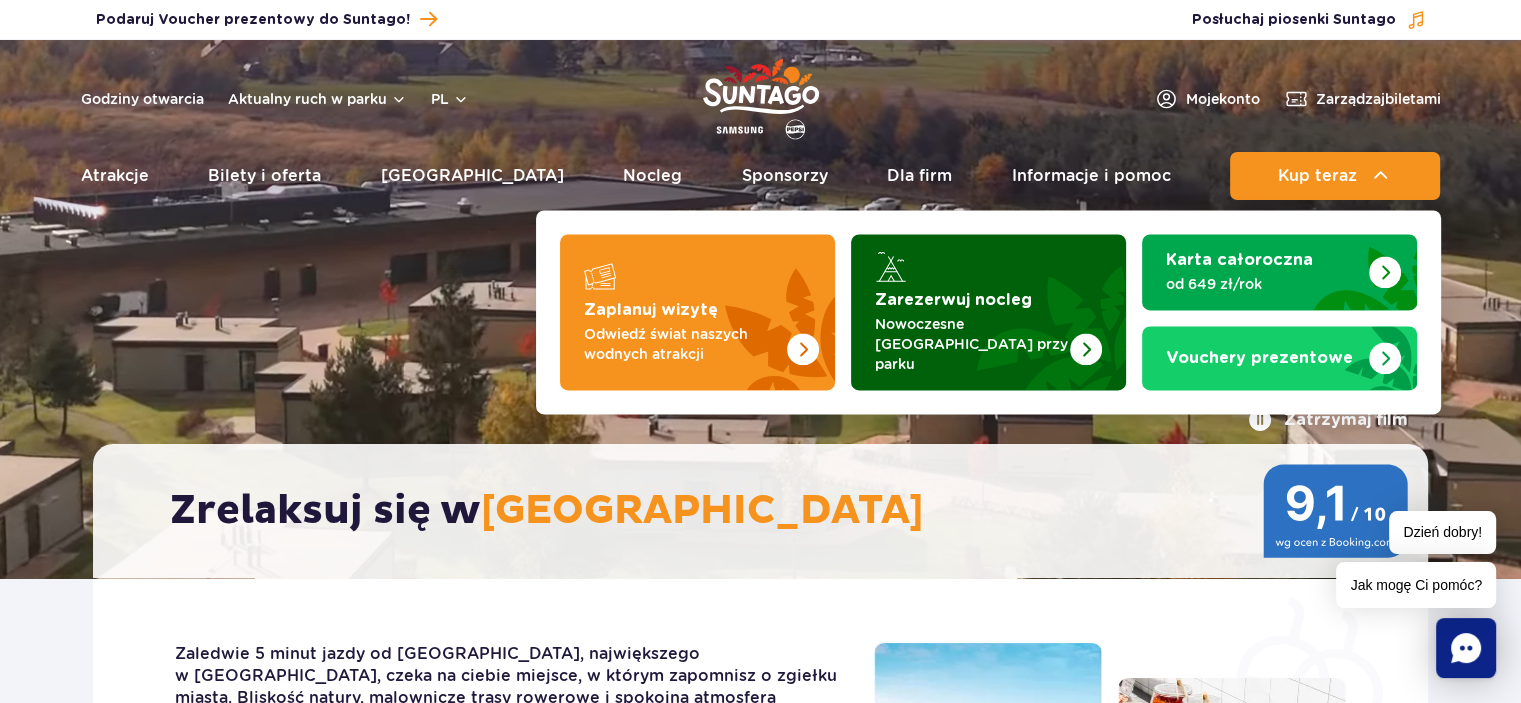 click at bounding box center [988, 312] 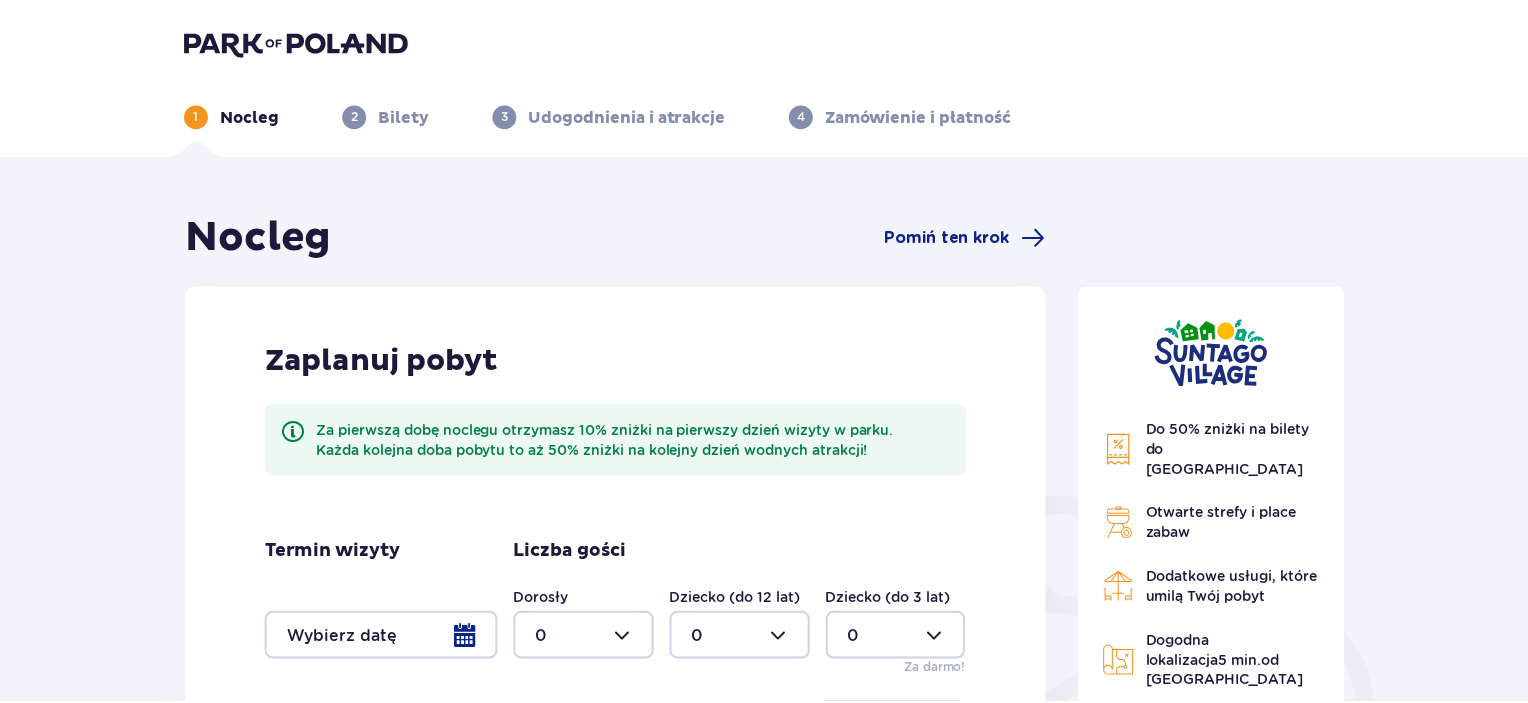 scroll, scrollTop: 0, scrollLeft: 0, axis: both 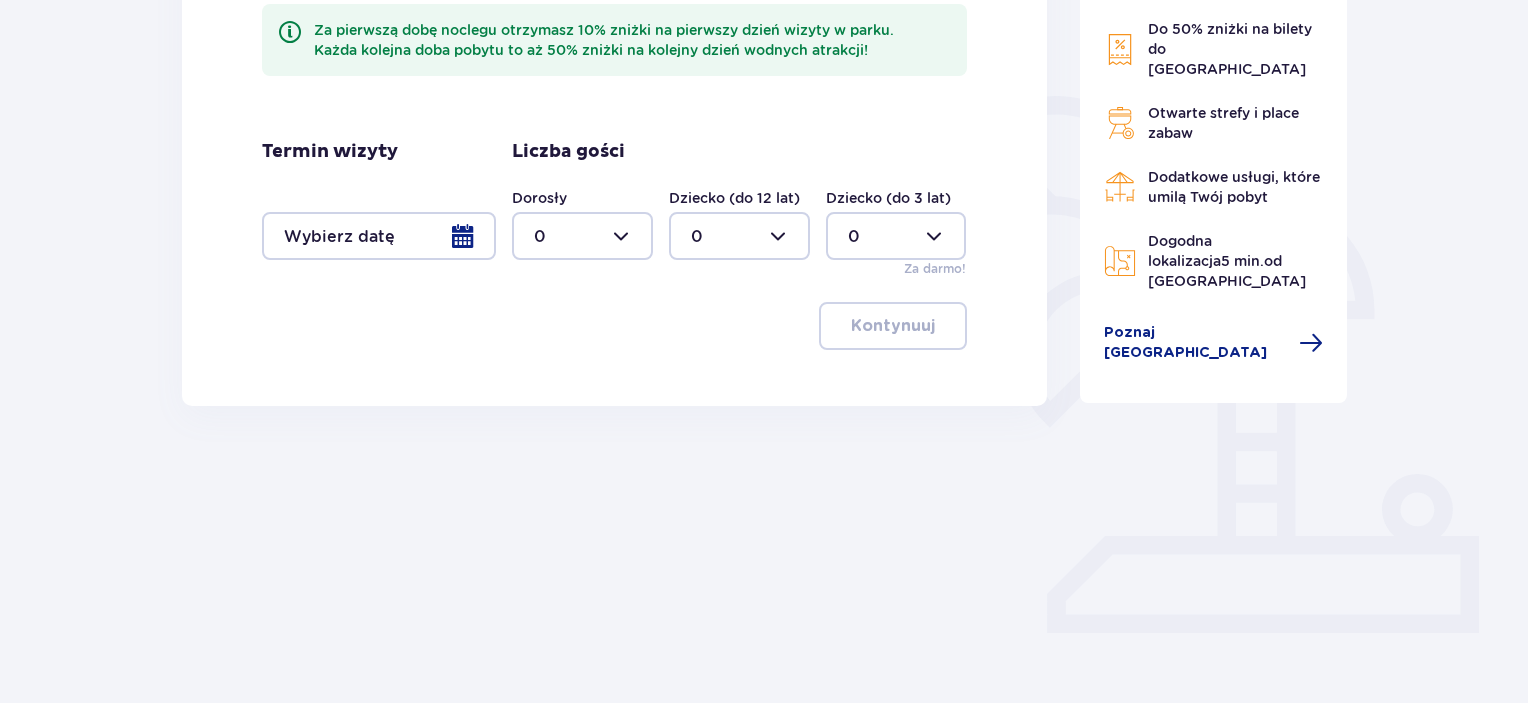 click at bounding box center (379, 236) 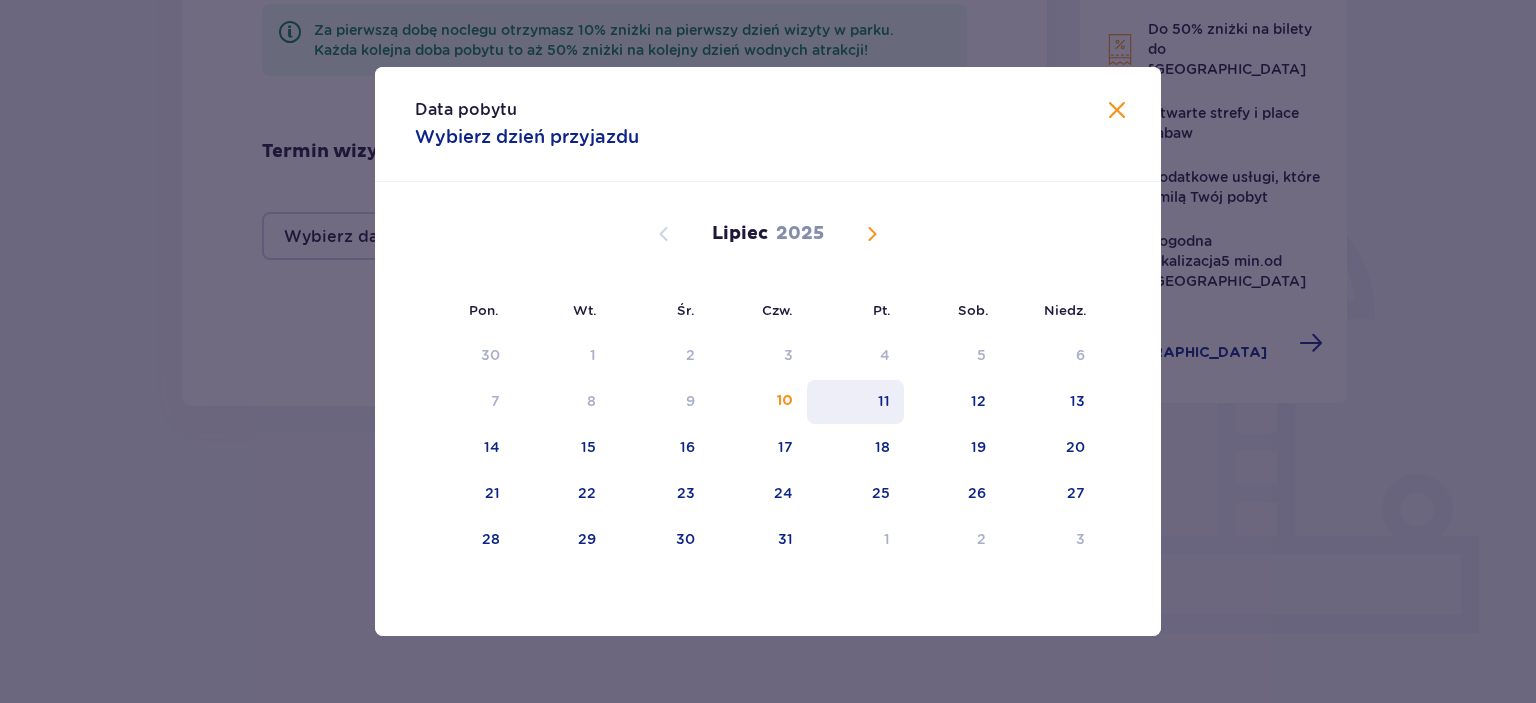click on "11" at bounding box center [855, 402] 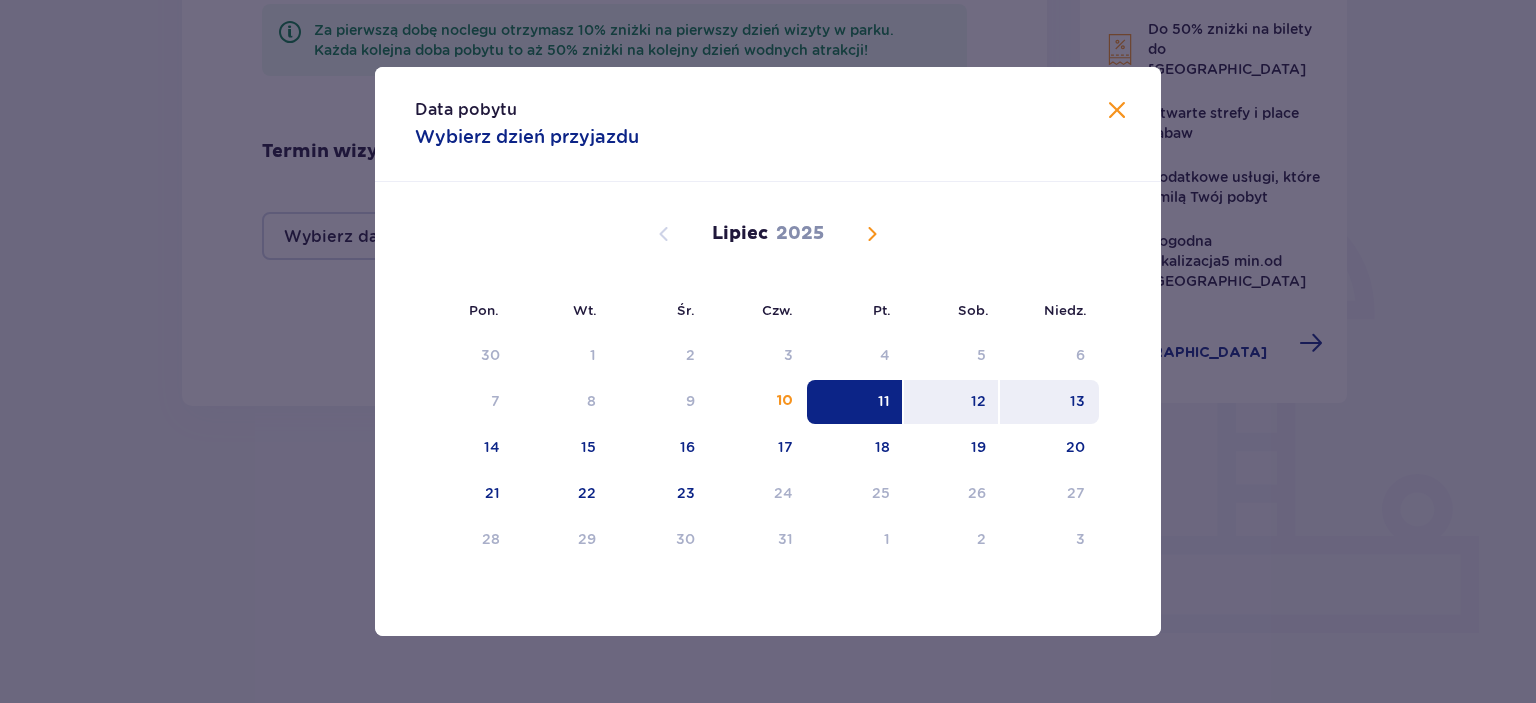 click on "13" at bounding box center (1077, 401) 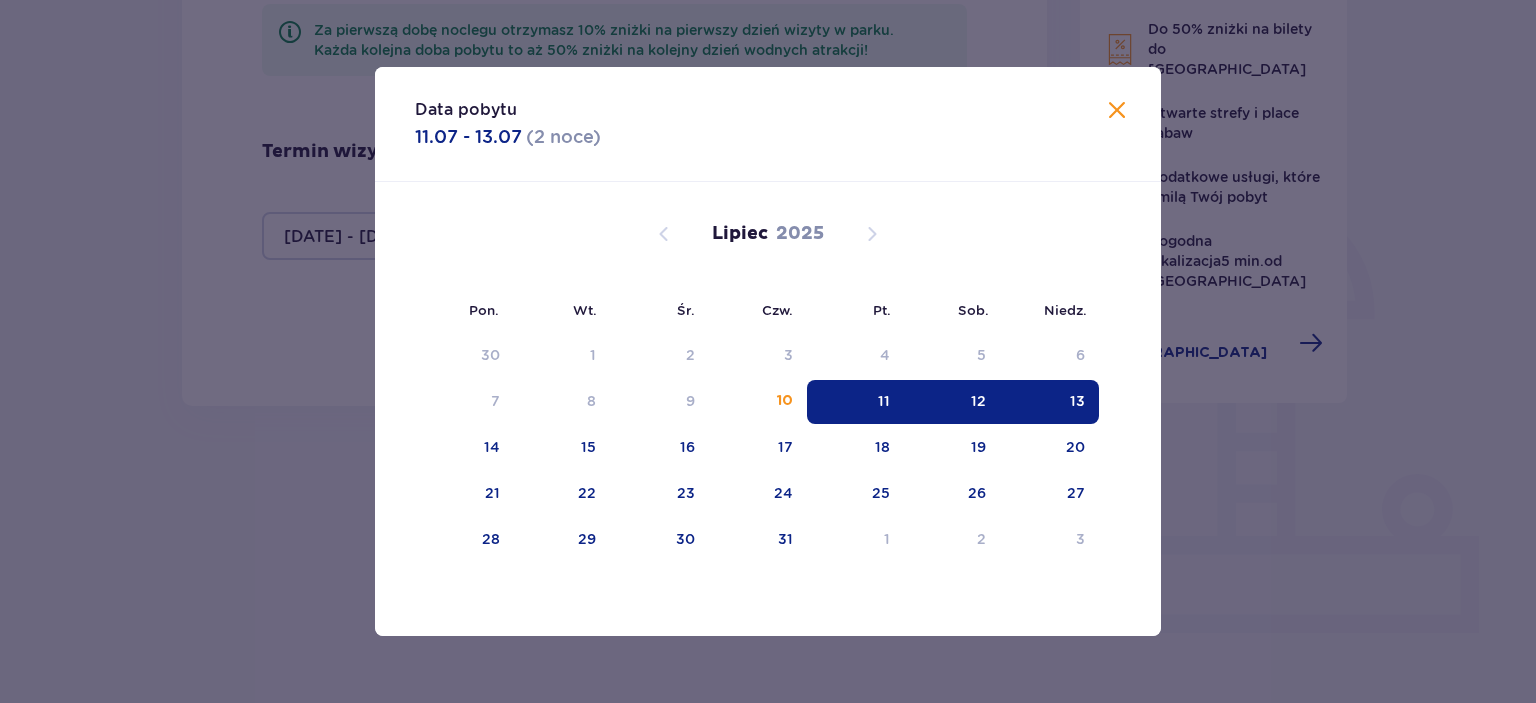 type on "[DATE] - [DATE]" 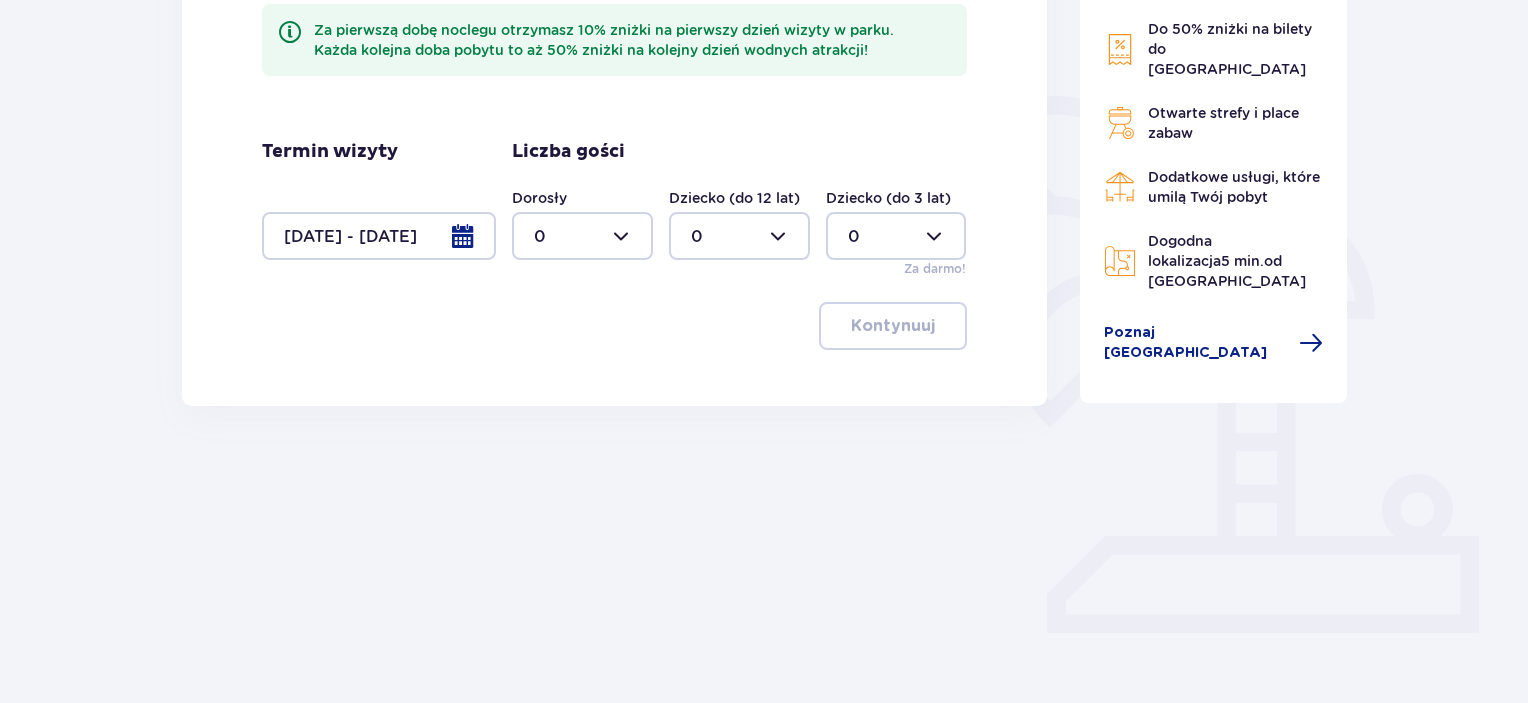 click at bounding box center [582, 236] 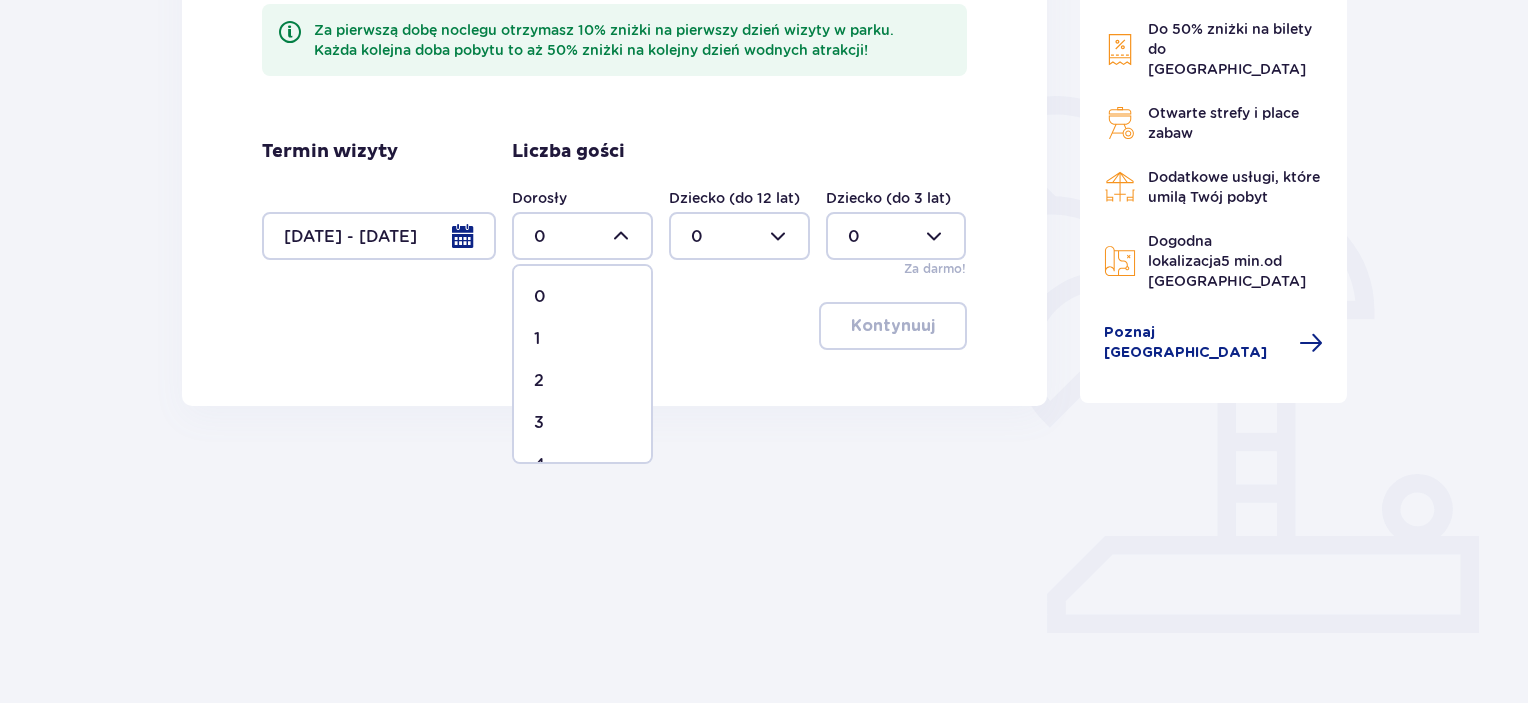 click on "1" at bounding box center (582, 339) 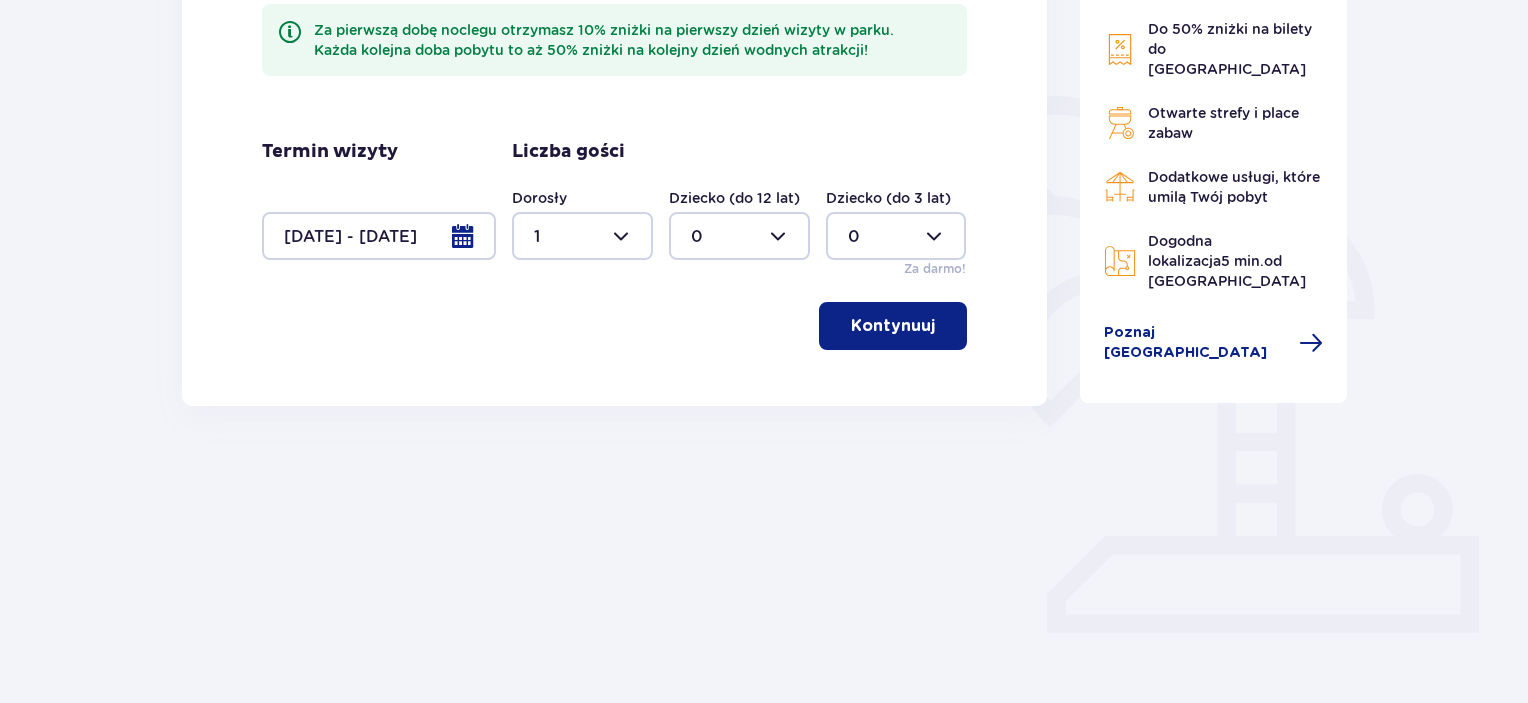click at bounding box center (739, 236) 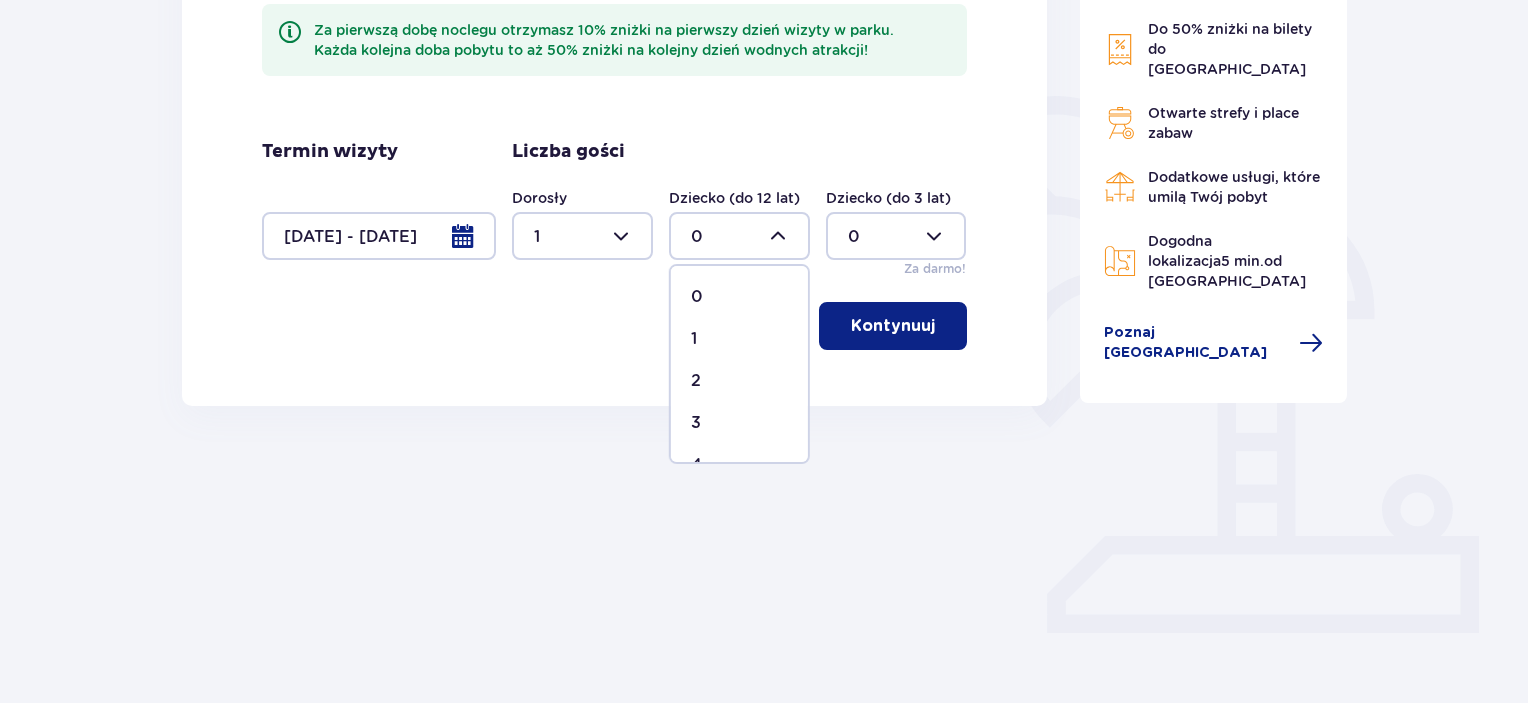 click on "1" at bounding box center [739, 339] 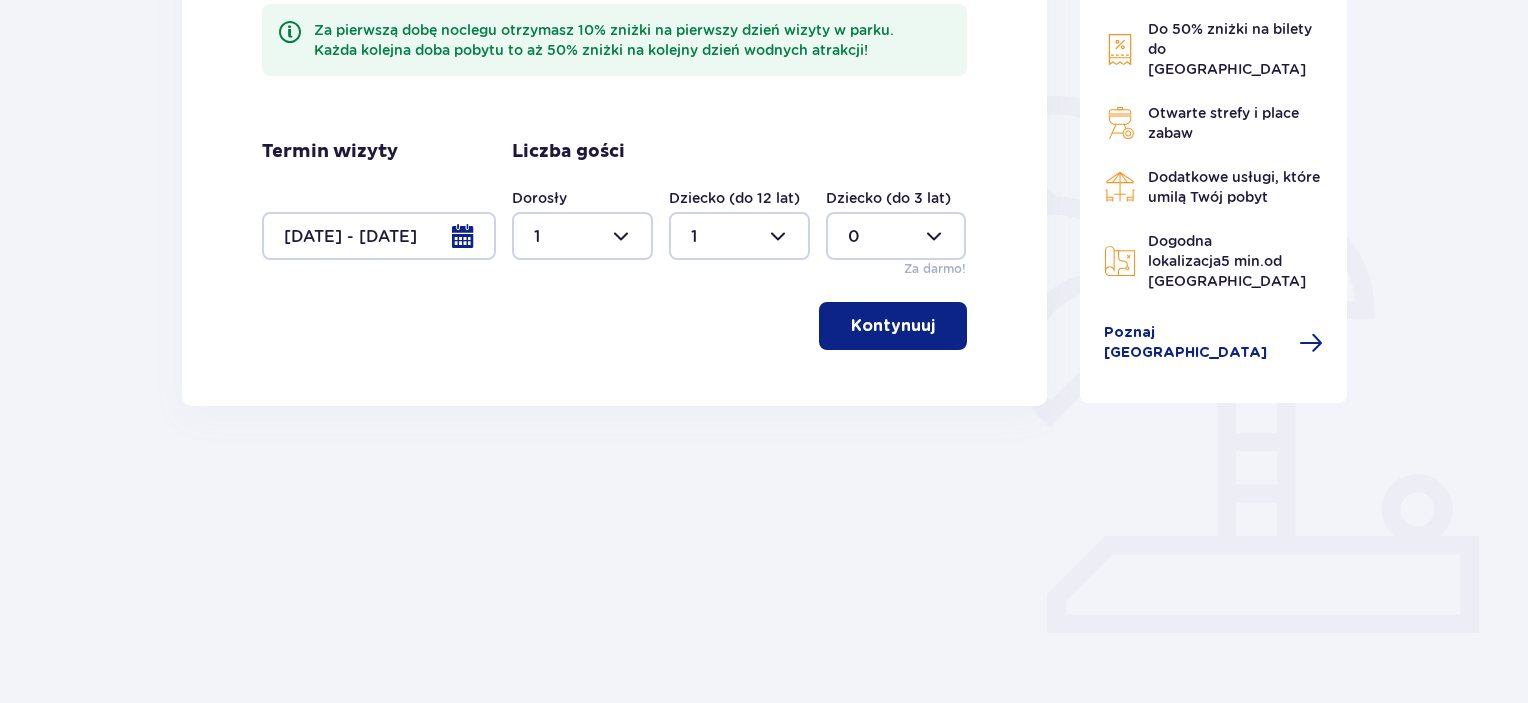 click on "Kontynuuj" at bounding box center (893, 326) 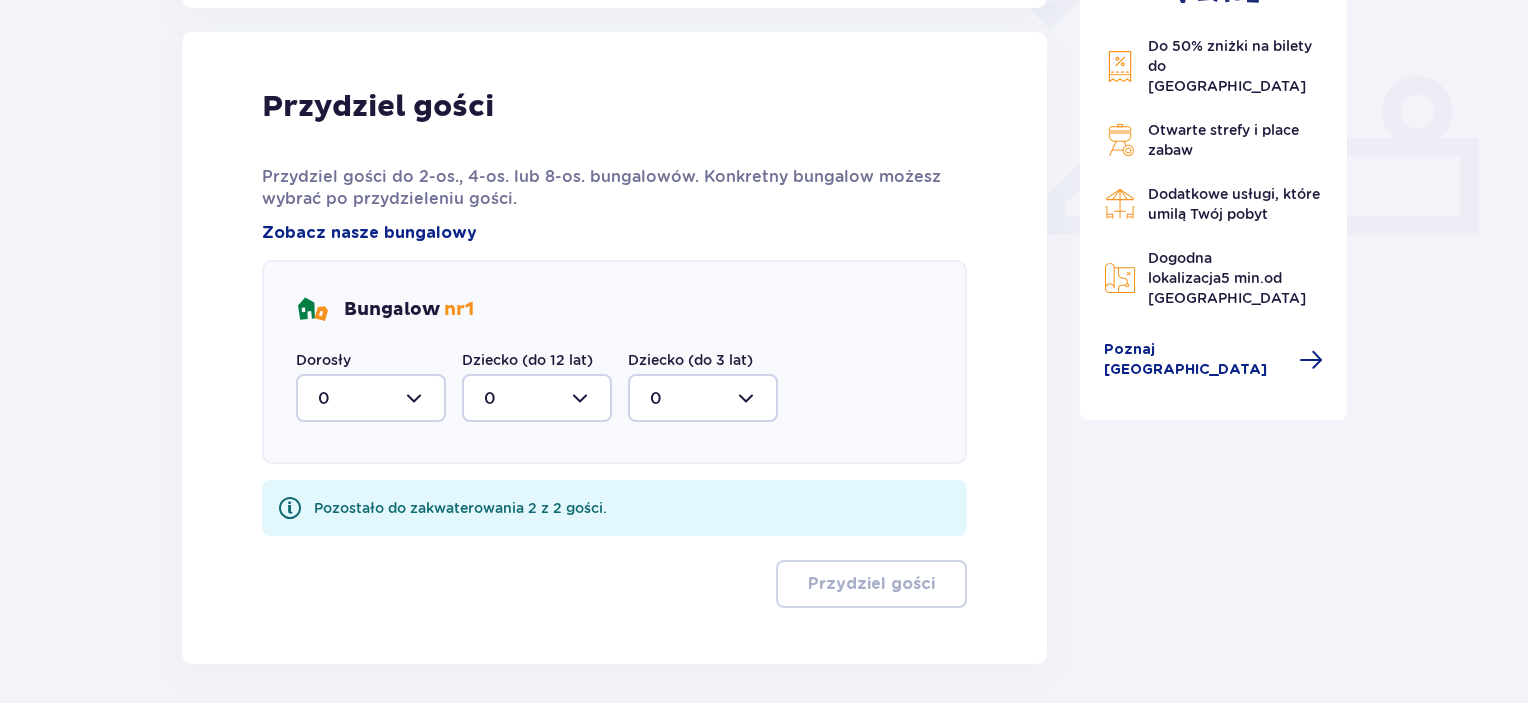 scroll, scrollTop: 806, scrollLeft: 0, axis: vertical 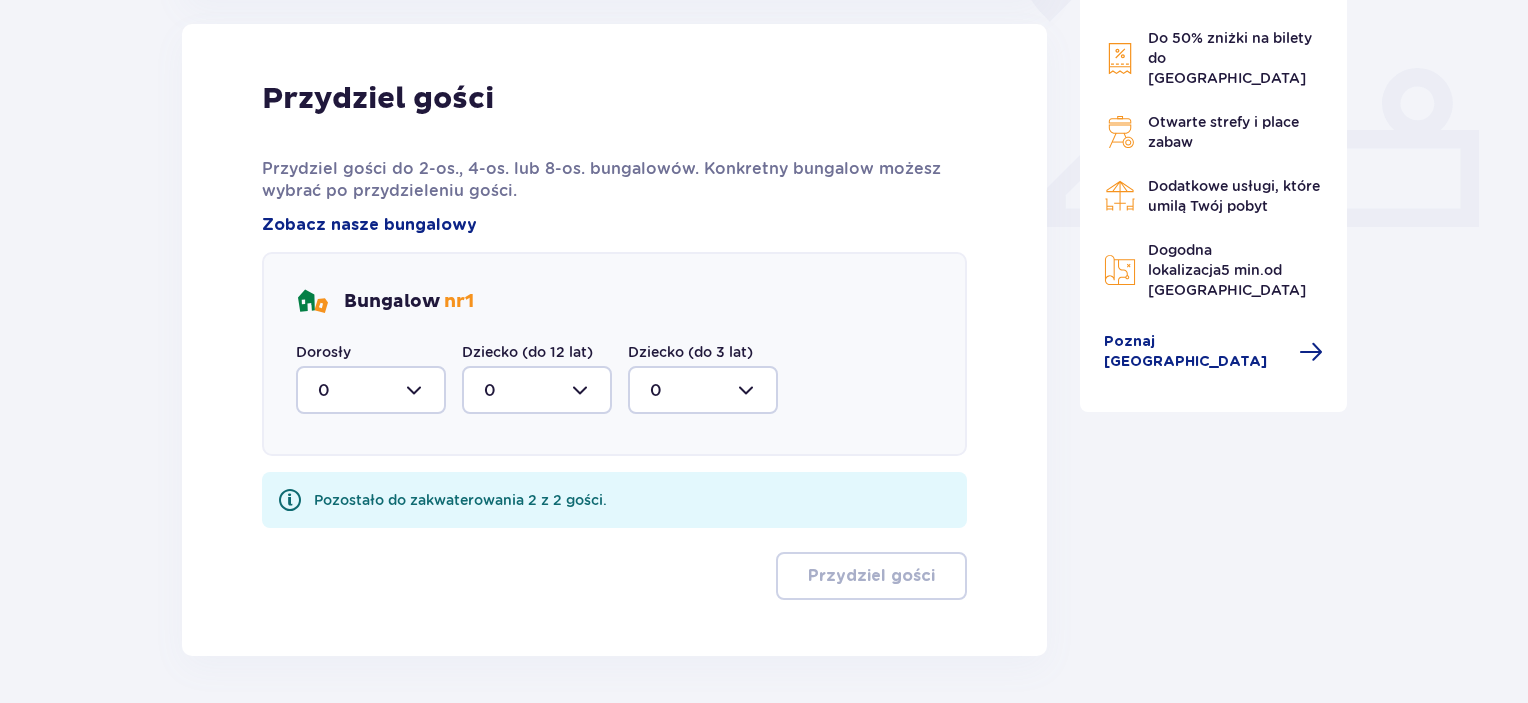 click at bounding box center (371, 390) 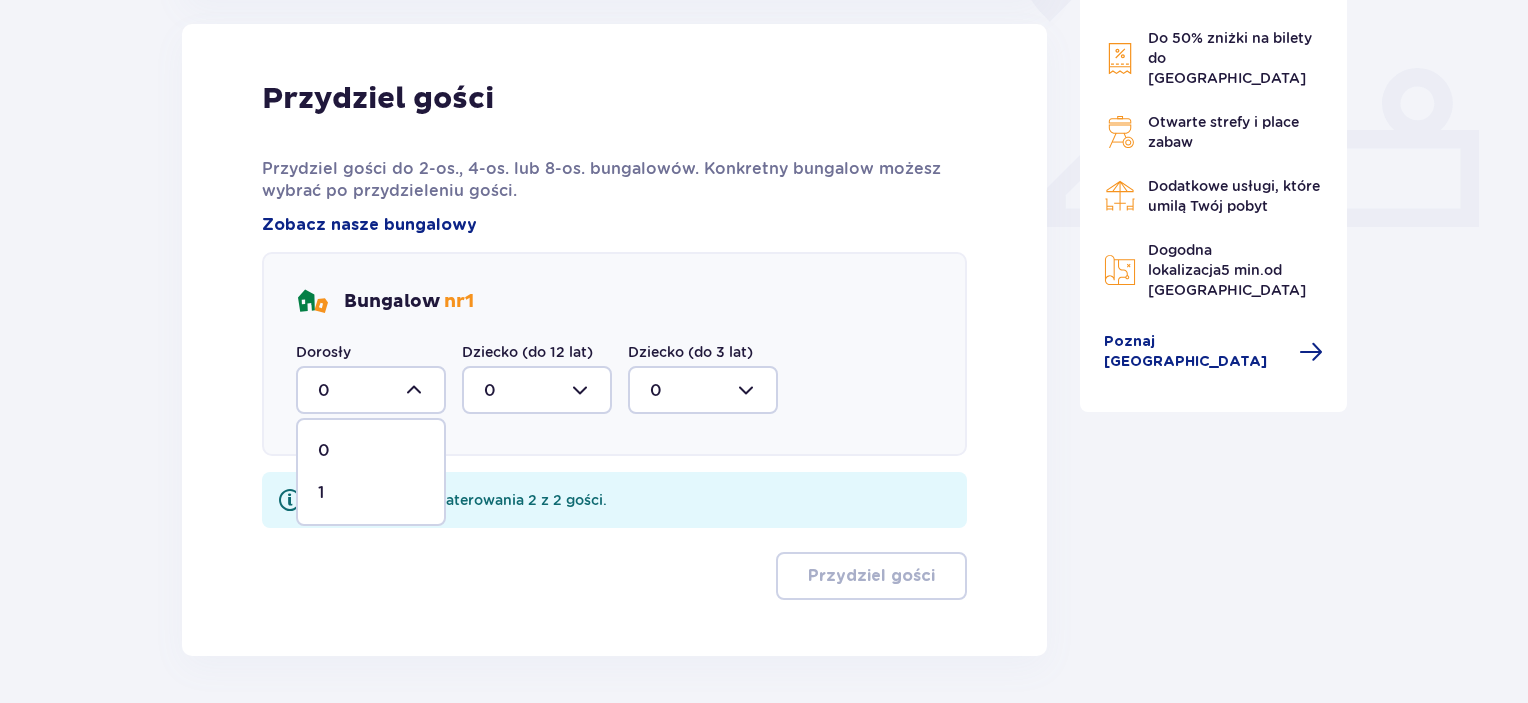 click on "1" at bounding box center (371, 493) 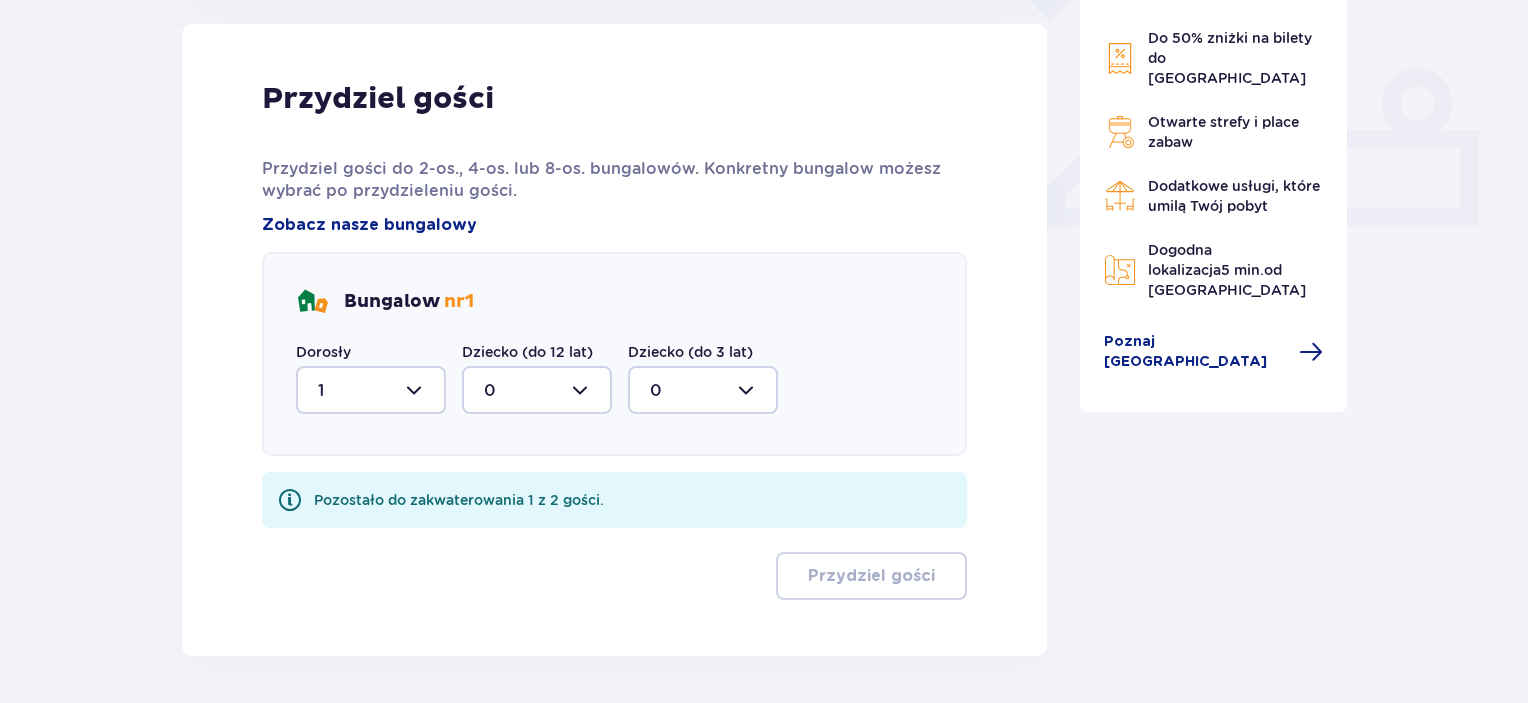 click at bounding box center [537, 390] 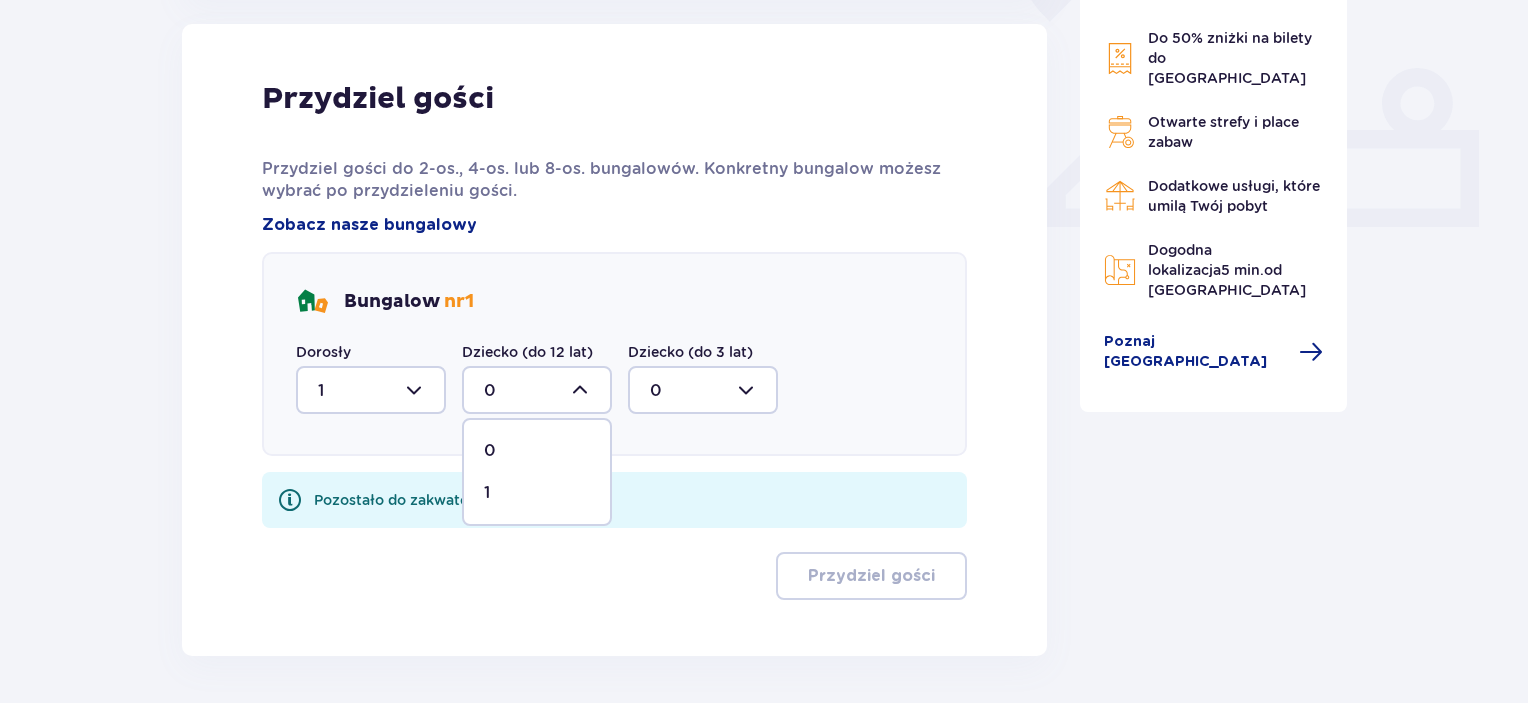 click on "1" at bounding box center [537, 493] 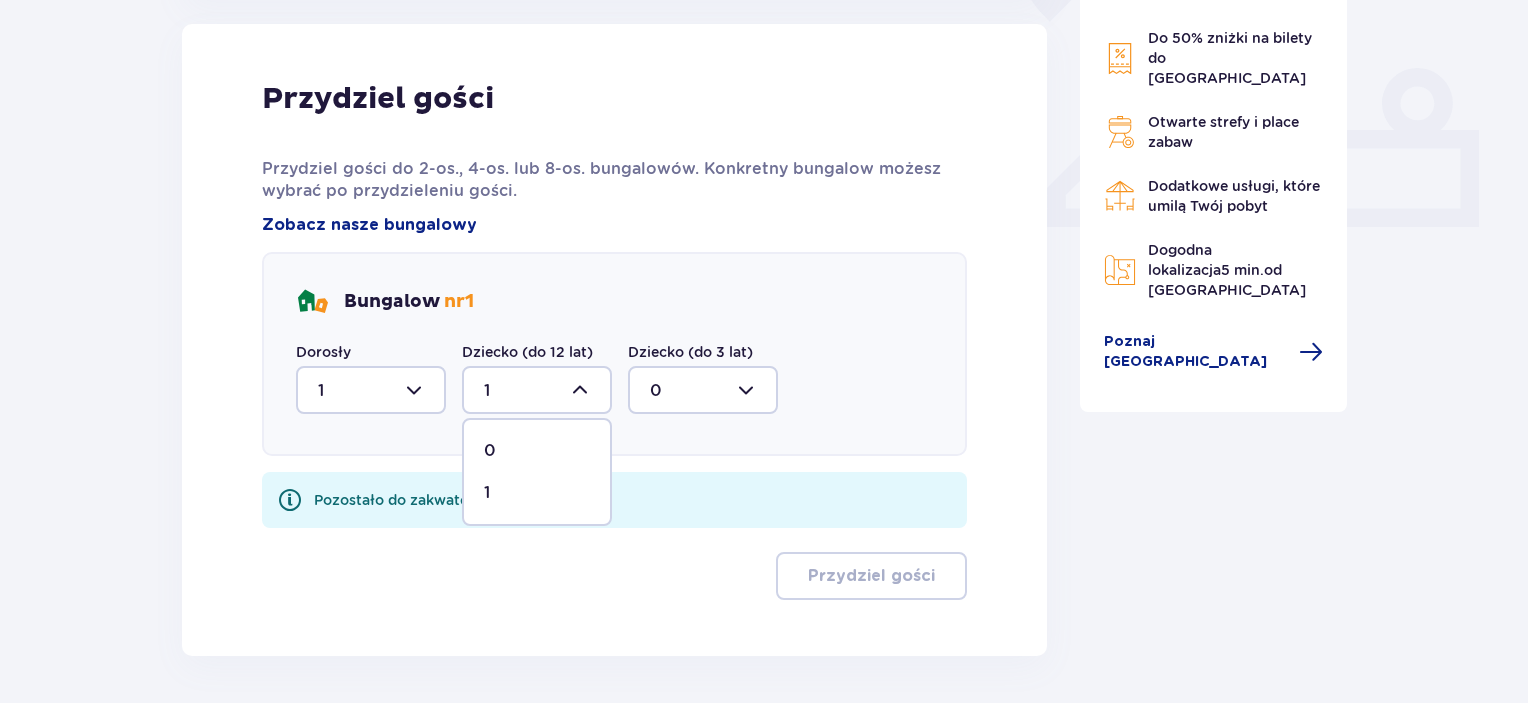 scroll, scrollTop: 798, scrollLeft: 0, axis: vertical 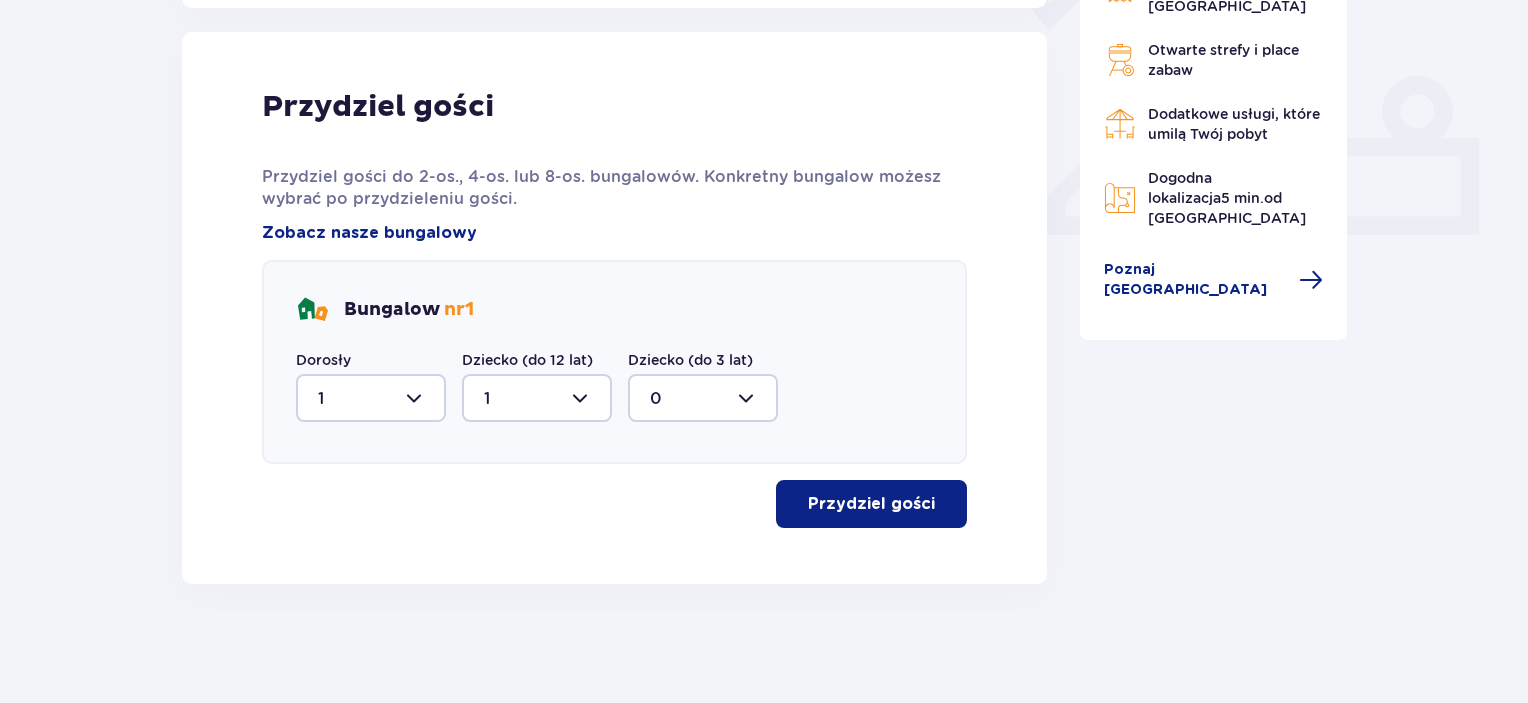click on "Przydziel gości" at bounding box center (871, 504) 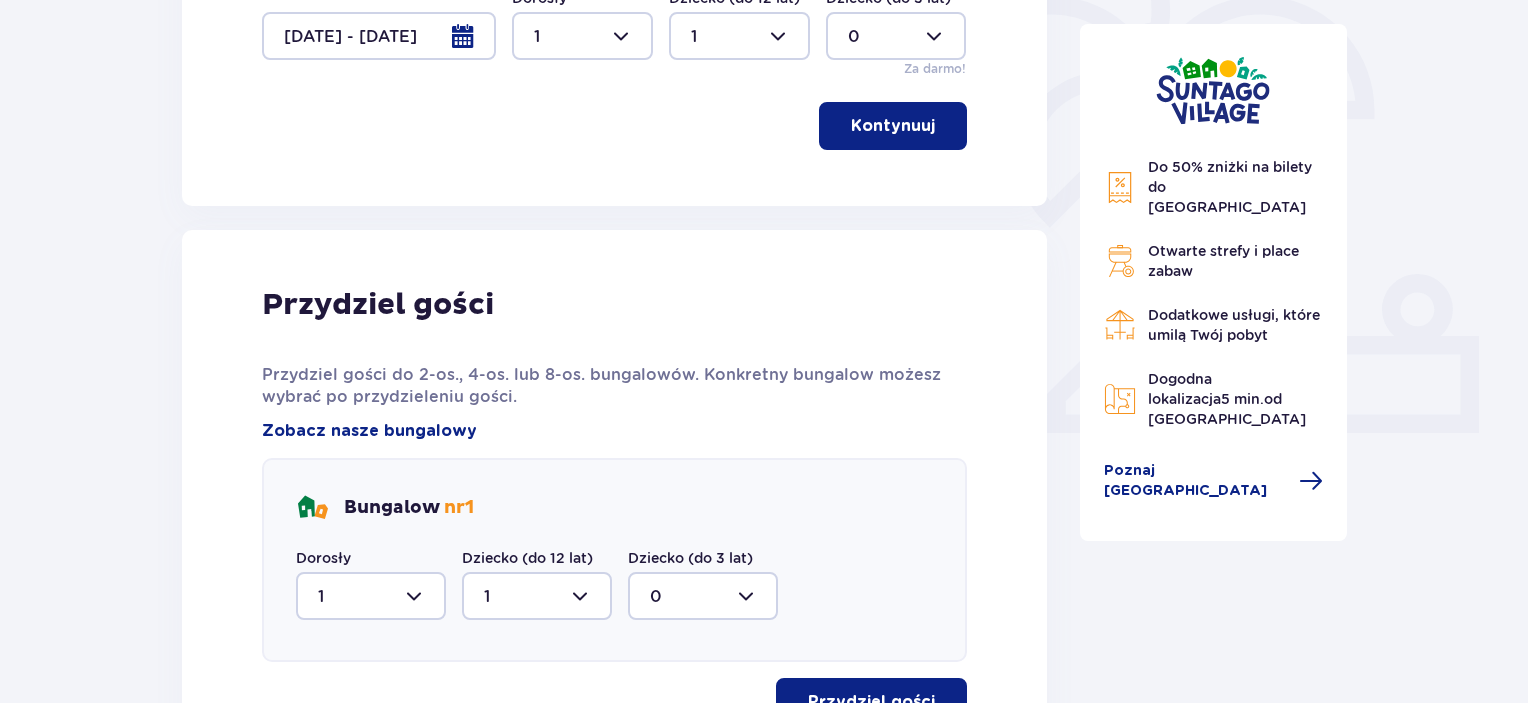 scroll, scrollTop: 1121, scrollLeft: 0, axis: vertical 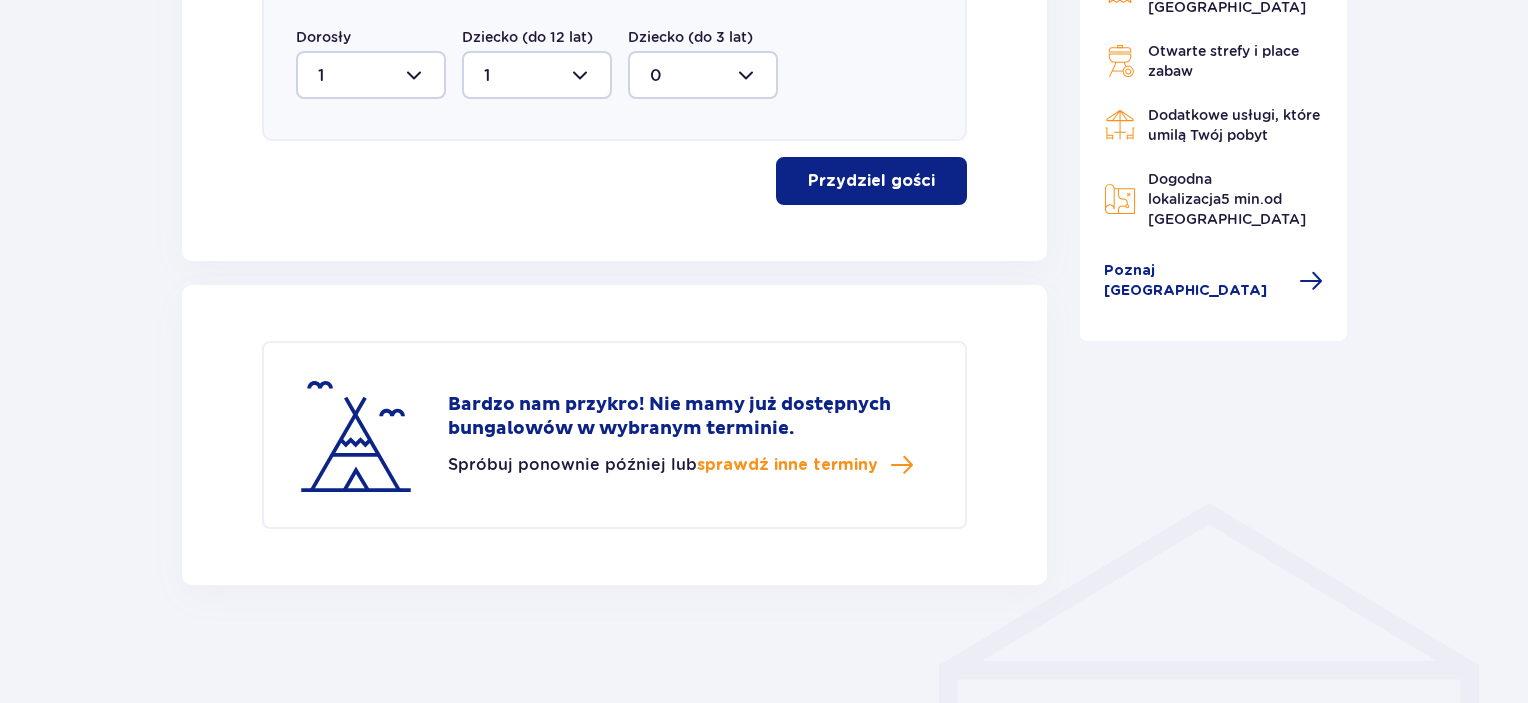 click on "Przydziel gości" at bounding box center (871, 181) 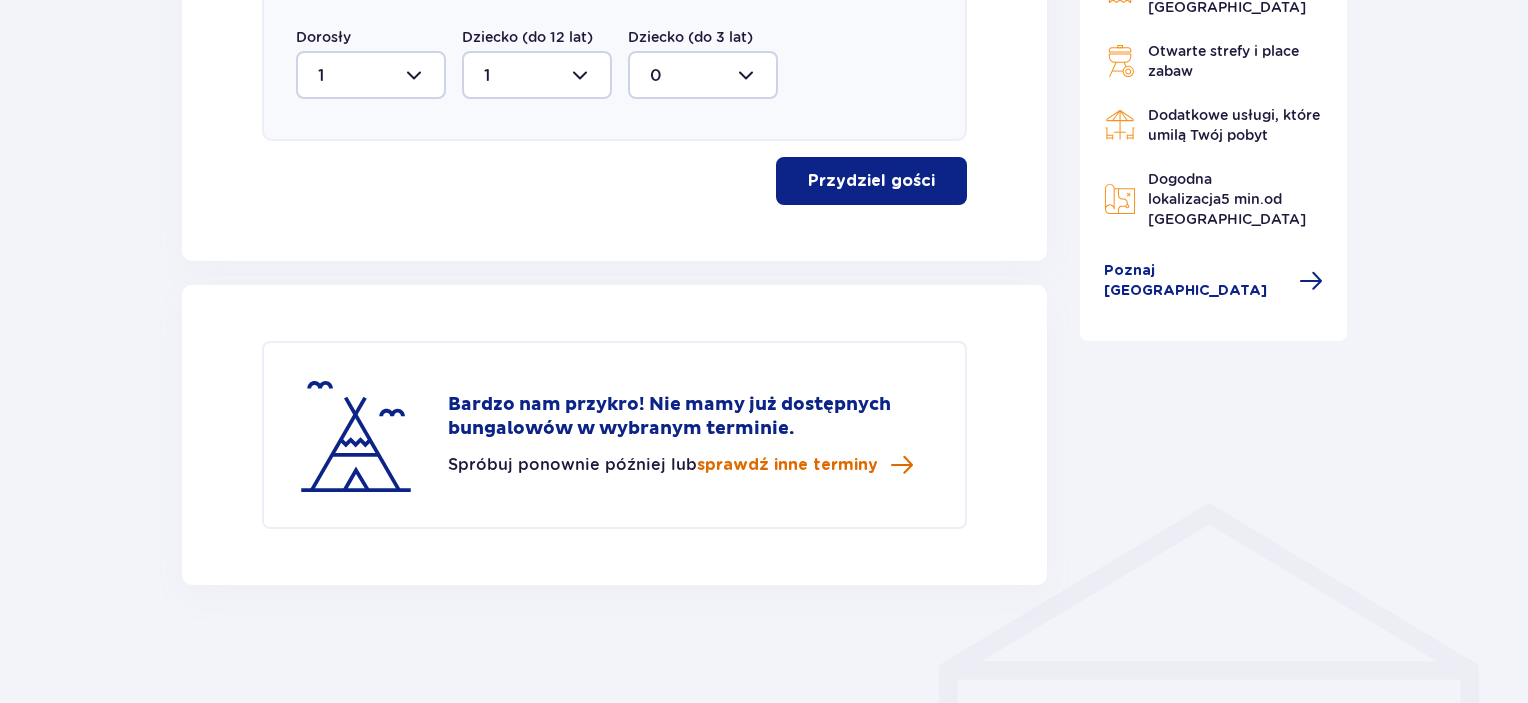 click on "sprawdź inne terminy" at bounding box center (787, 465) 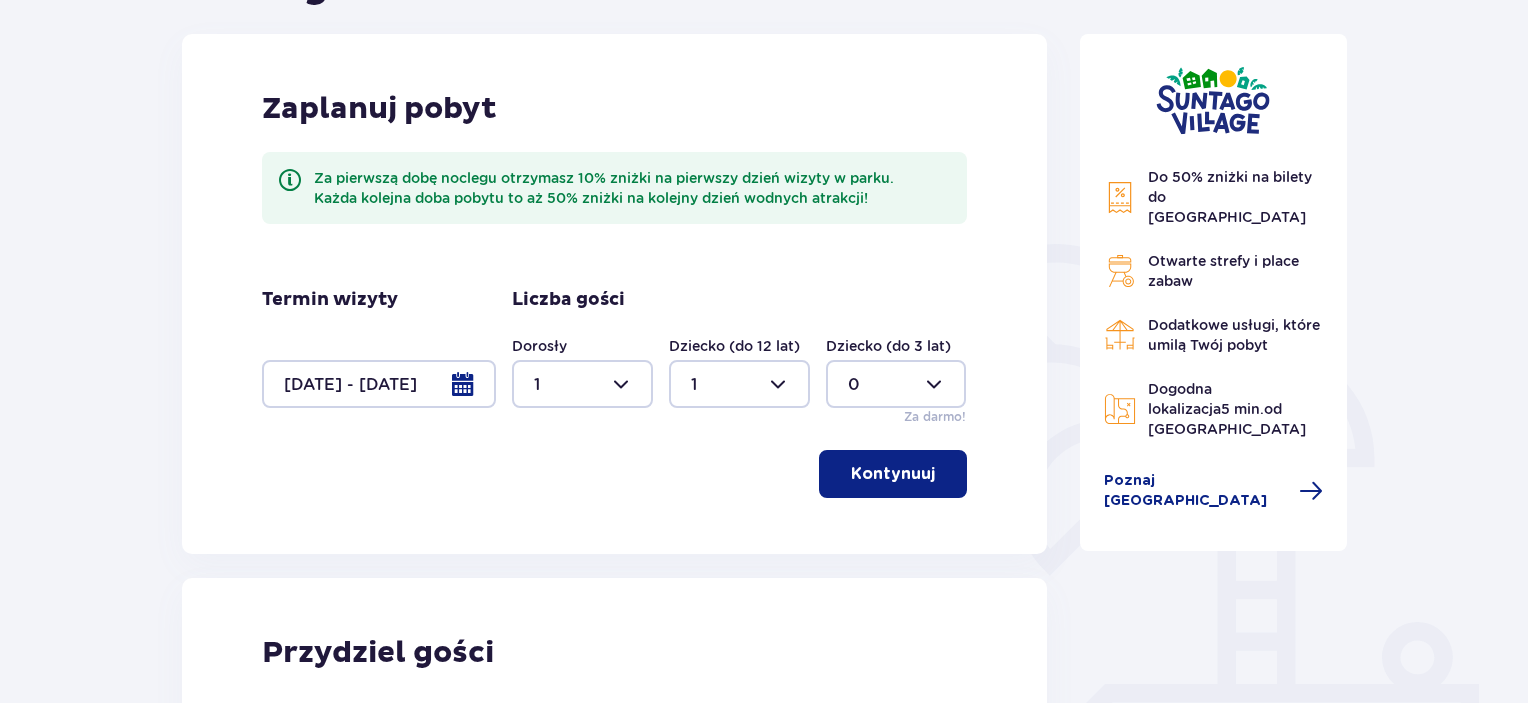 scroll, scrollTop: 236, scrollLeft: 0, axis: vertical 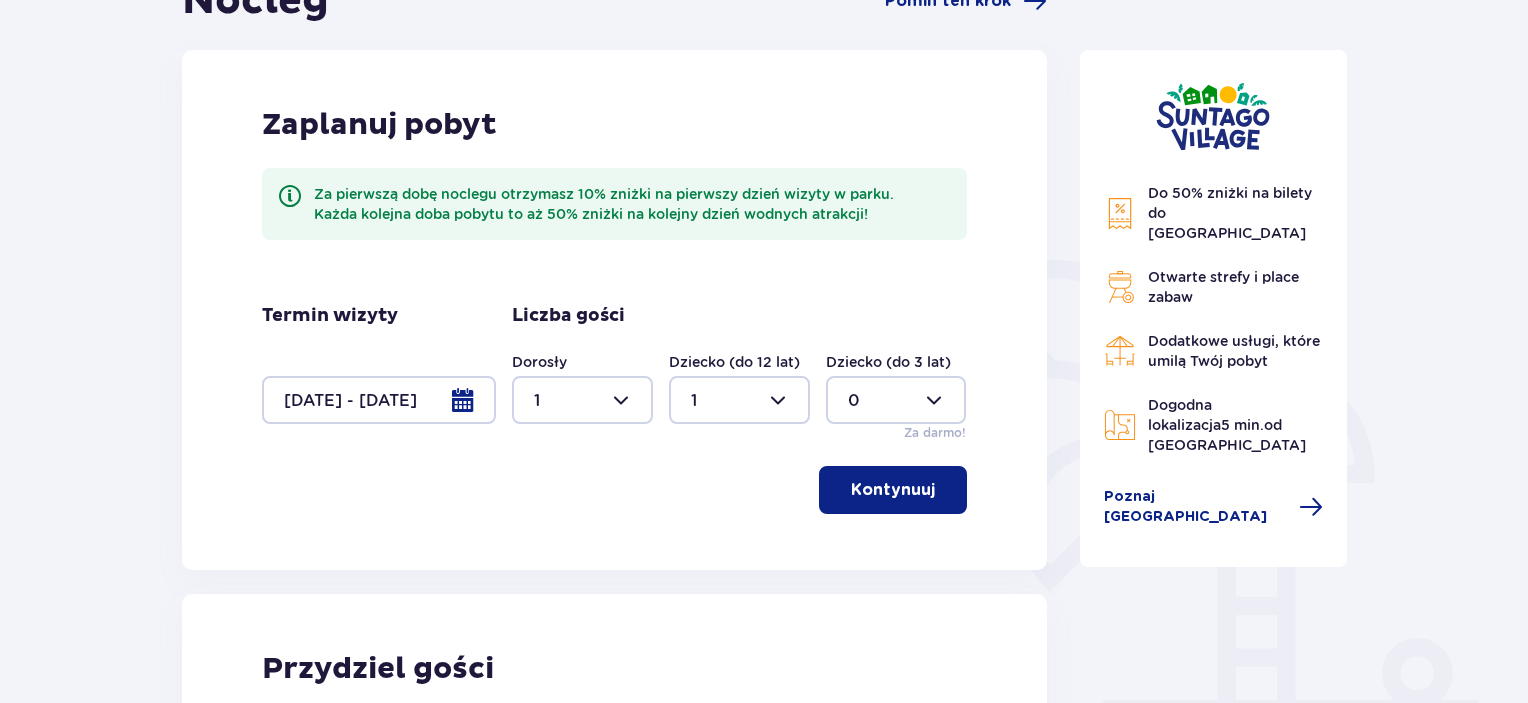 click at bounding box center (379, 400) 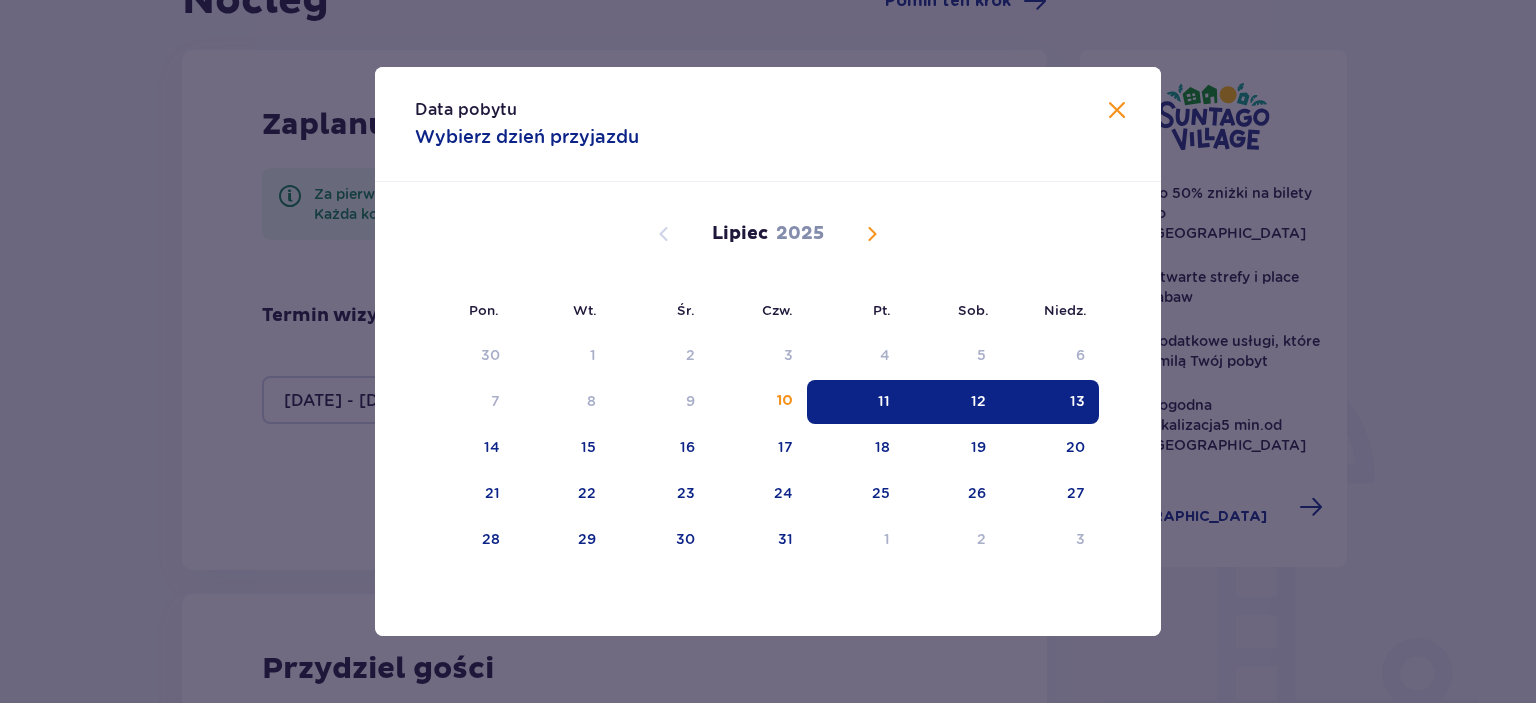 click on "12" at bounding box center [952, 402] 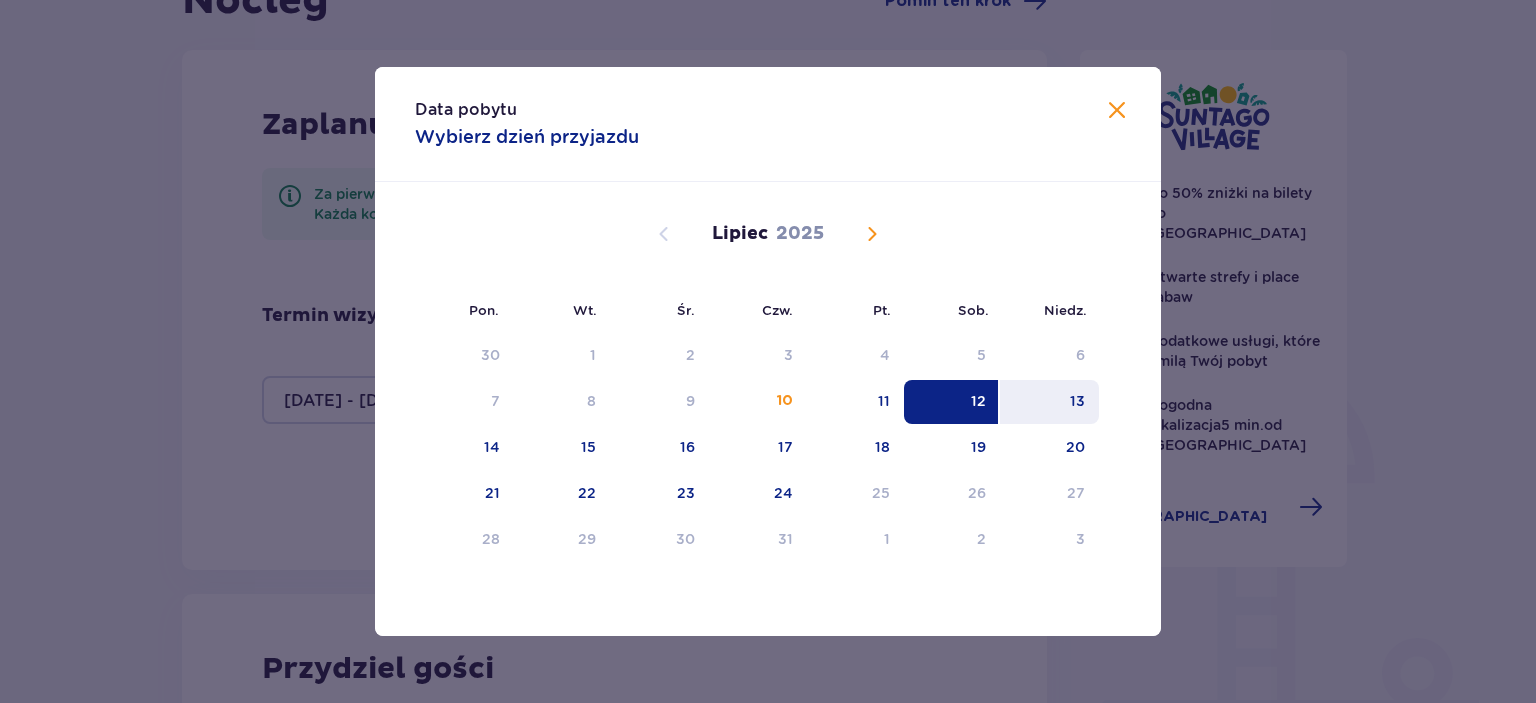 click on "13" at bounding box center (1049, 402) 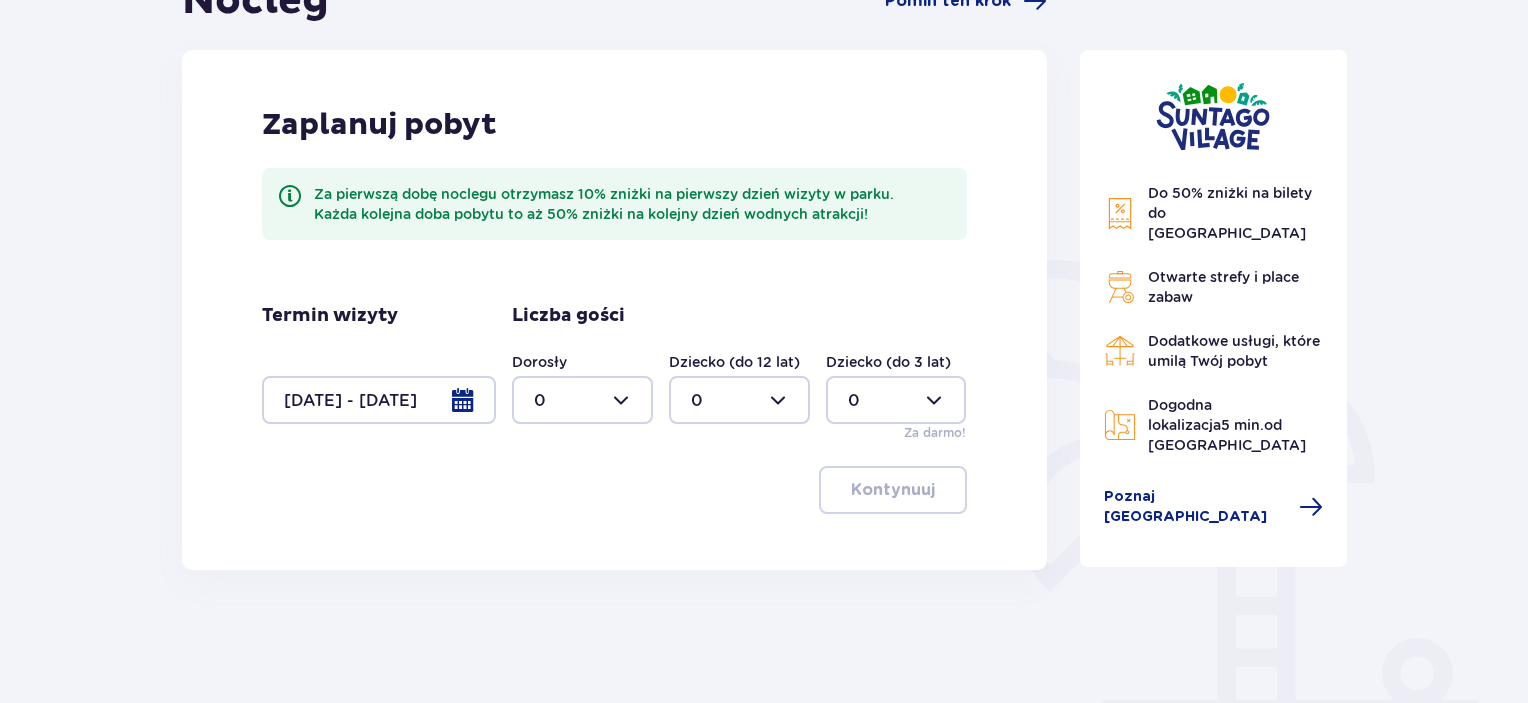 click at bounding box center [582, 400] 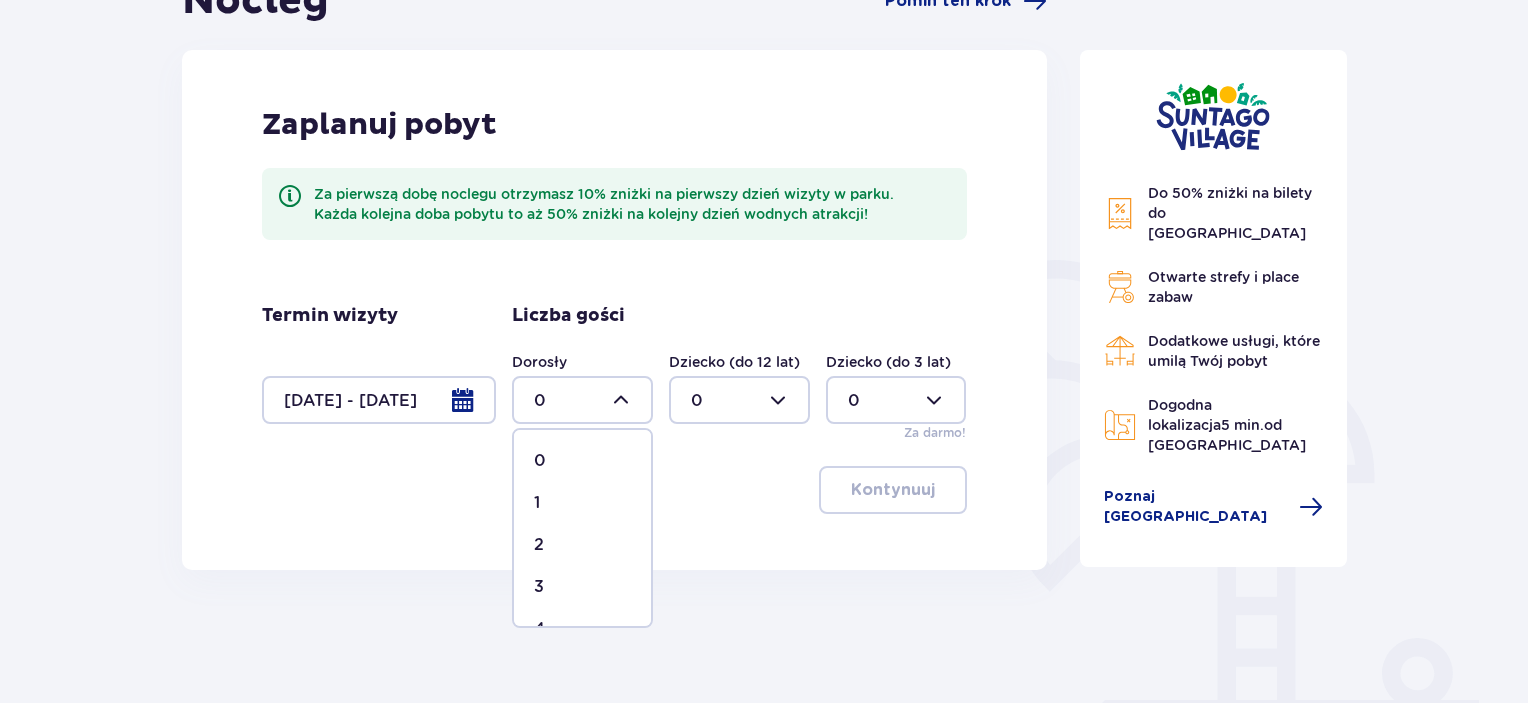 click on "1" at bounding box center [582, 503] 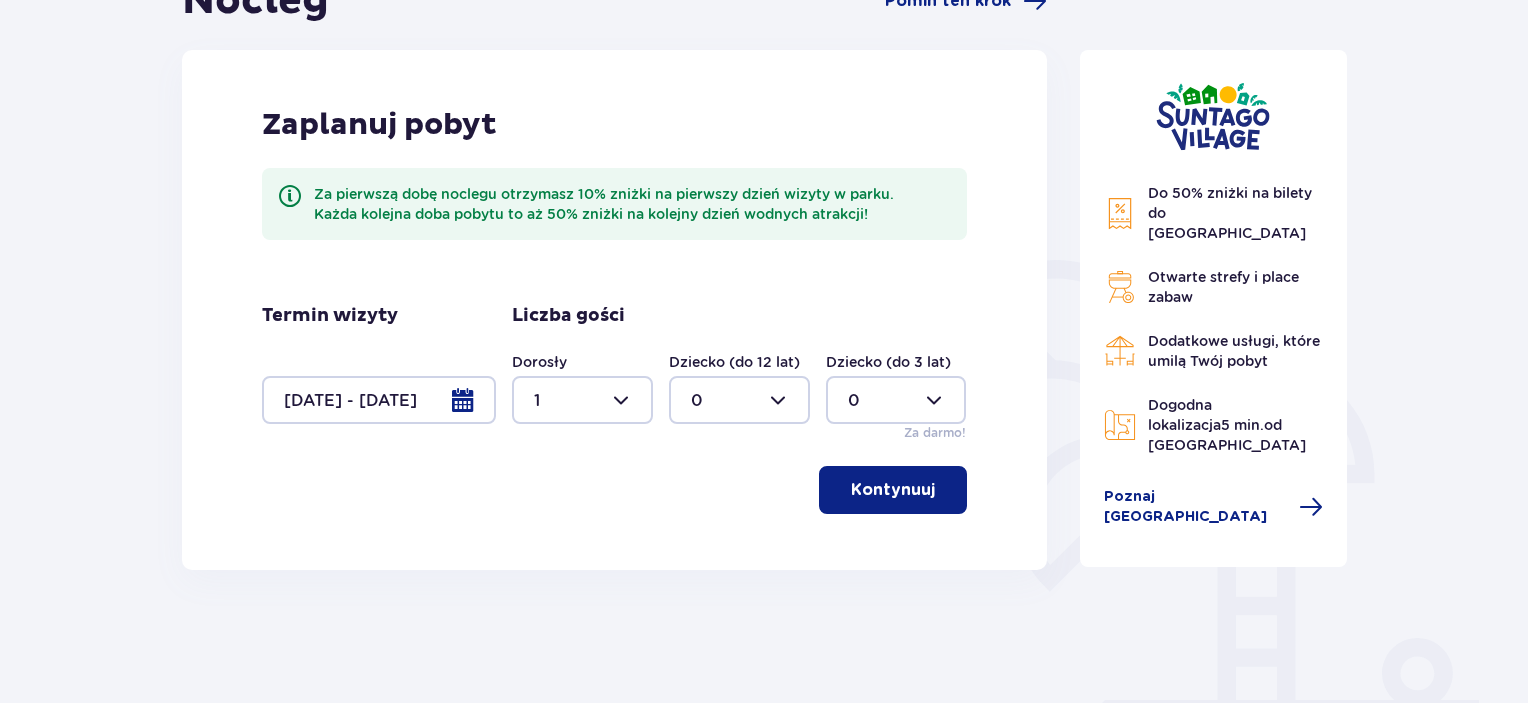 click at bounding box center (739, 400) 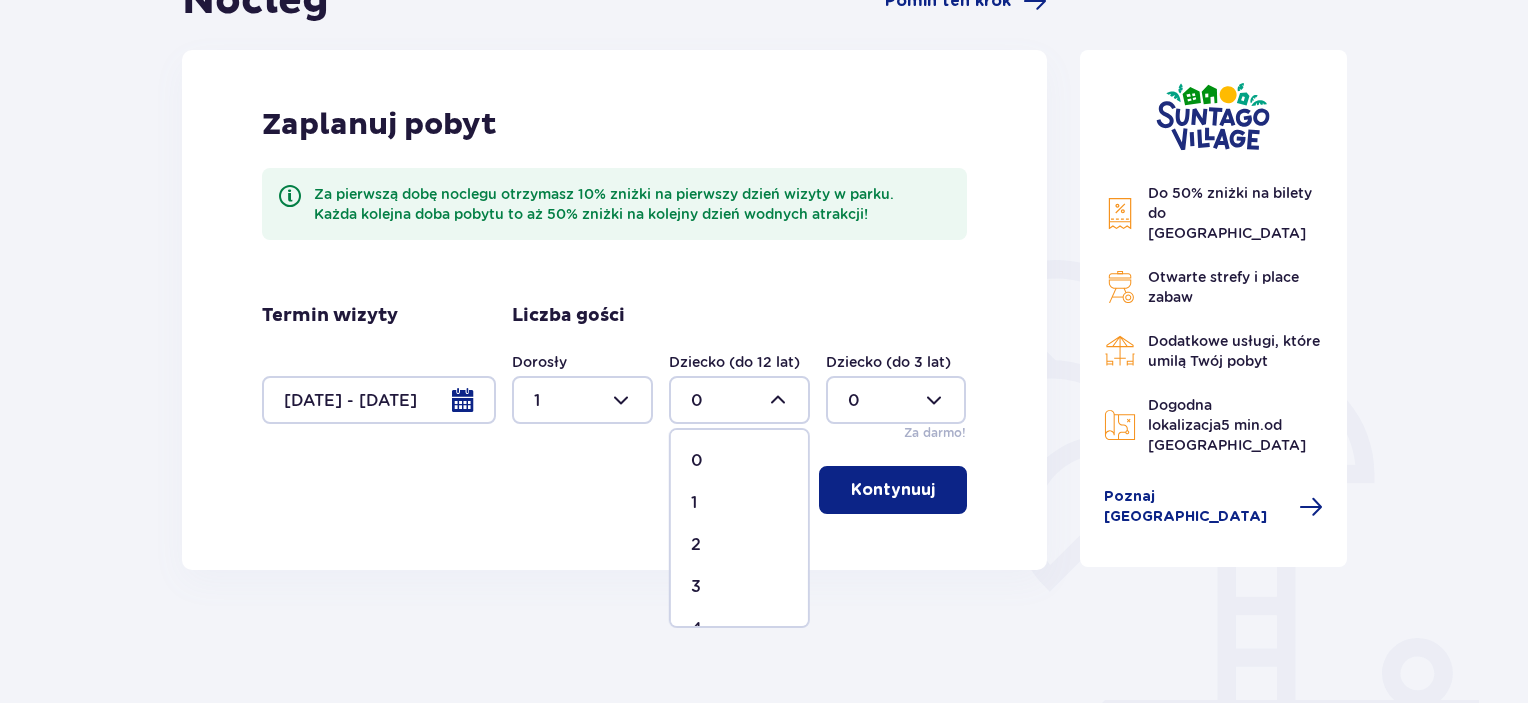 click on "1" at bounding box center [739, 503] 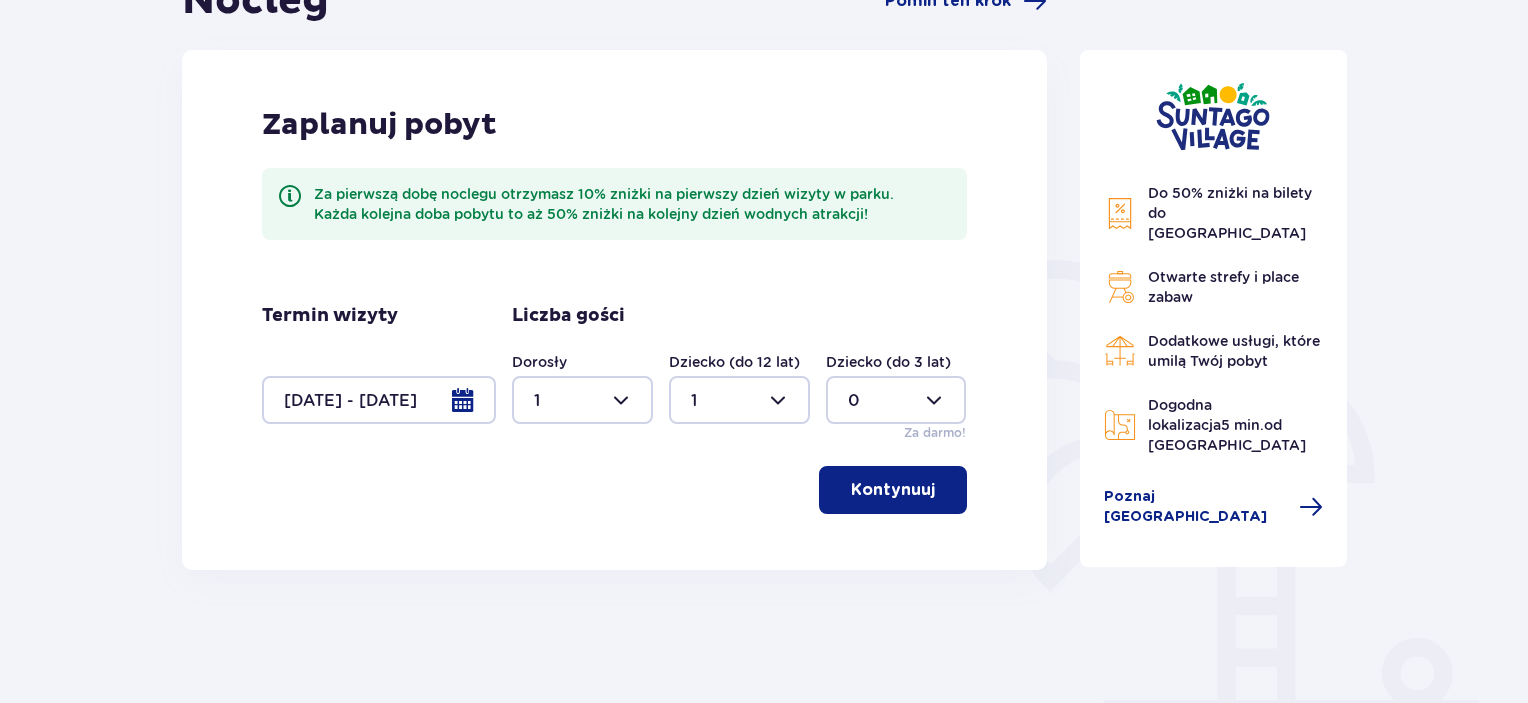 click on "Kontynuuj" at bounding box center (893, 490) 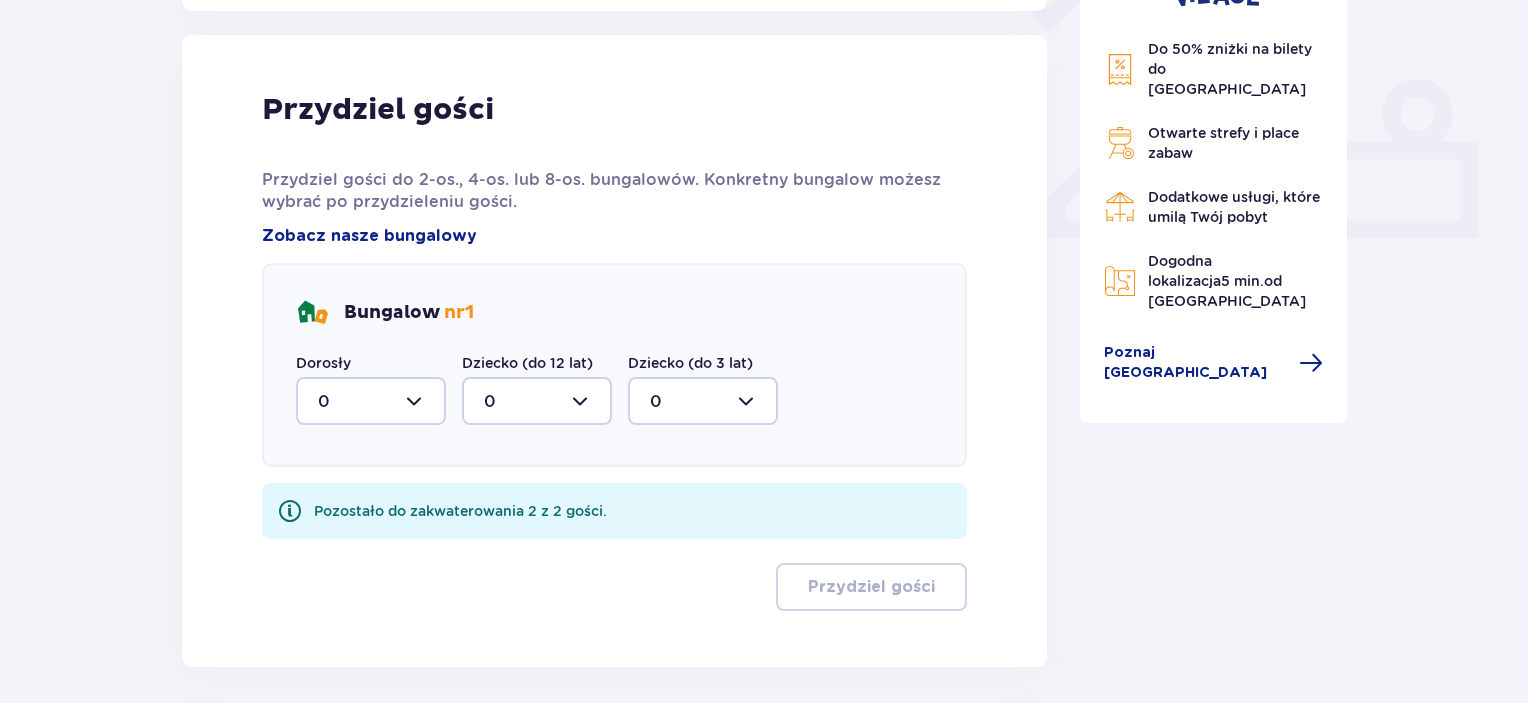 scroll, scrollTop: 806, scrollLeft: 0, axis: vertical 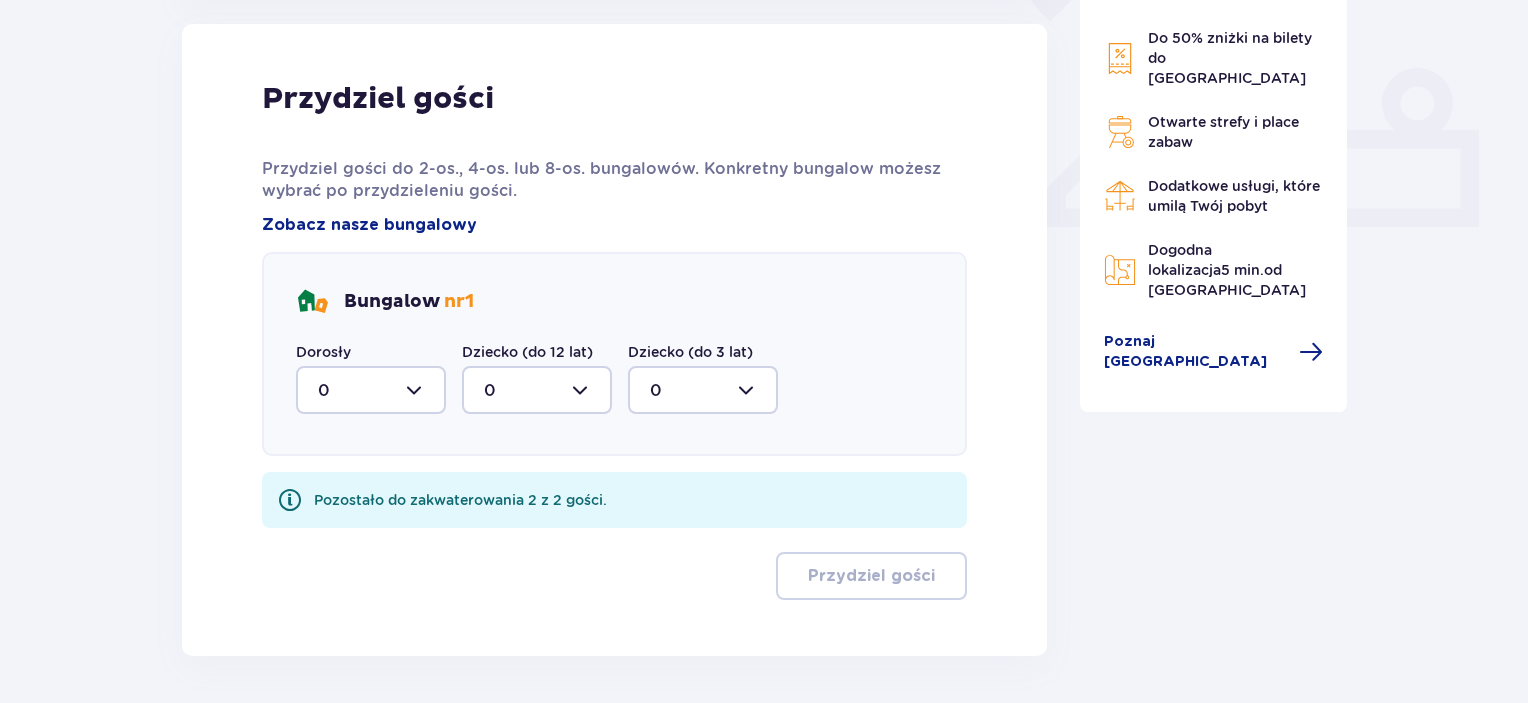 click at bounding box center [371, 390] 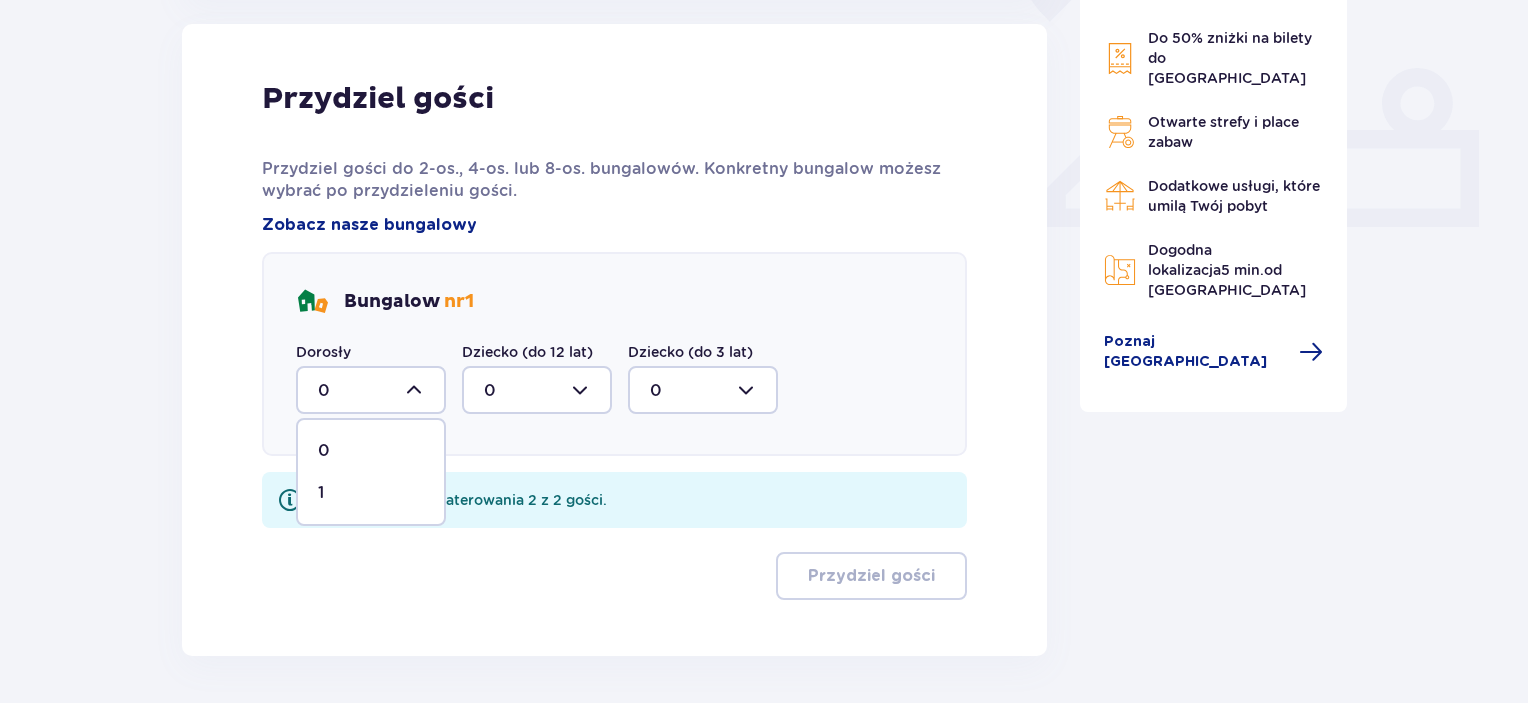 click on "1" at bounding box center (371, 493) 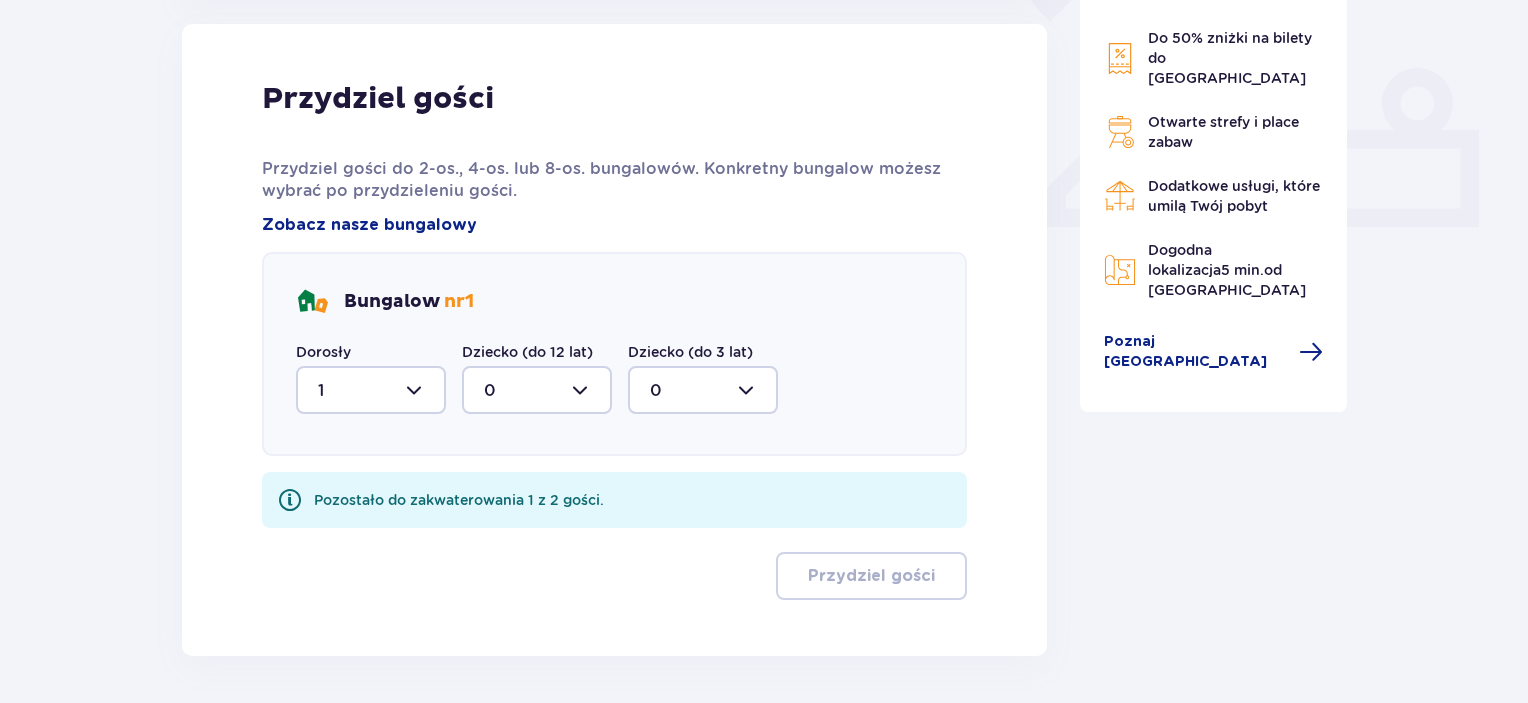 click at bounding box center [537, 390] 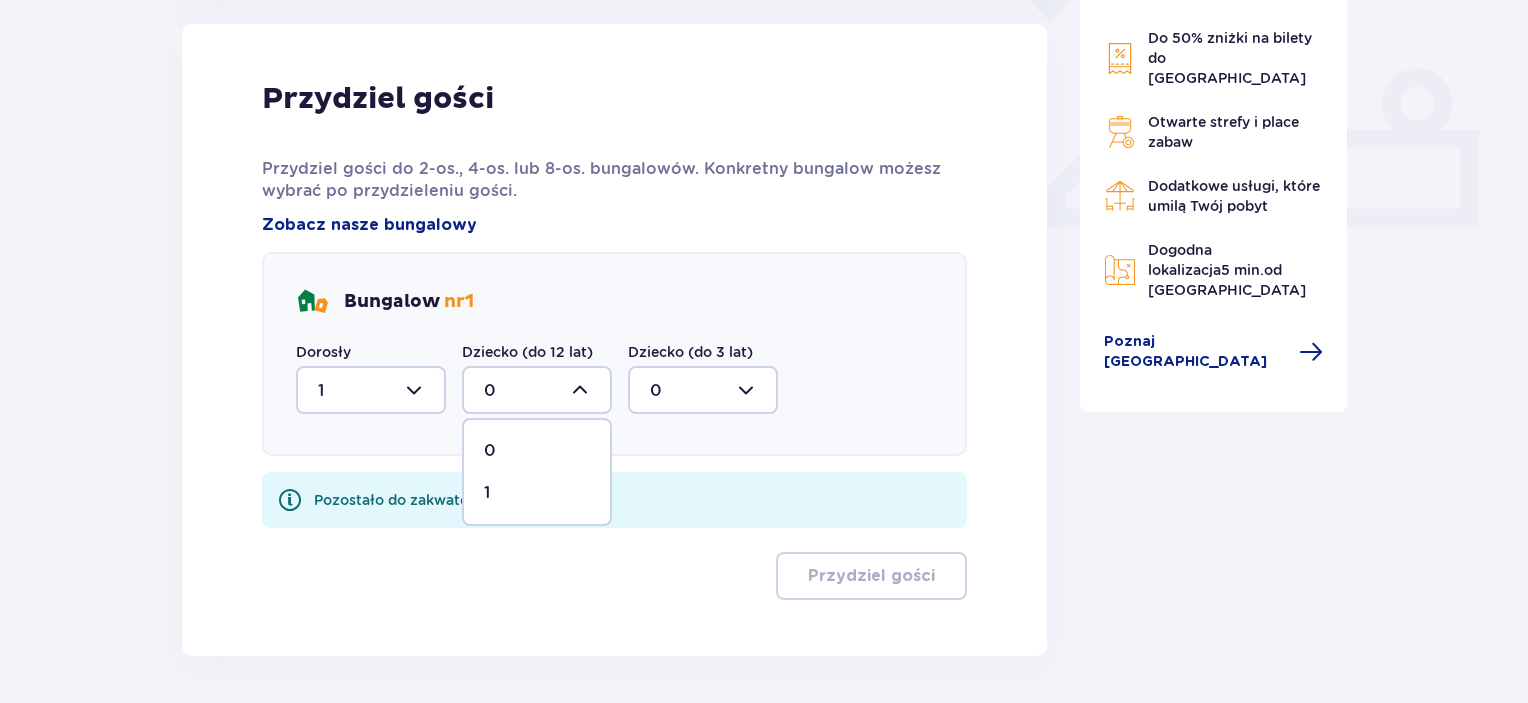 click on "1" at bounding box center (537, 493) 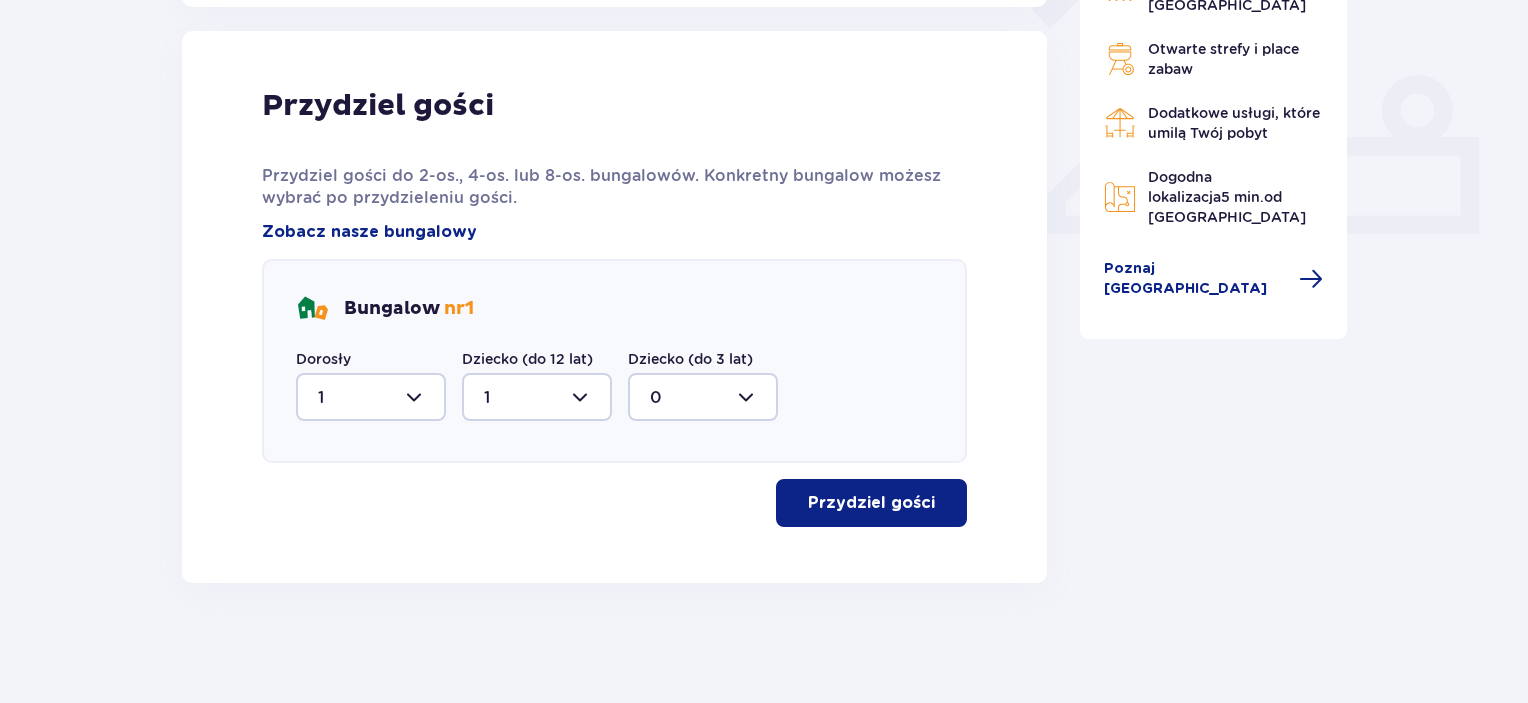 scroll, scrollTop: 798, scrollLeft: 0, axis: vertical 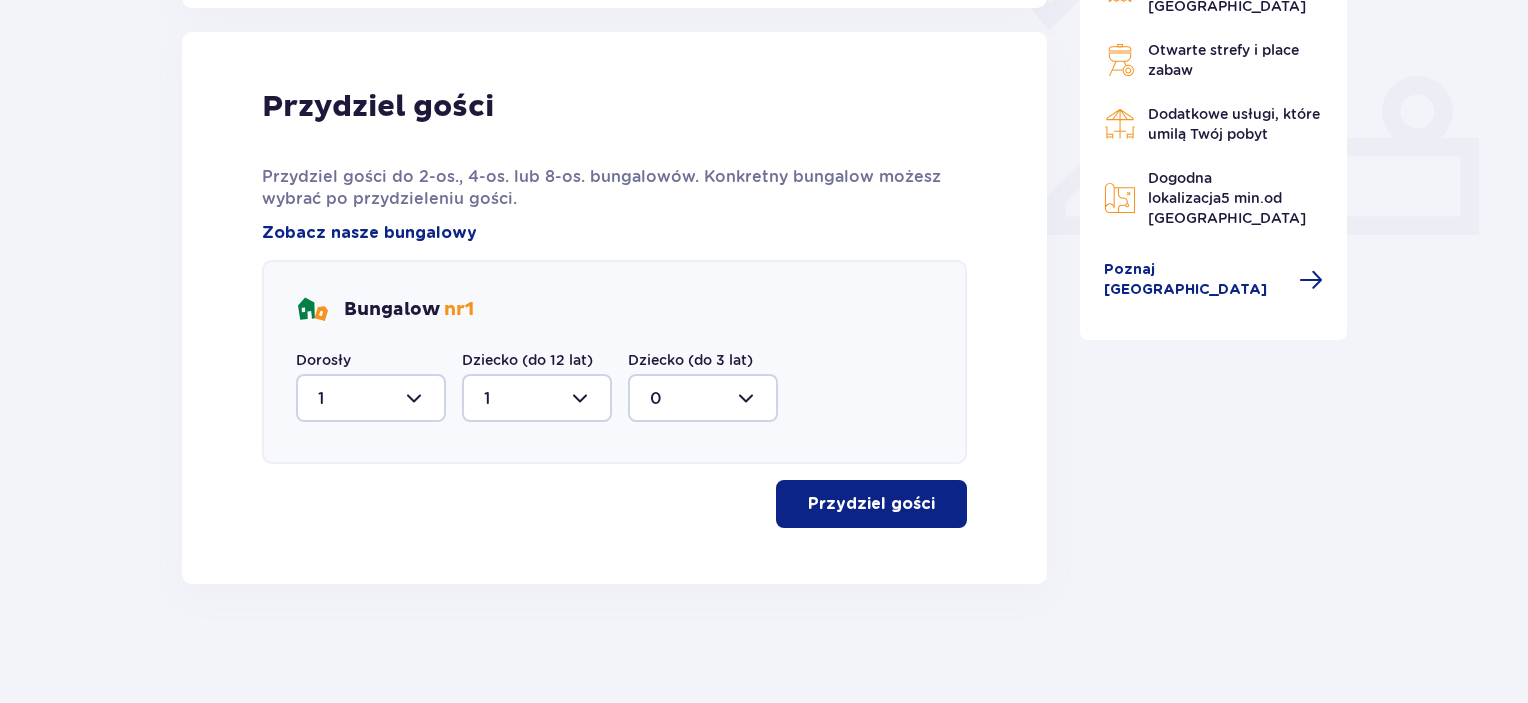 click on "Przydziel gości" at bounding box center (871, 504) 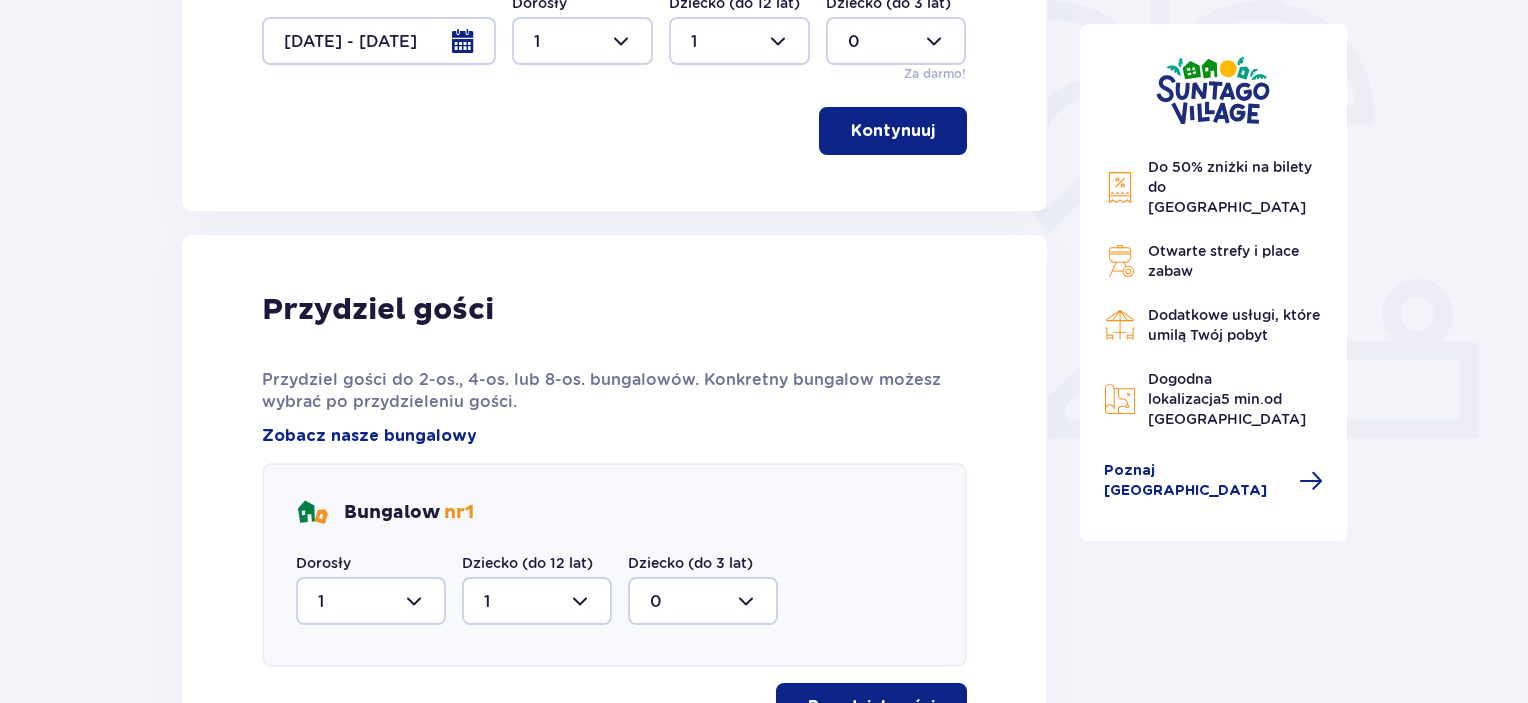 scroll, scrollTop: 232, scrollLeft: 0, axis: vertical 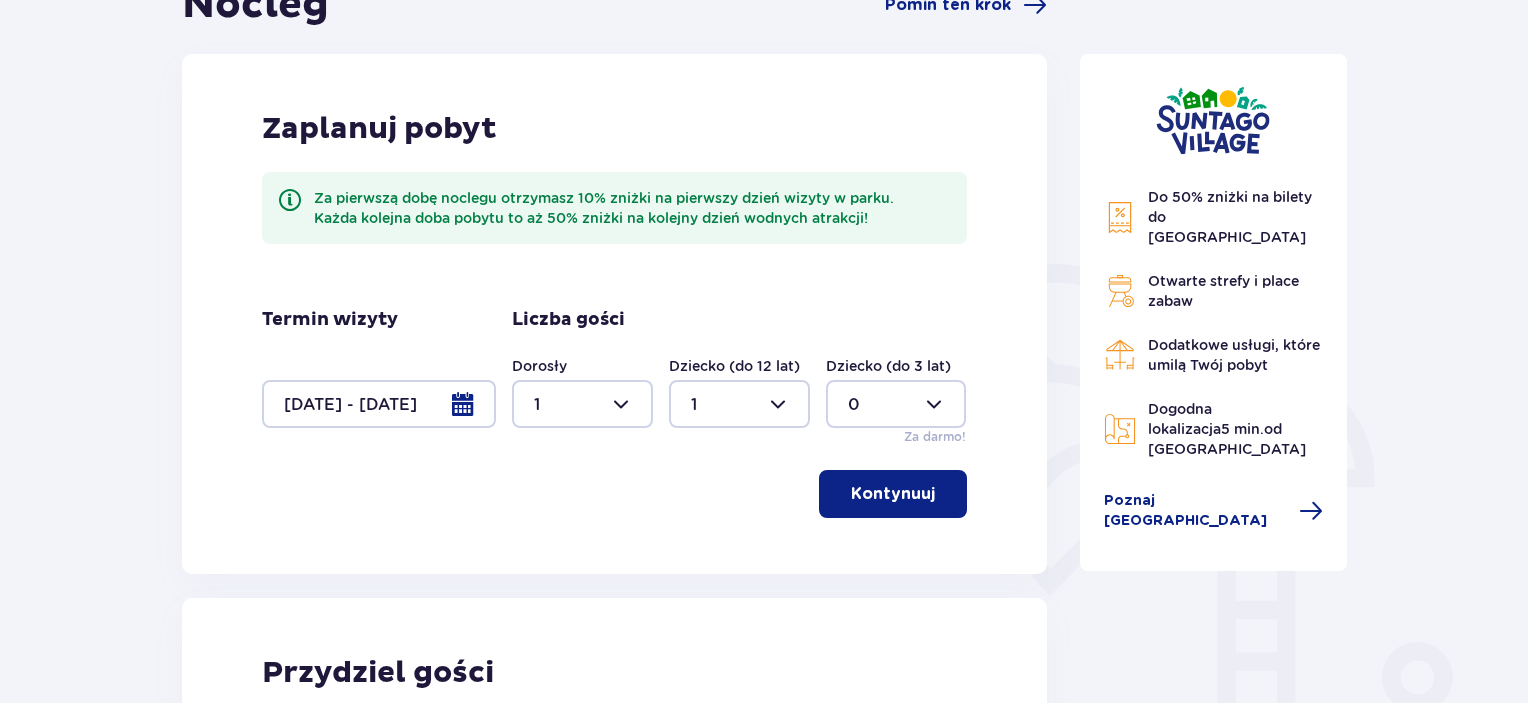 click at bounding box center [379, 404] 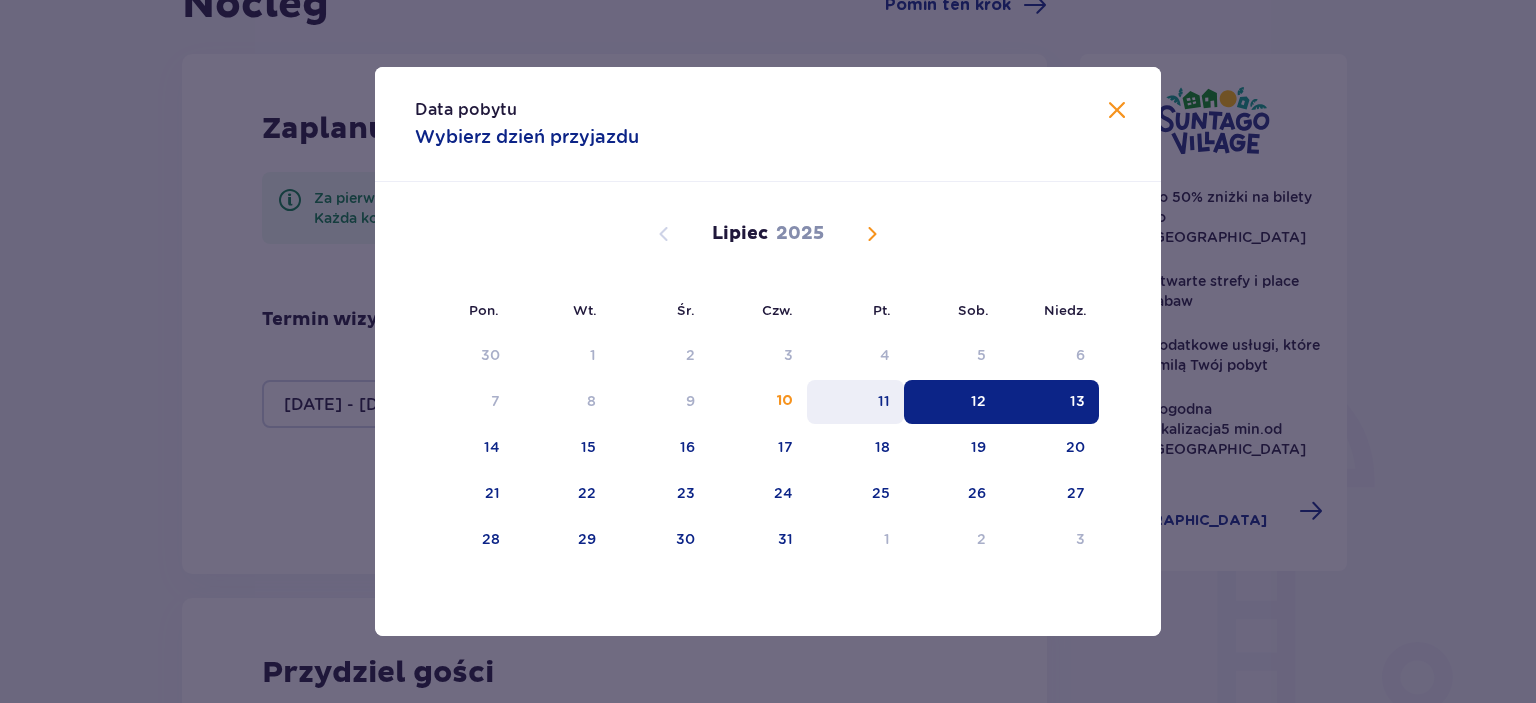 click on "11" at bounding box center [855, 402] 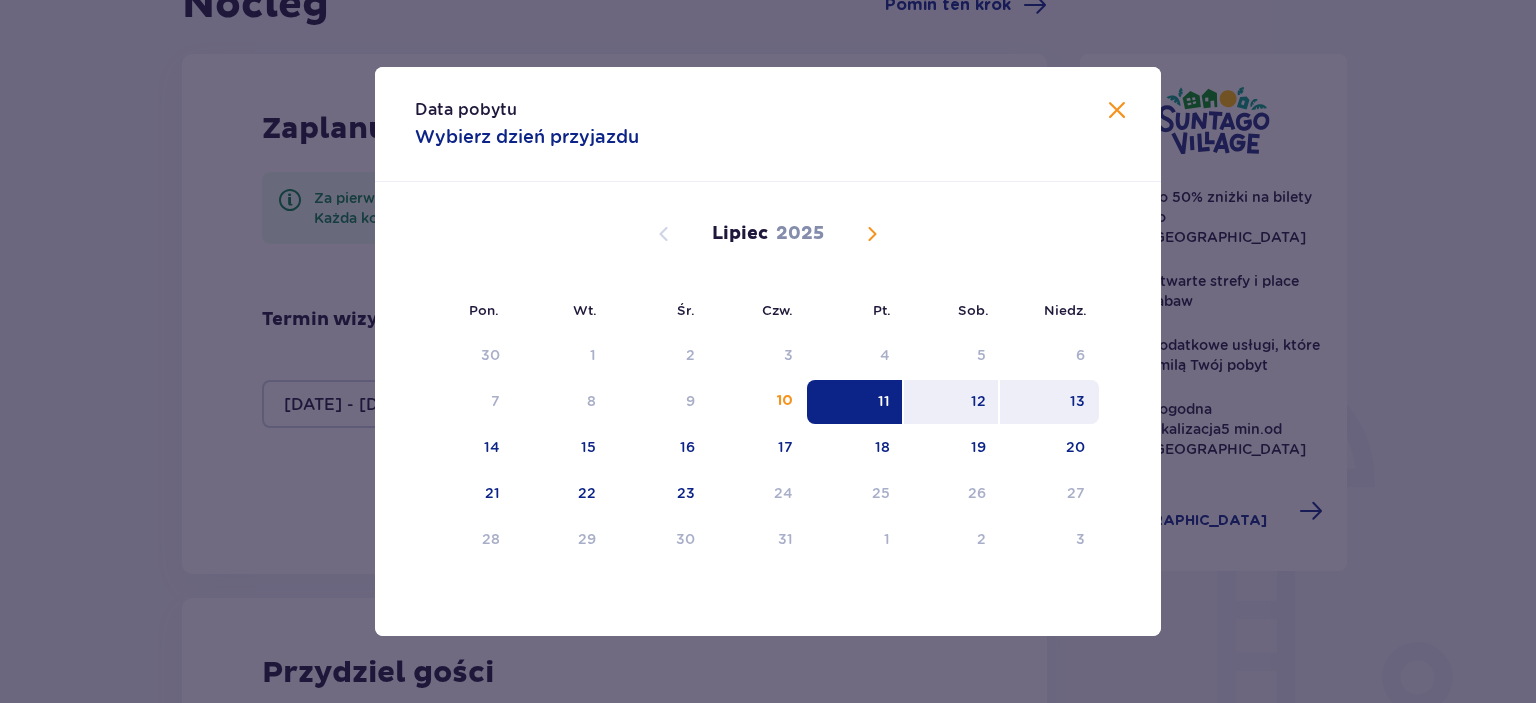 click on "13" at bounding box center (1049, 402) 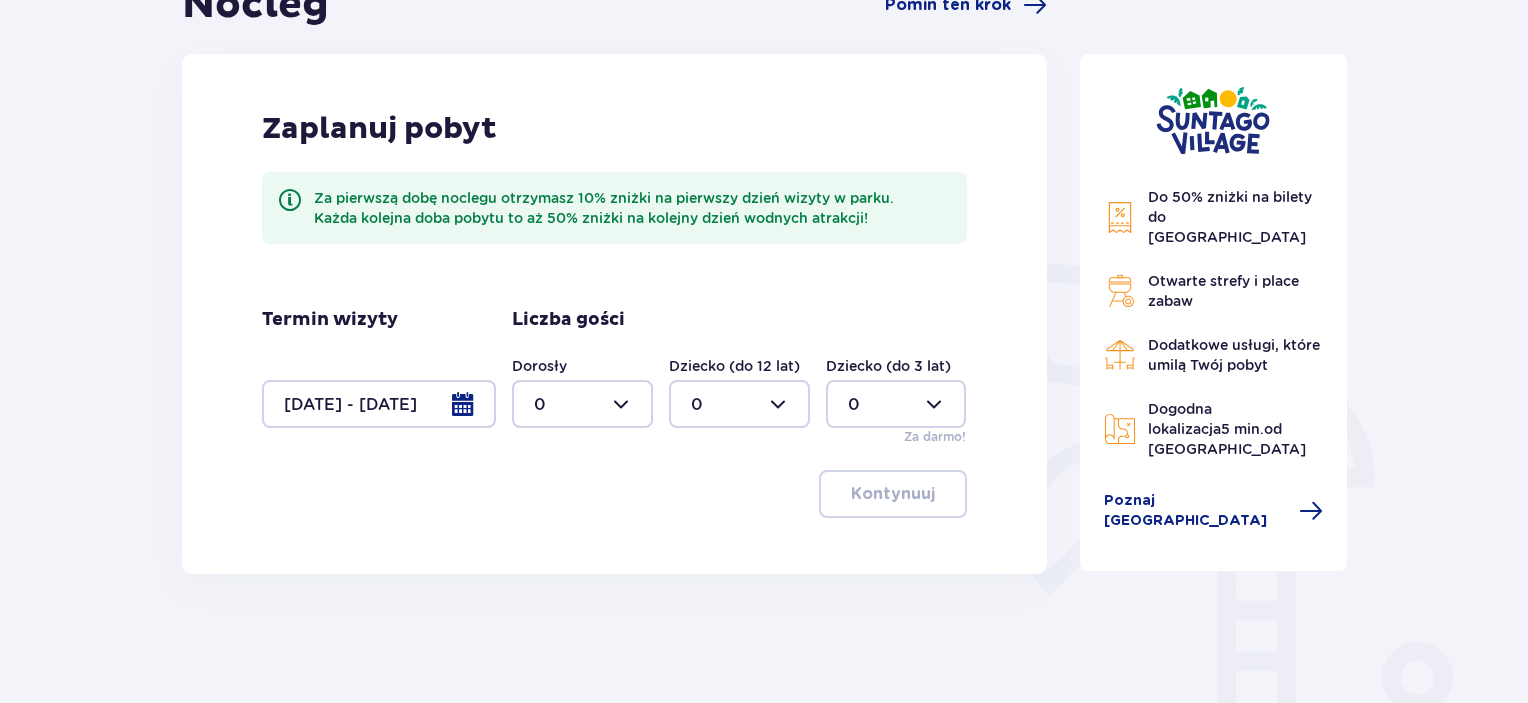 click at bounding box center (582, 404) 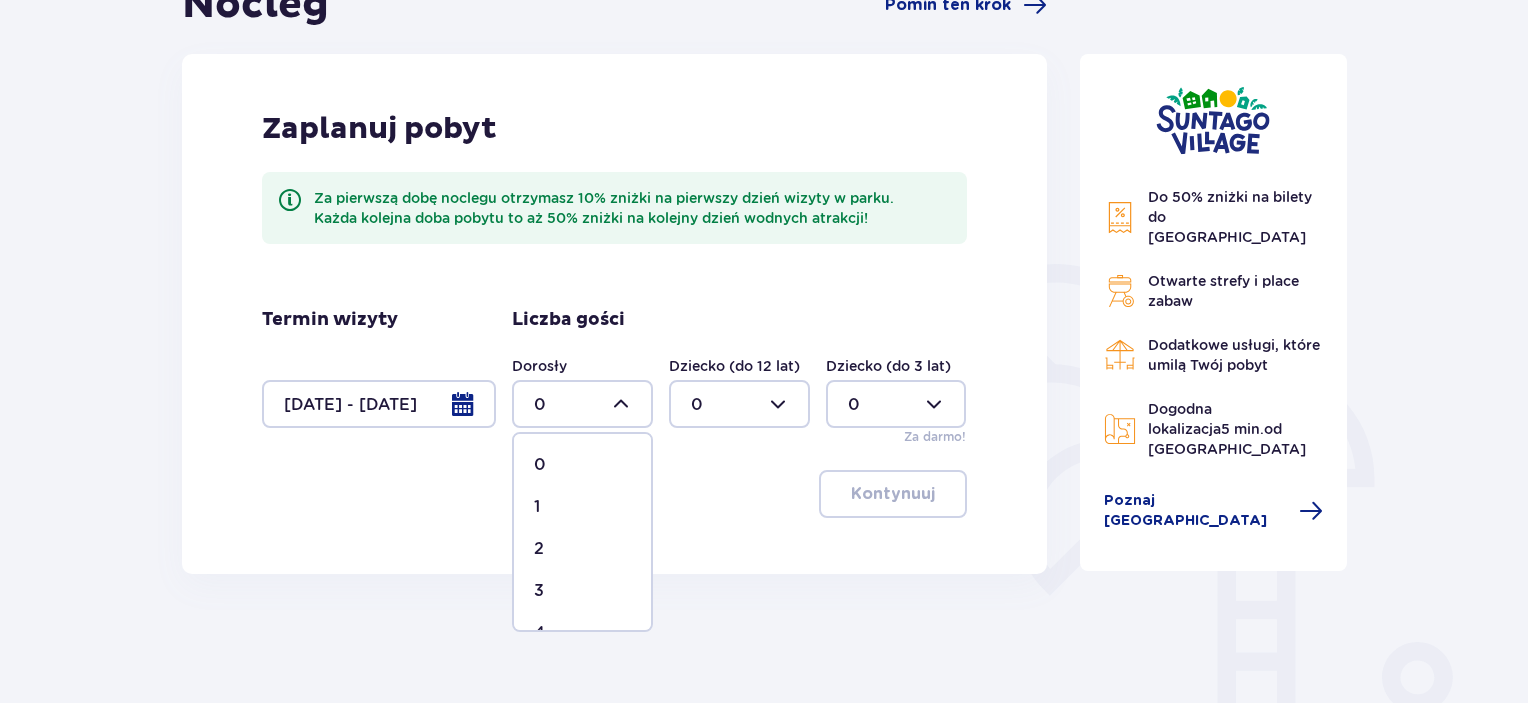 click on "1" at bounding box center [582, 507] 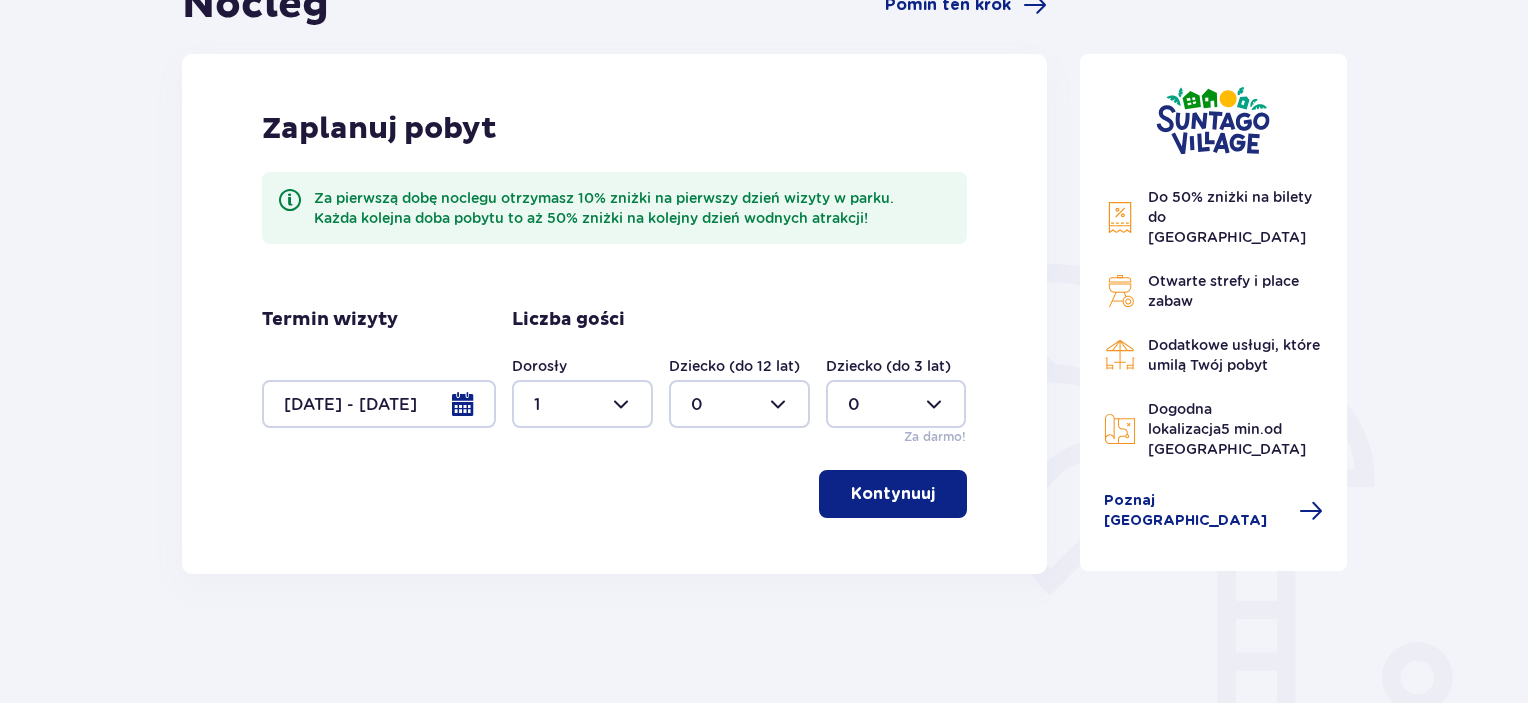 click at bounding box center [739, 404] 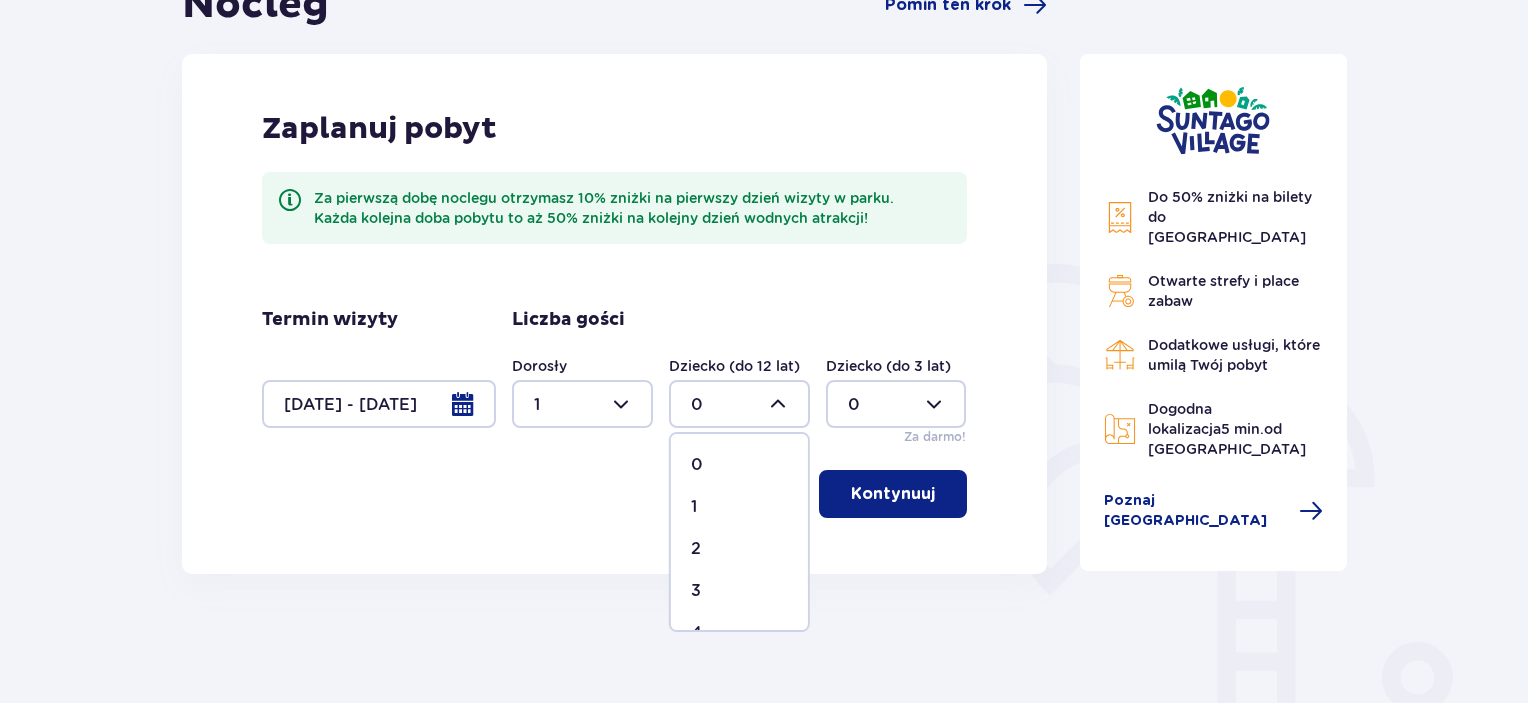 drag, startPoint x: 710, startPoint y: 493, endPoint x: 819, endPoint y: 495, distance: 109.01835 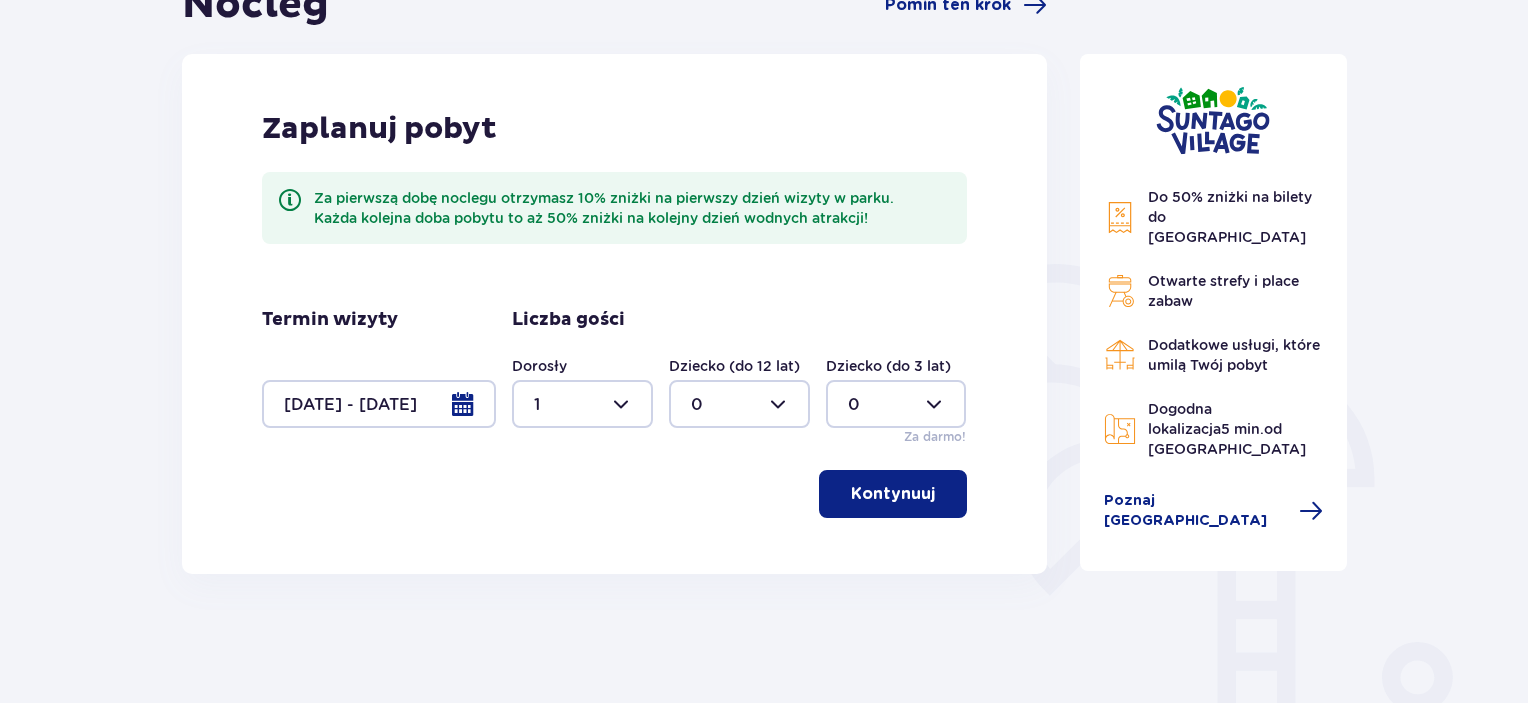drag, startPoint x: 539, startPoint y: 511, endPoint x: 498, endPoint y: 527, distance: 44.011364 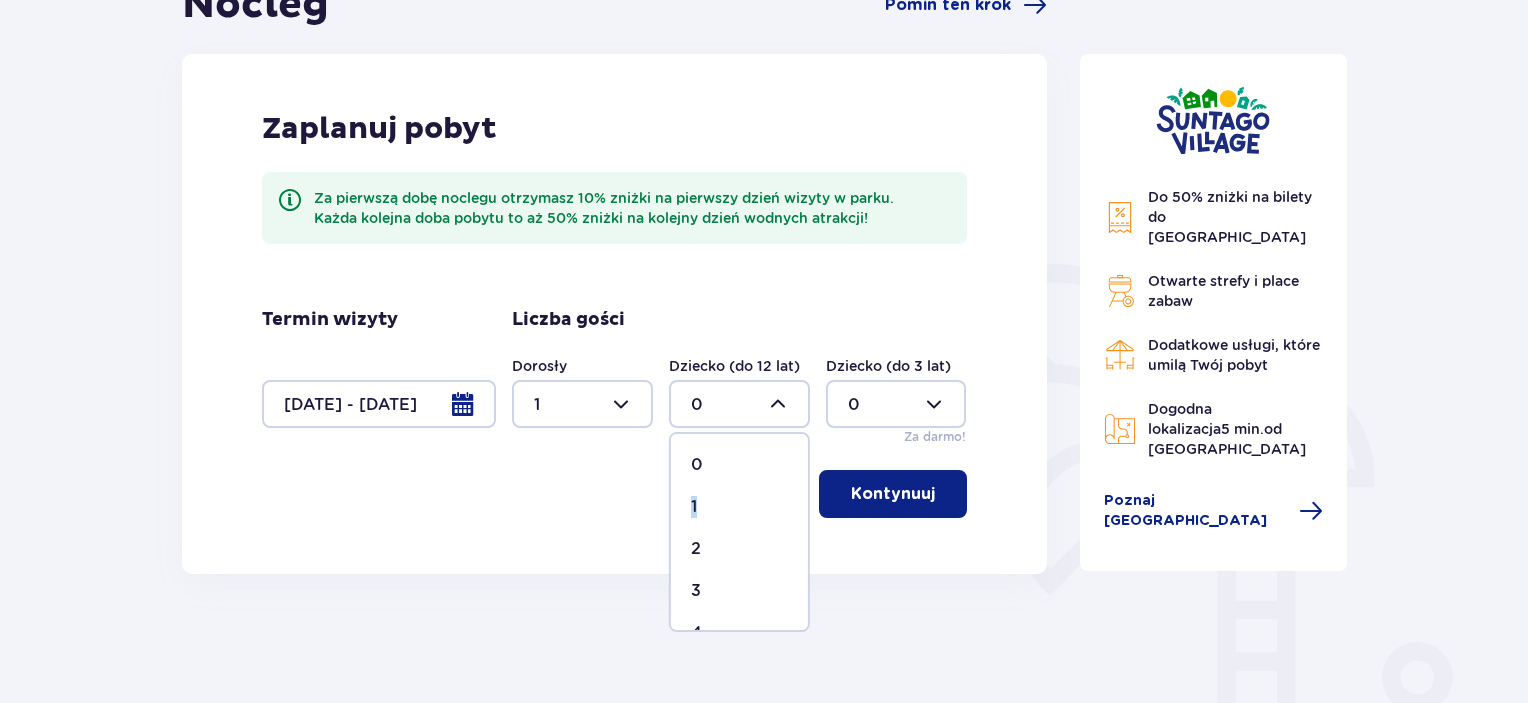 drag, startPoint x: 733, startPoint y: 488, endPoint x: 727, endPoint y: 497, distance: 10.816654 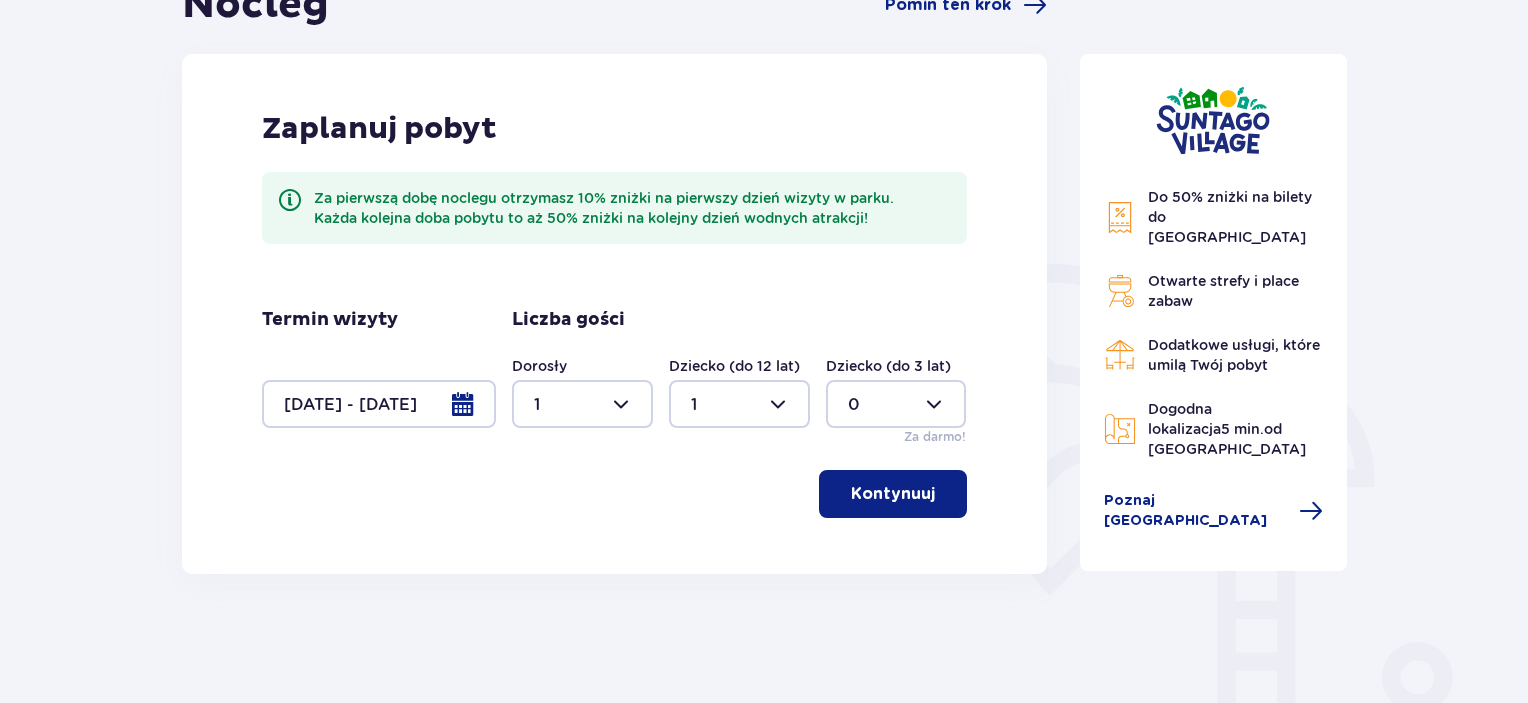 click on "Kontynuuj" at bounding box center (893, 494) 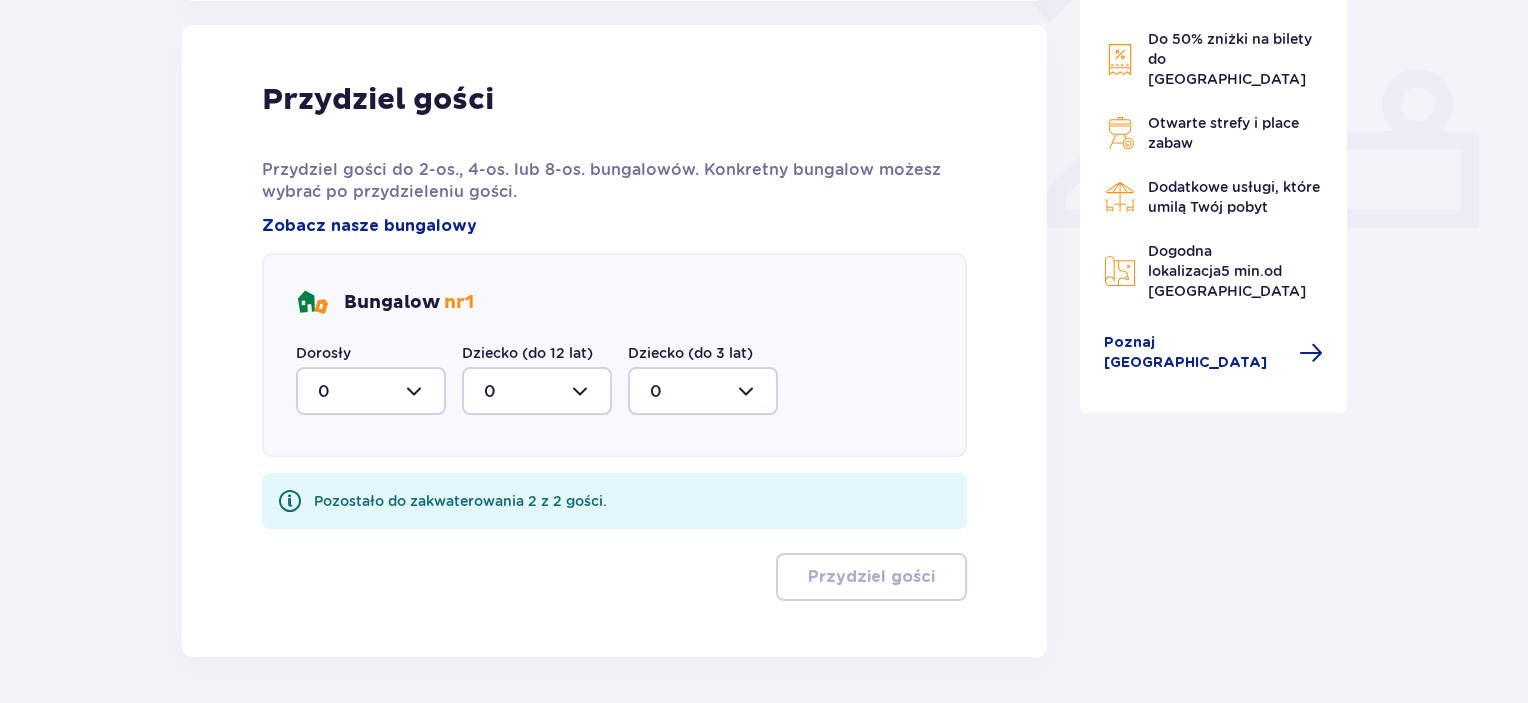 scroll, scrollTop: 806, scrollLeft: 0, axis: vertical 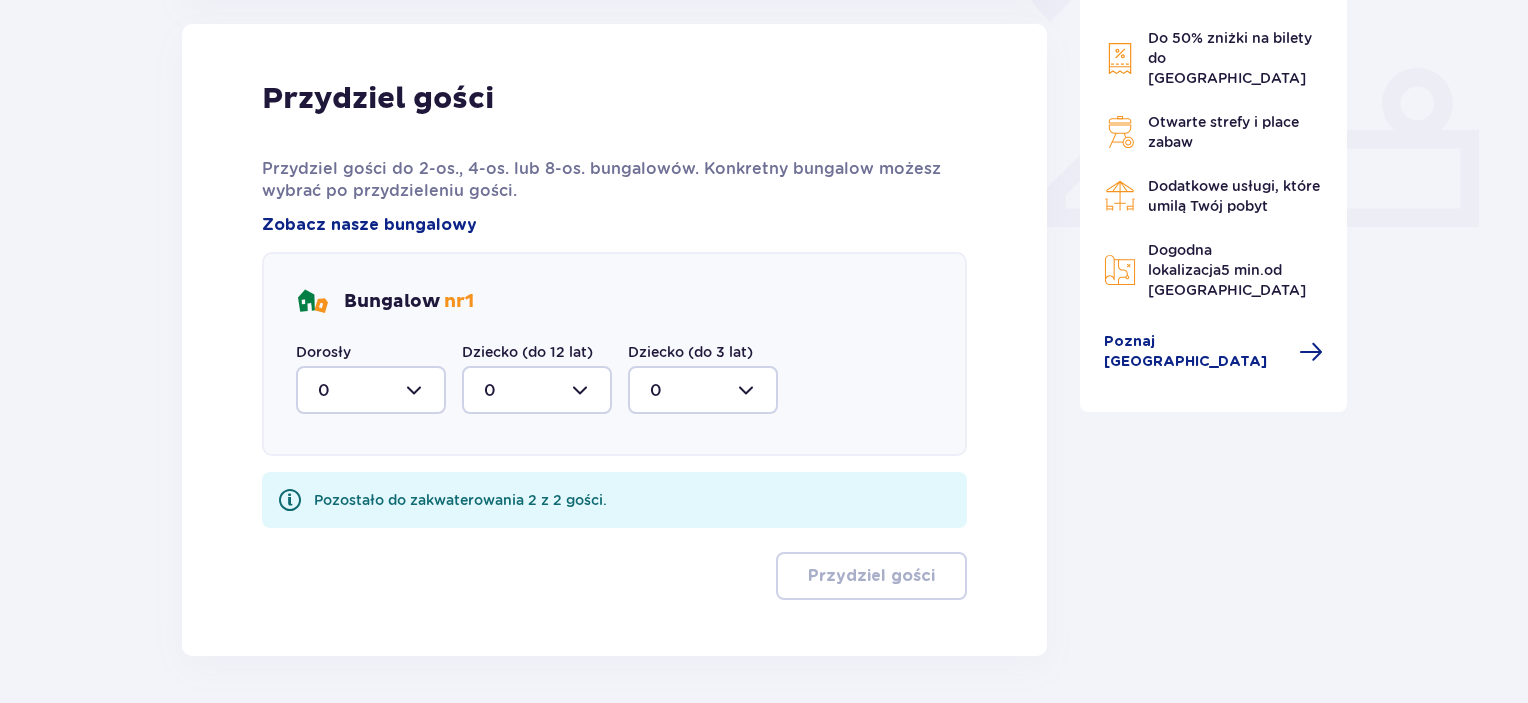 click at bounding box center [371, 390] 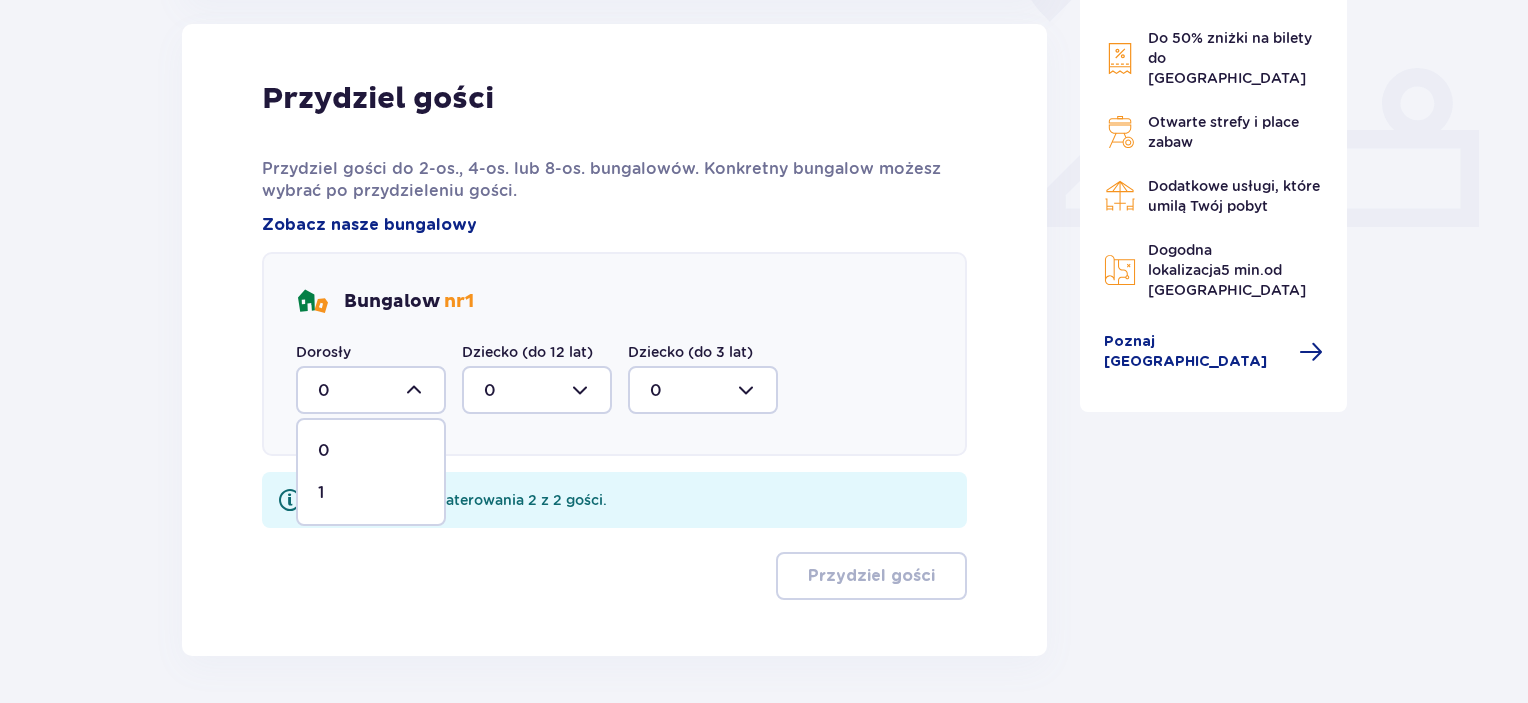 click on "1" at bounding box center [371, 493] 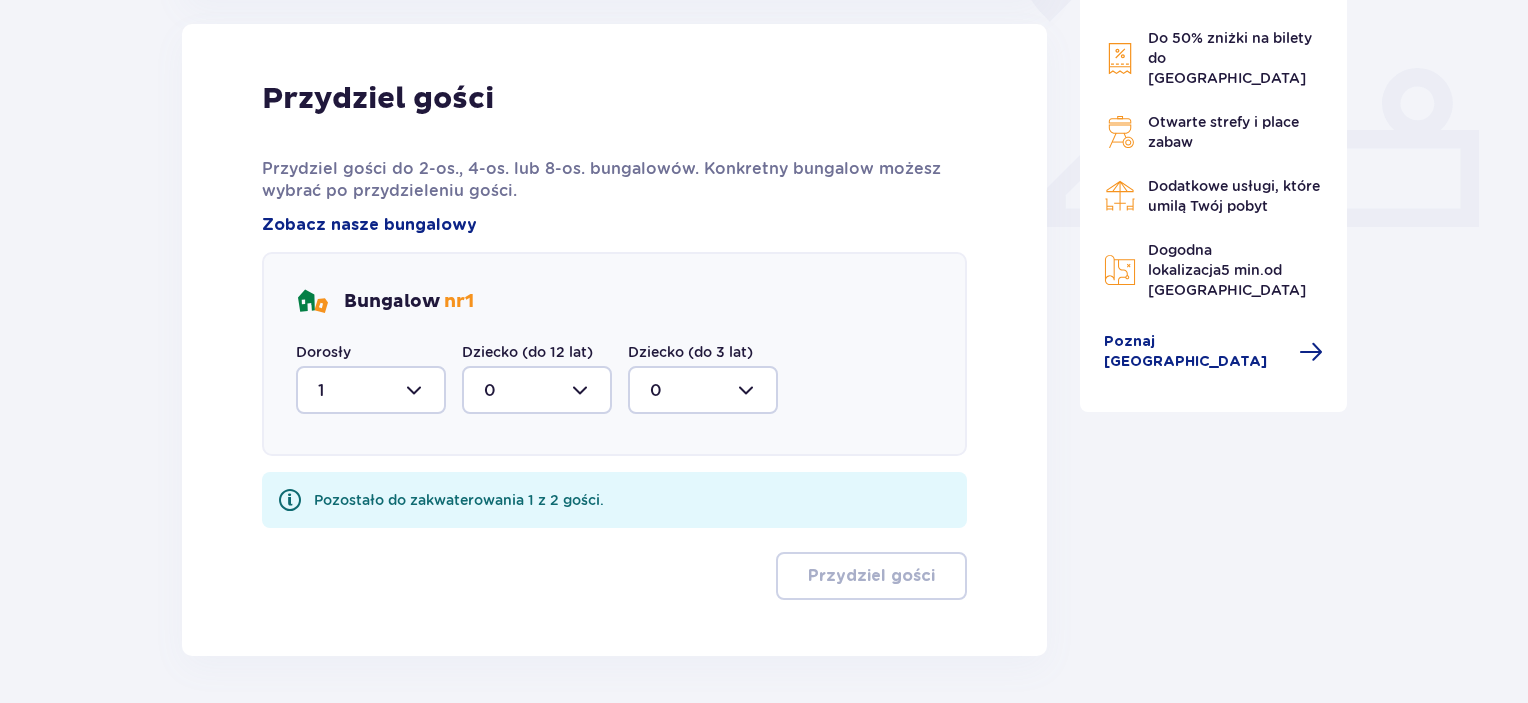 click at bounding box center [537, 390] 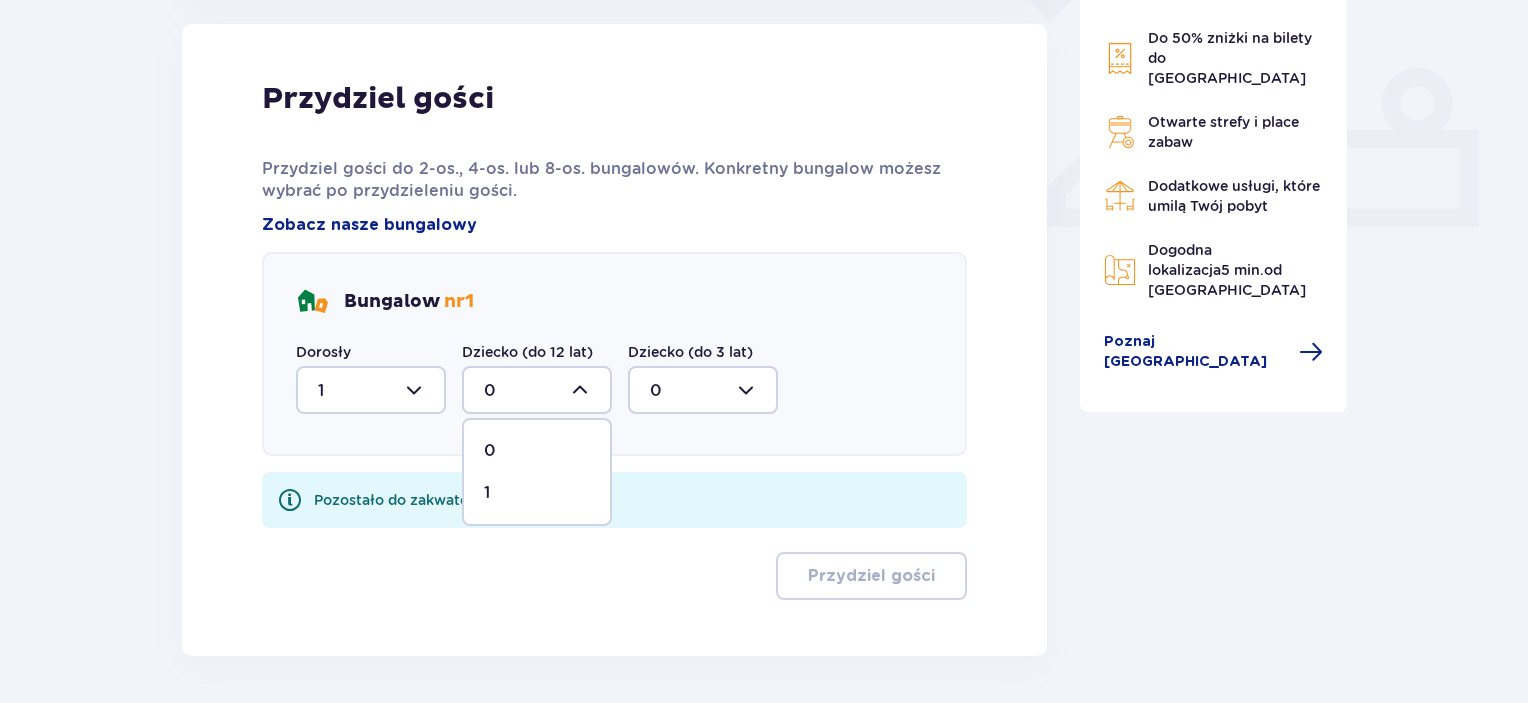 click on "1" at bounding box center (537, 493) 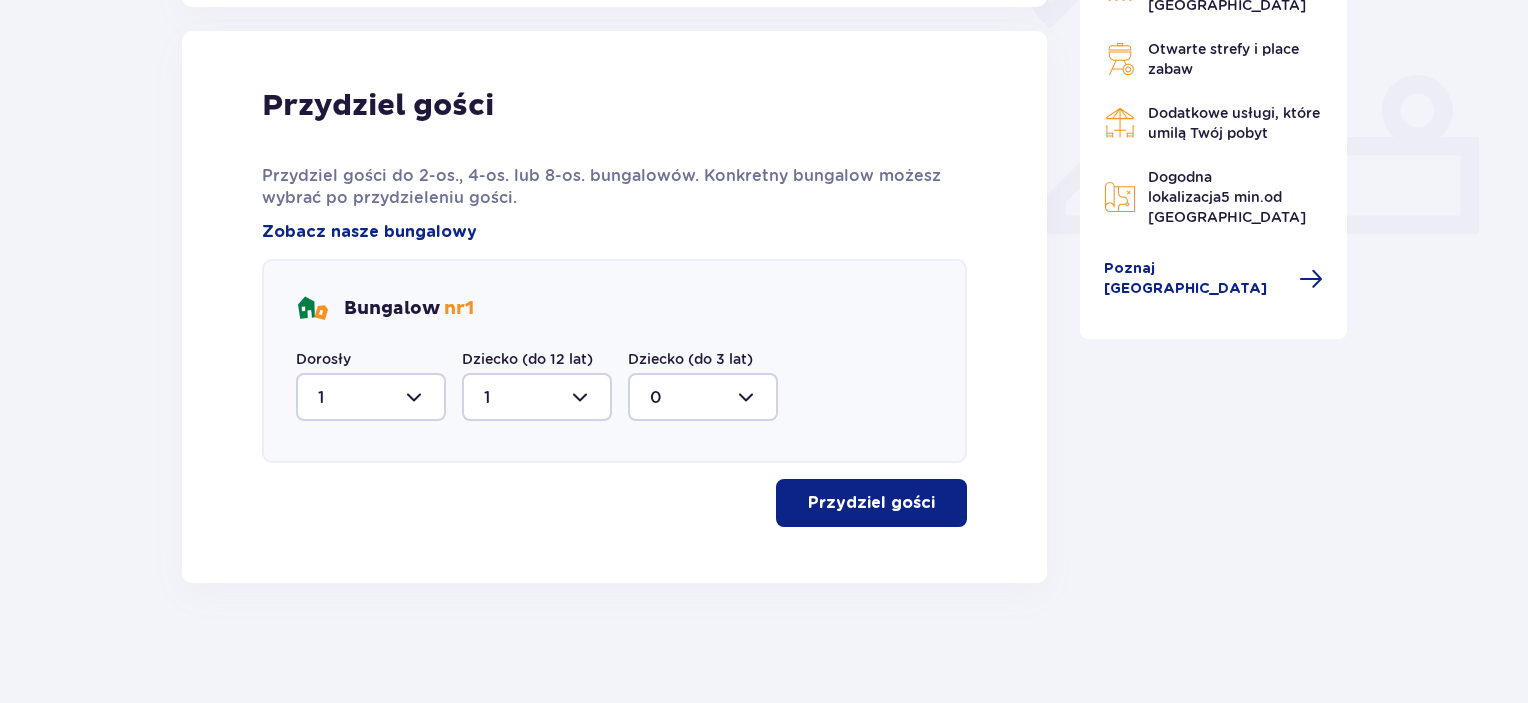 scroll, scrollTop: 798, scrollLeft: 0, axis: vertical 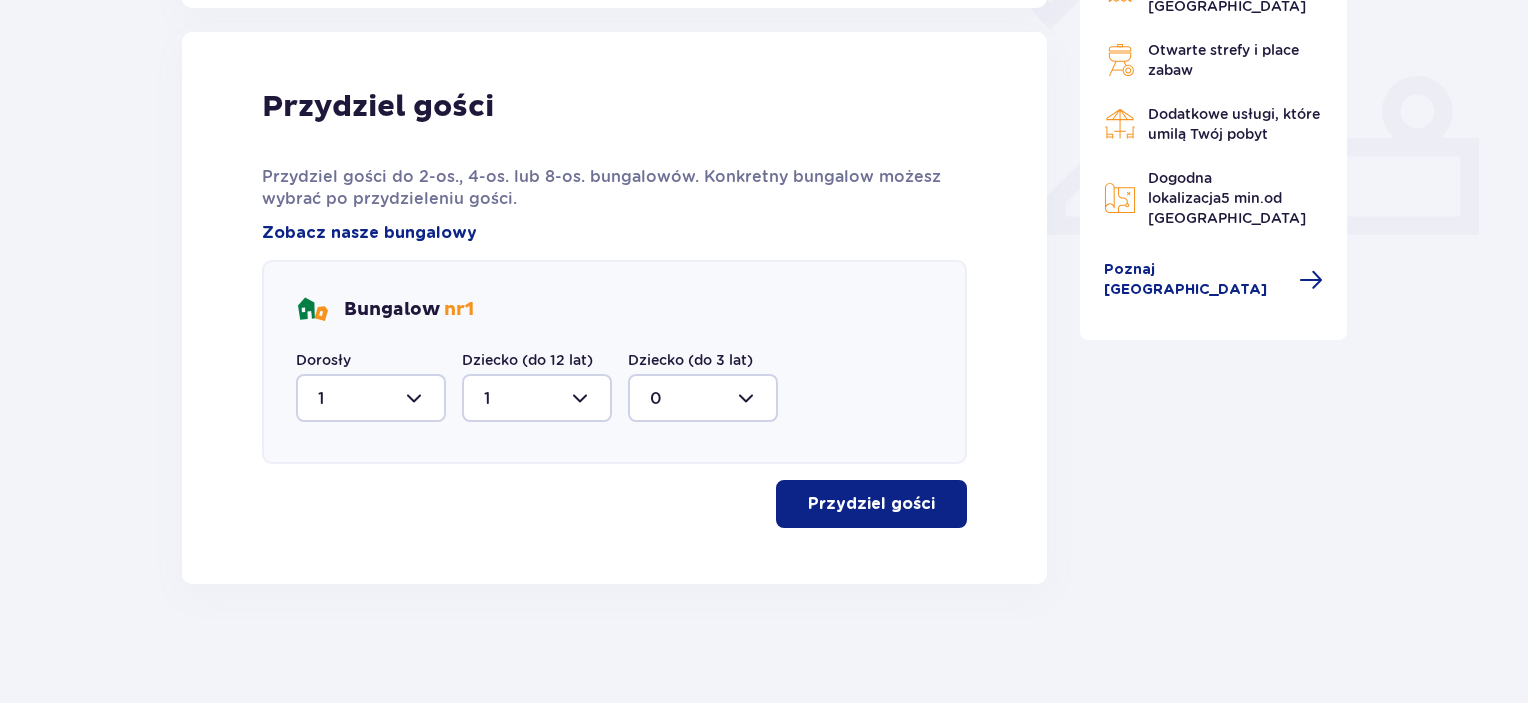 click on "Przydziel gości" at bounding box center [871, 504] 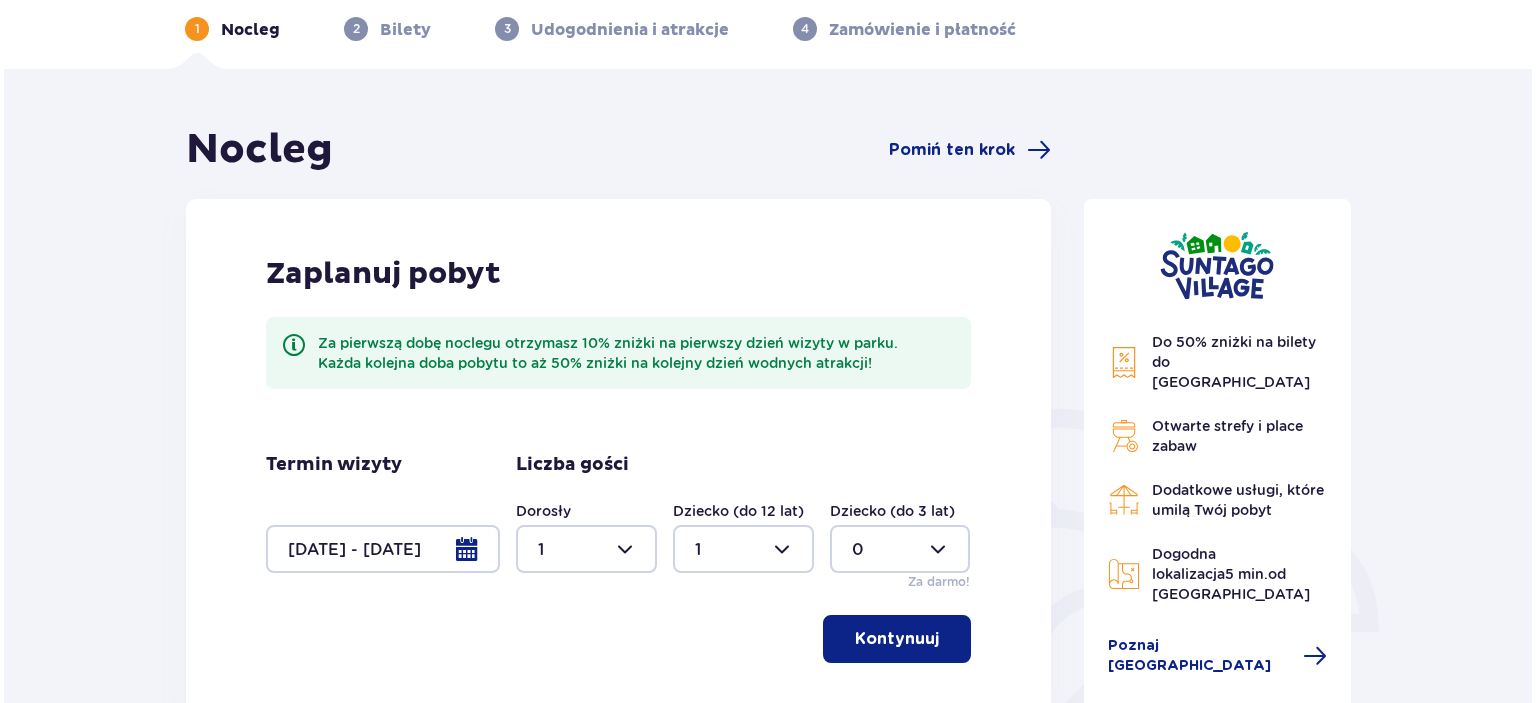 scroll, scrollTop: 200, scrollLeft: 0, axis: vertical 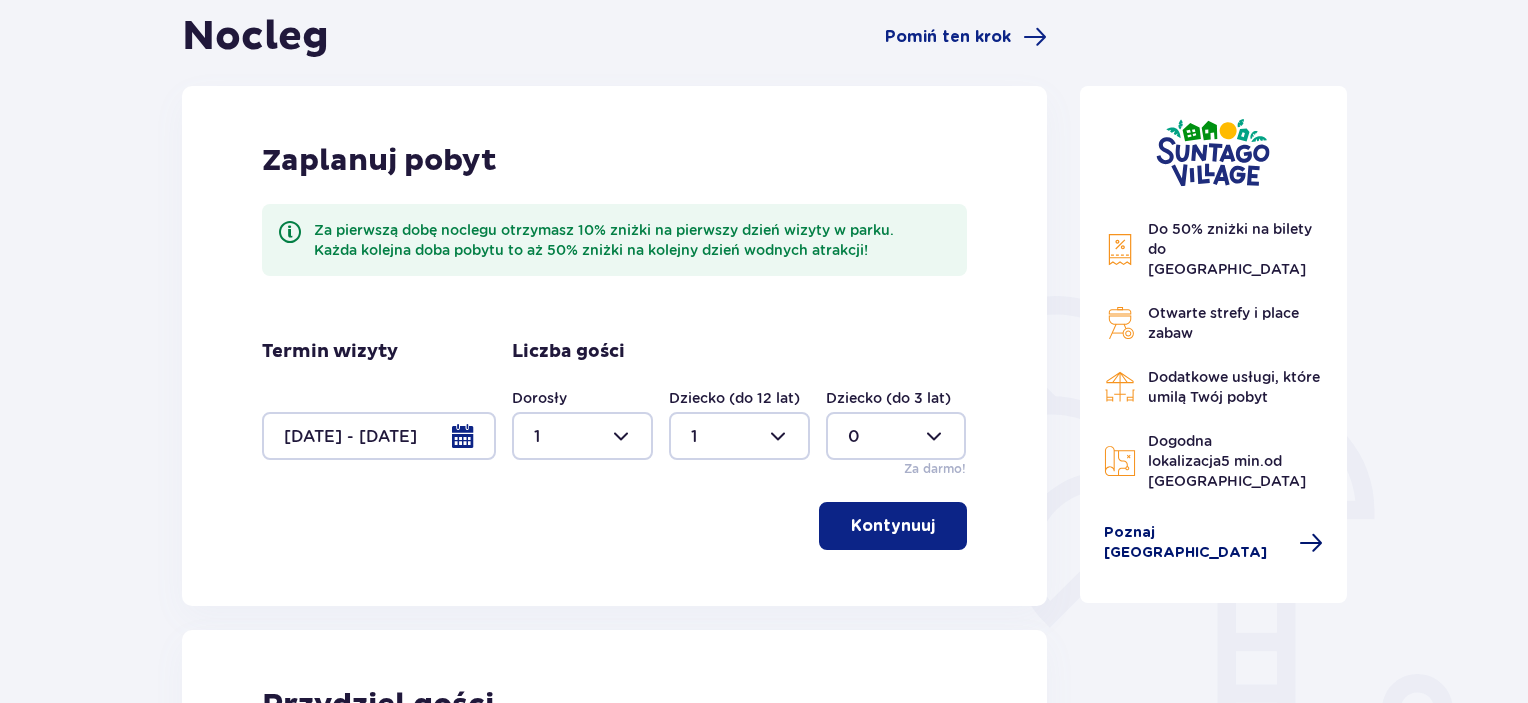 click on "Poznaj [GEOGRAPHIC_DATA]" at bounding box center (1214, 543) 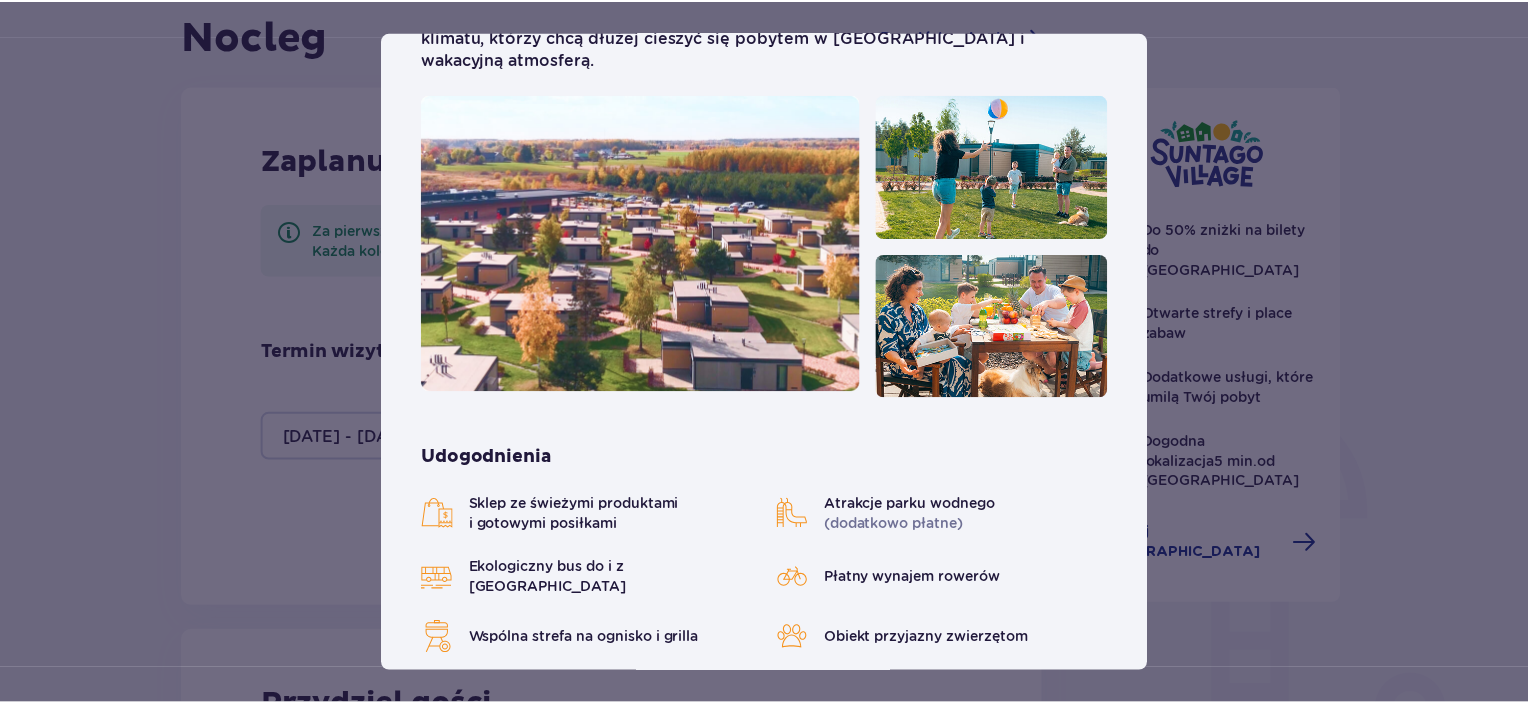 scroll, scrollTop: 0, scrollLeft: 0, axis: both 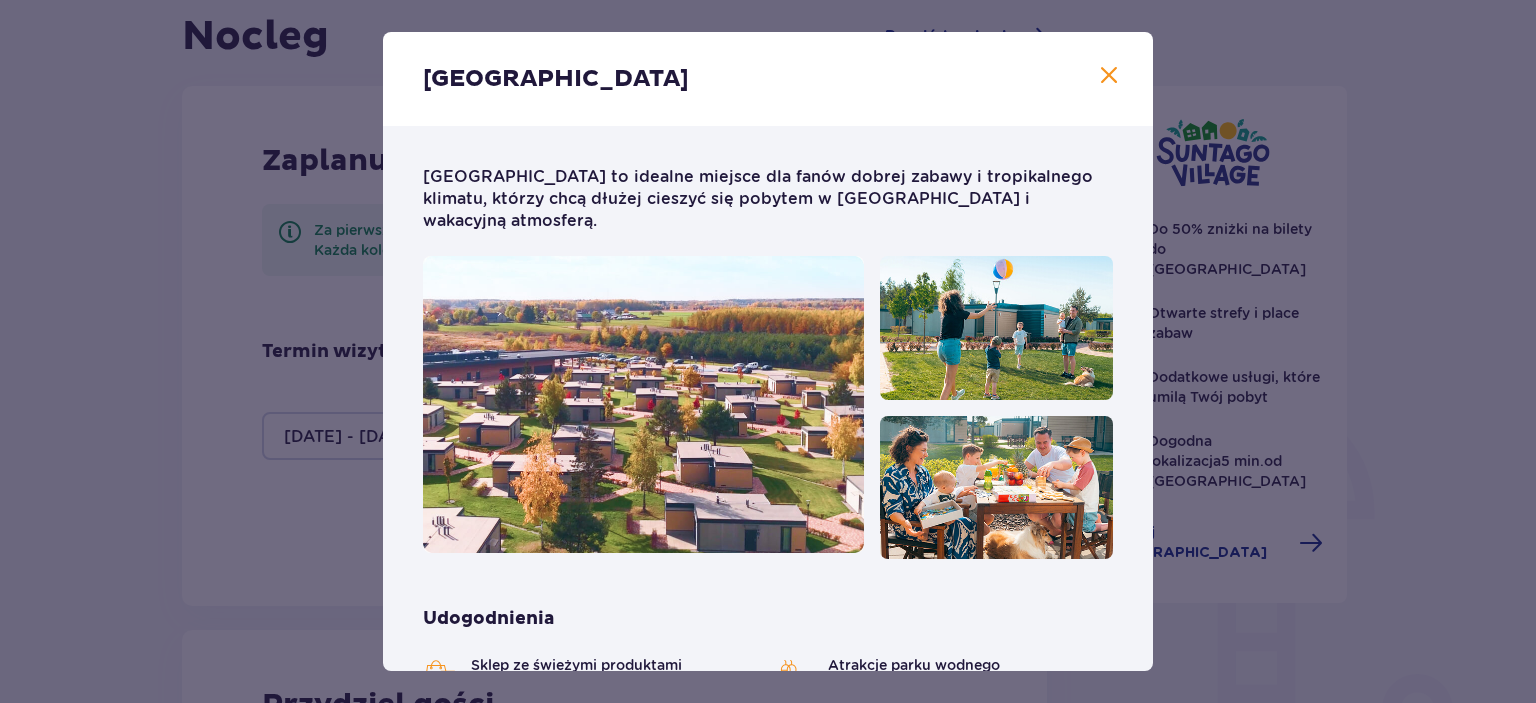 click at bounding box center (1109, 76) 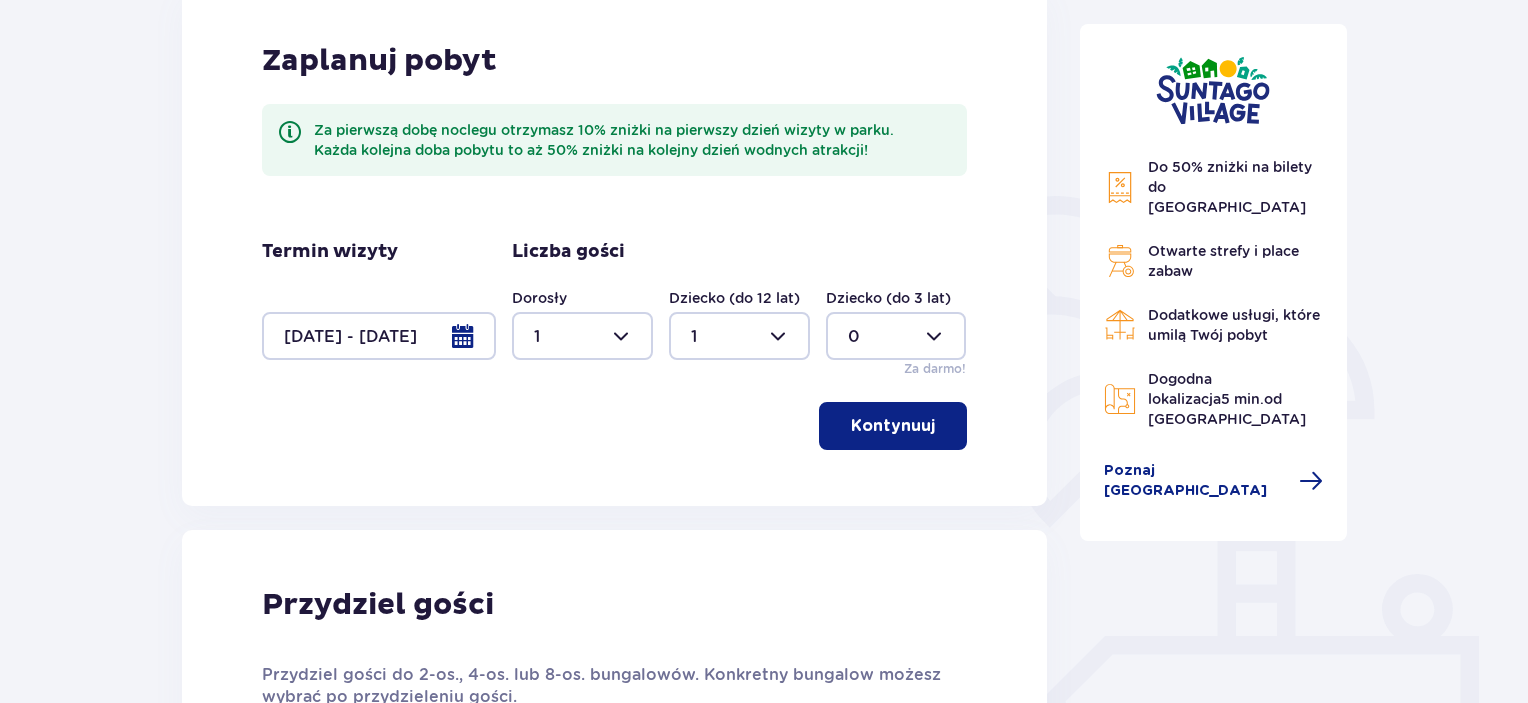 scroll, scrollTop: 0, scrollLeft: 0, axis: both 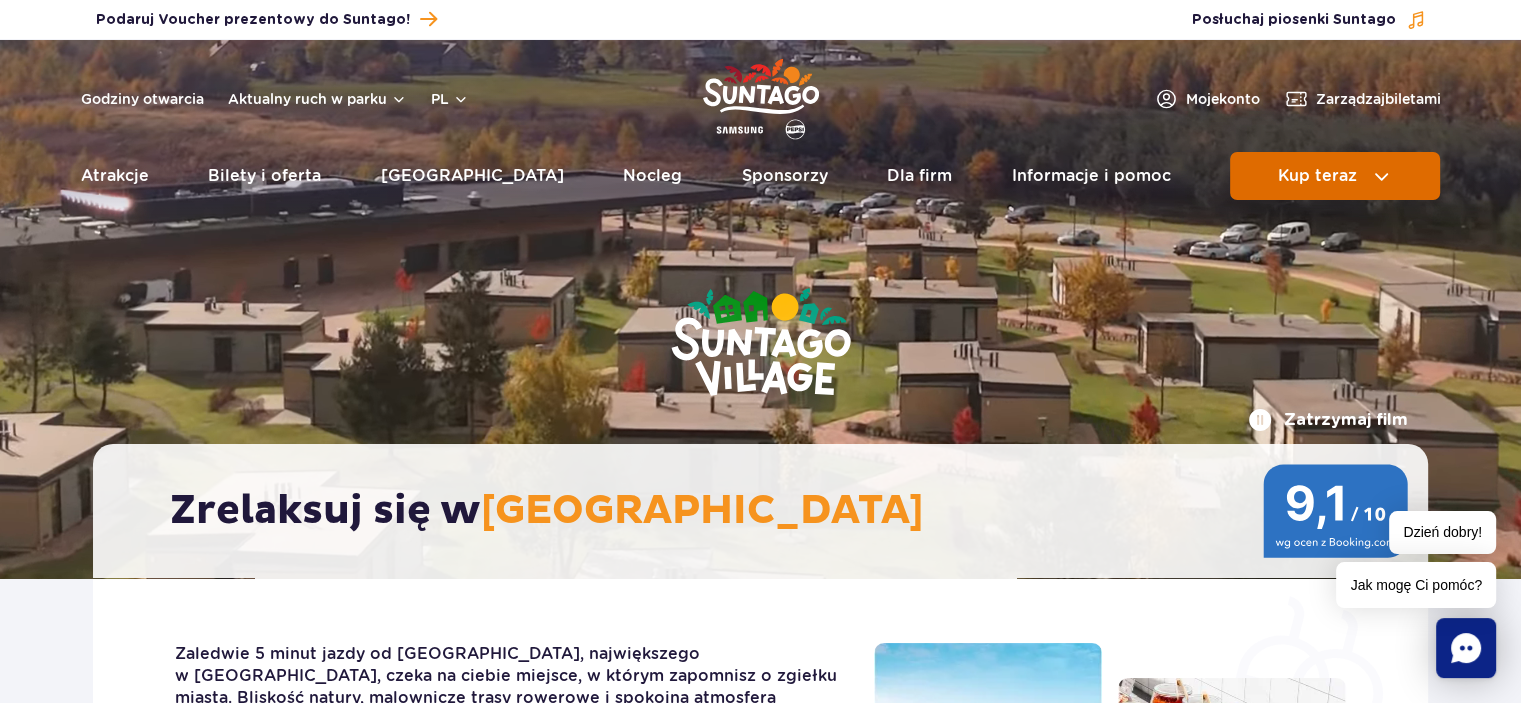 click on "Kup teraz" at bounding box center (1335, 176) 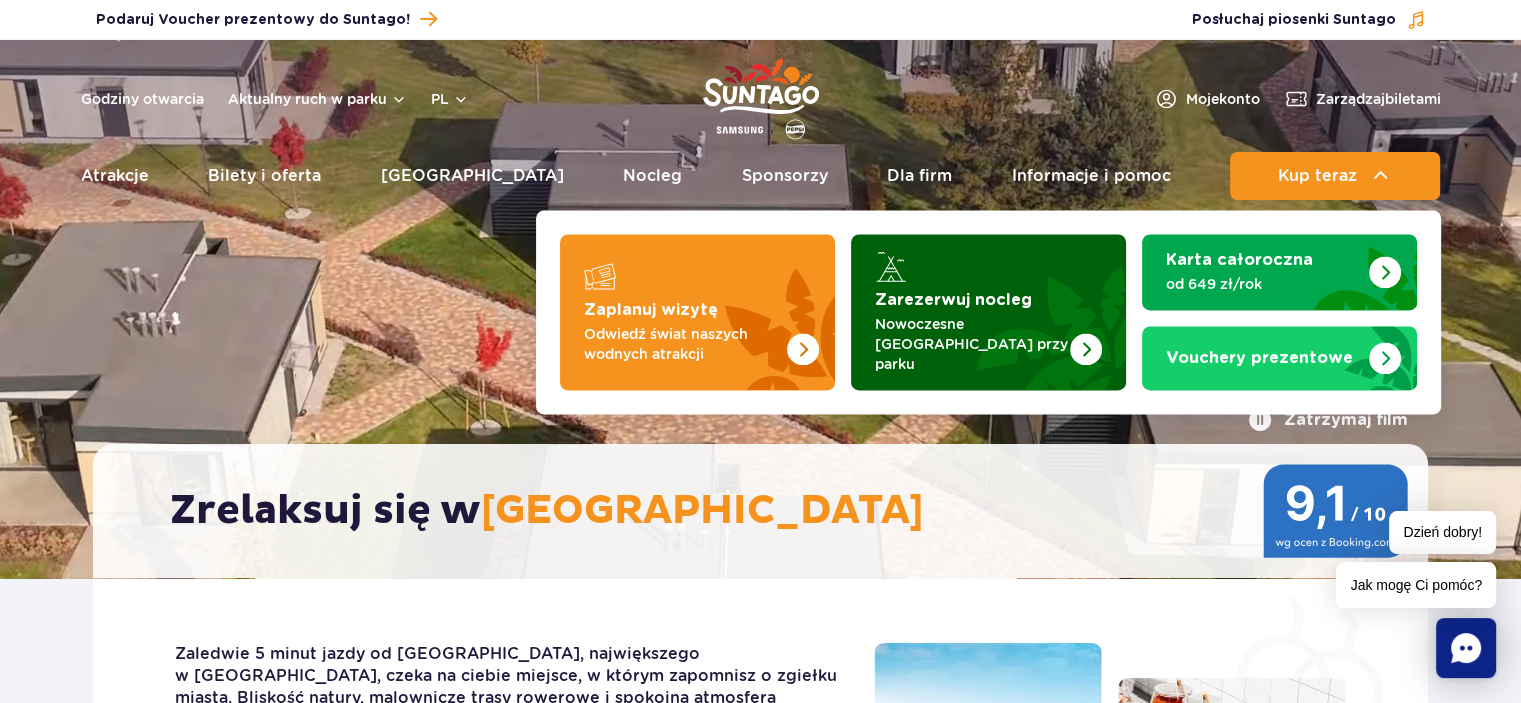 click at bounding box center [988, 312] 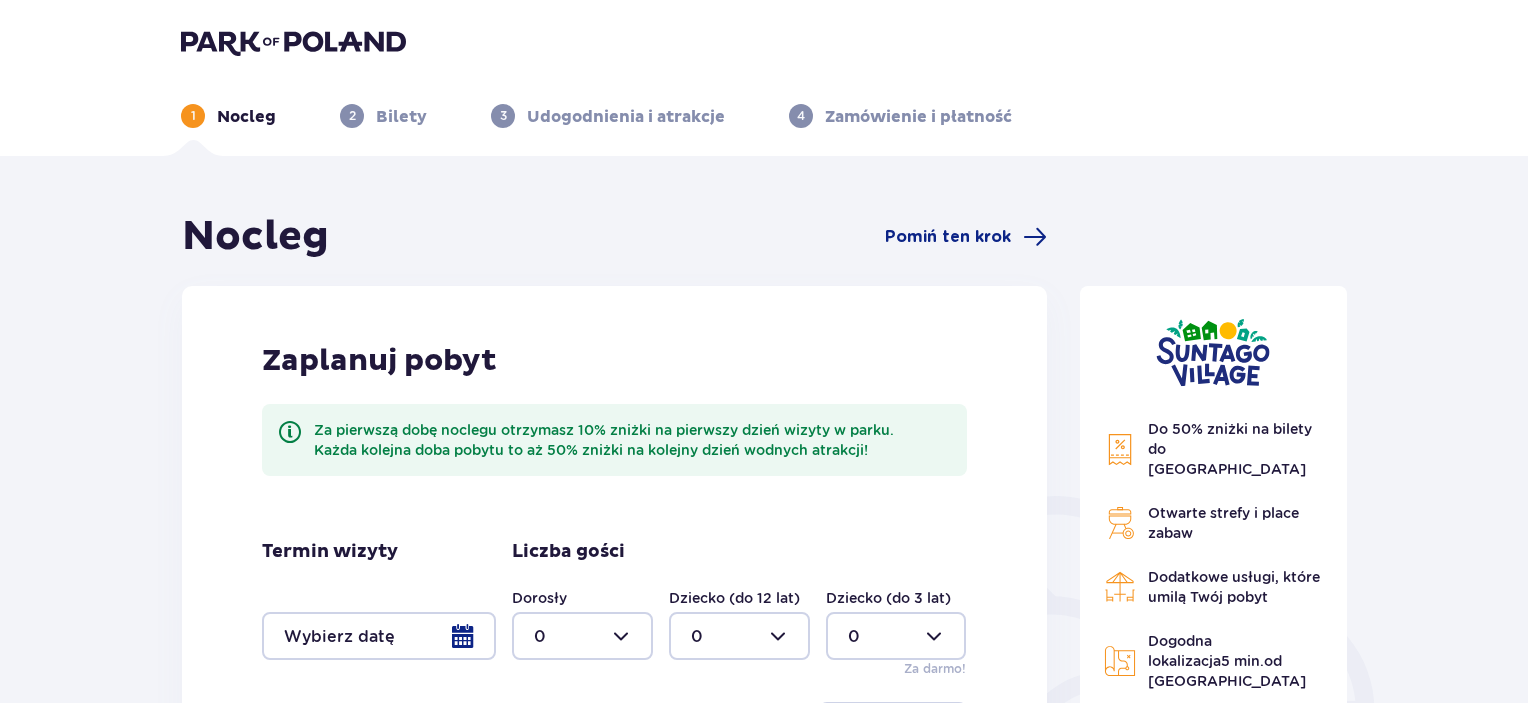 scroll, scrollTop: 0, scrollLeft: 0, axis: both 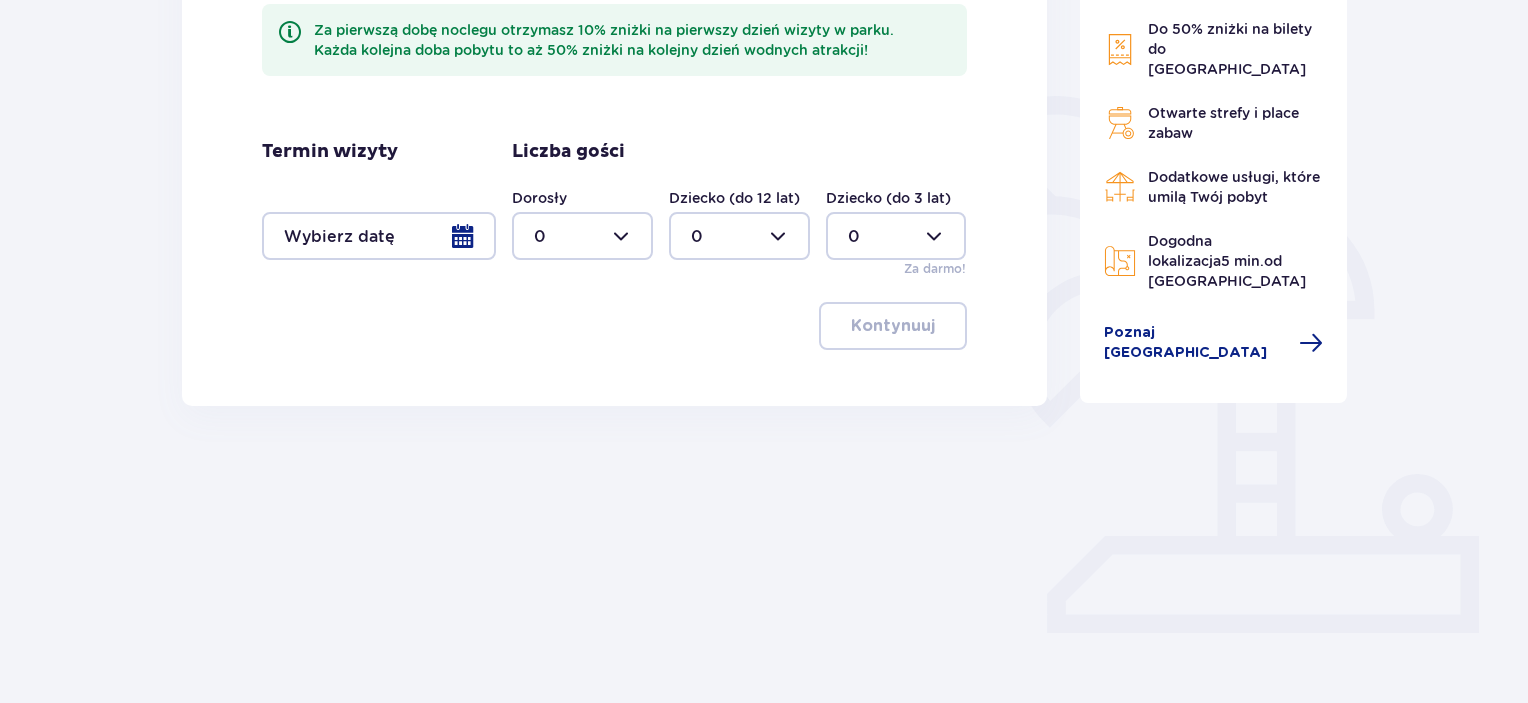 click at bounding box center (379, 236) 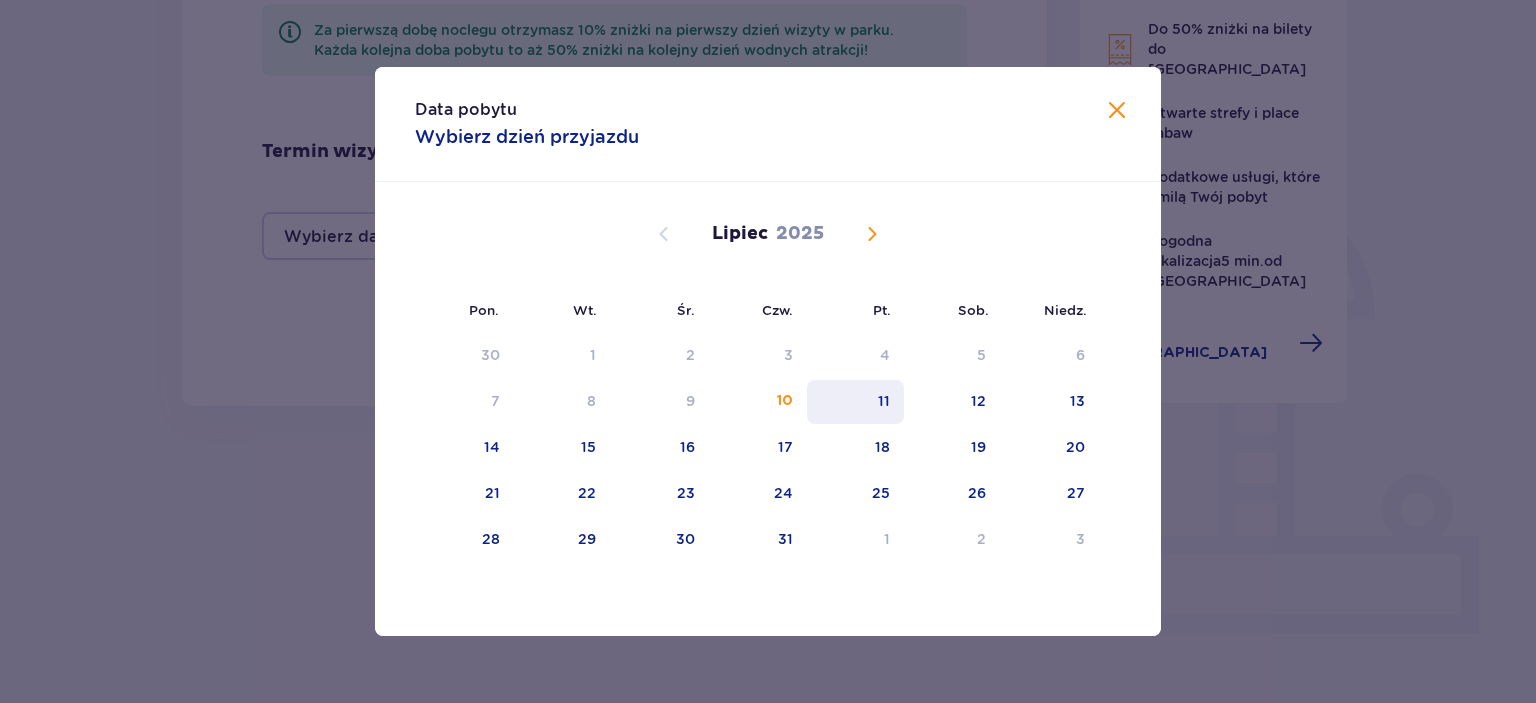 click on "11" at bounding box center [884, 401] 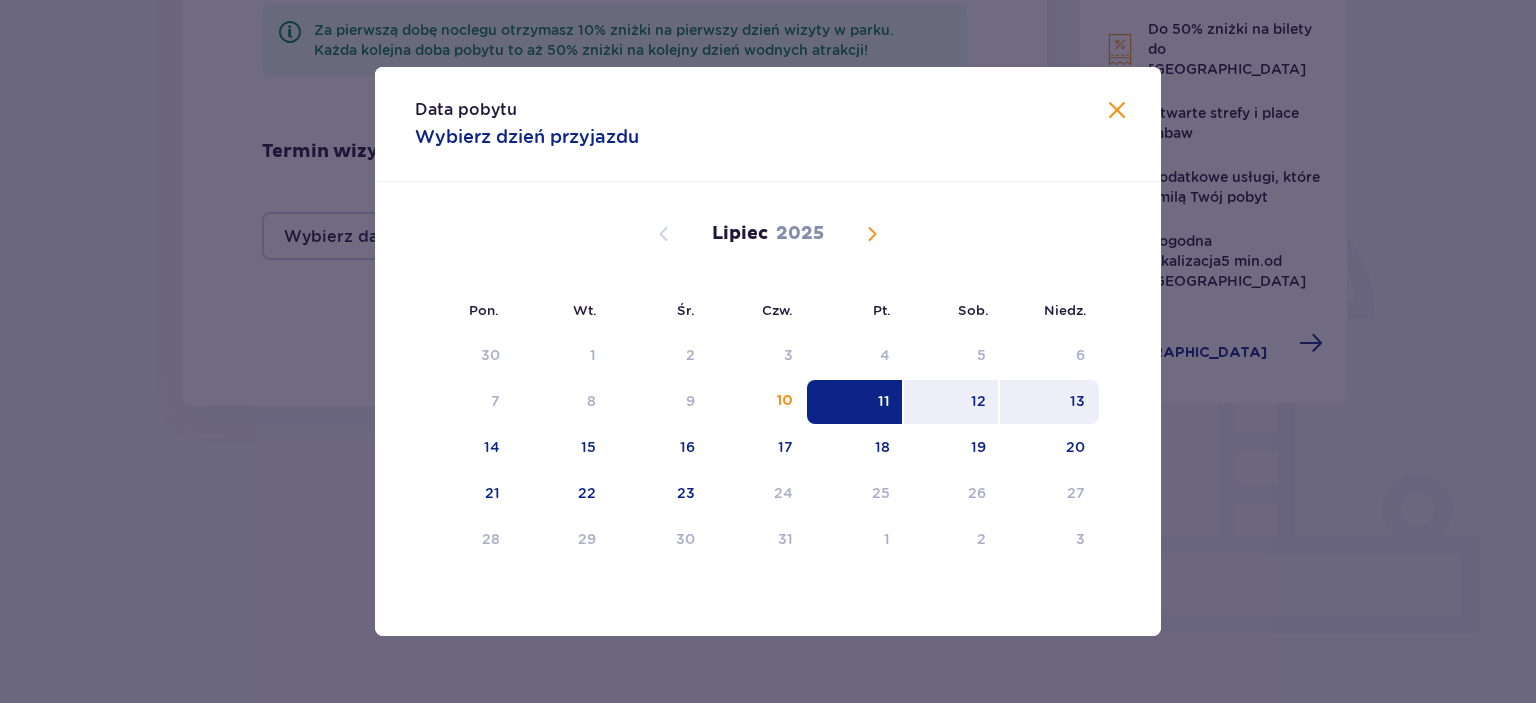 click on "13" at bounding box center (1049, 402) 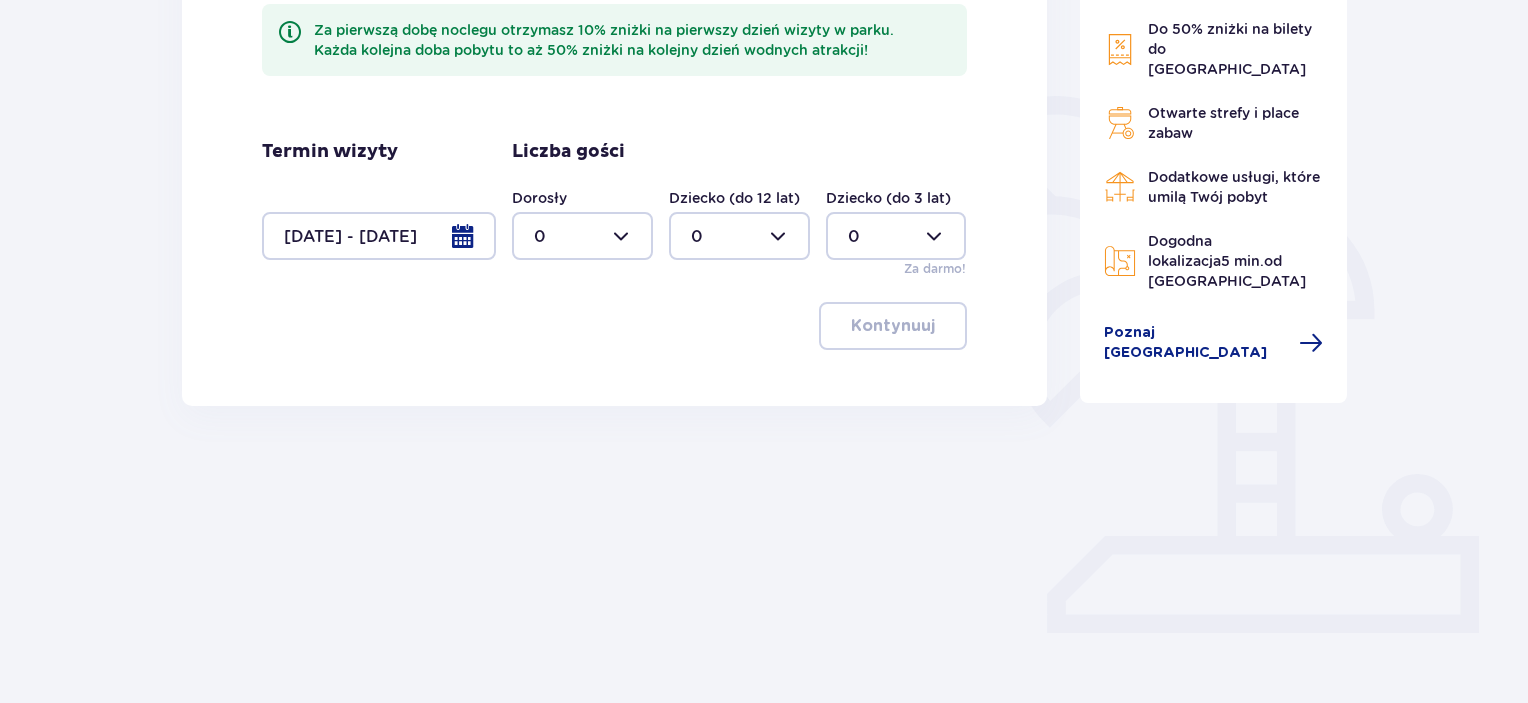click at bounding box center (582, 236) 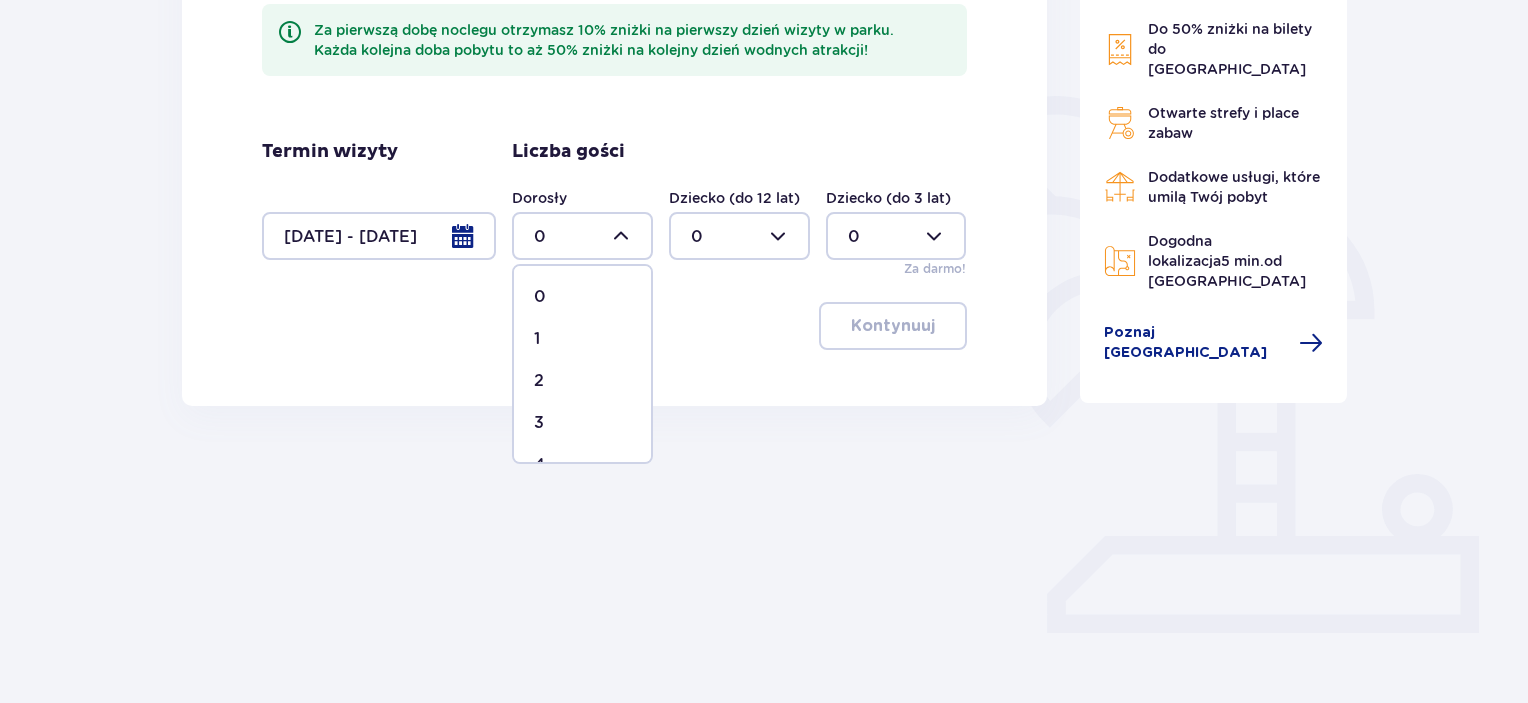 click on "1" at bounding box center (582, 339) 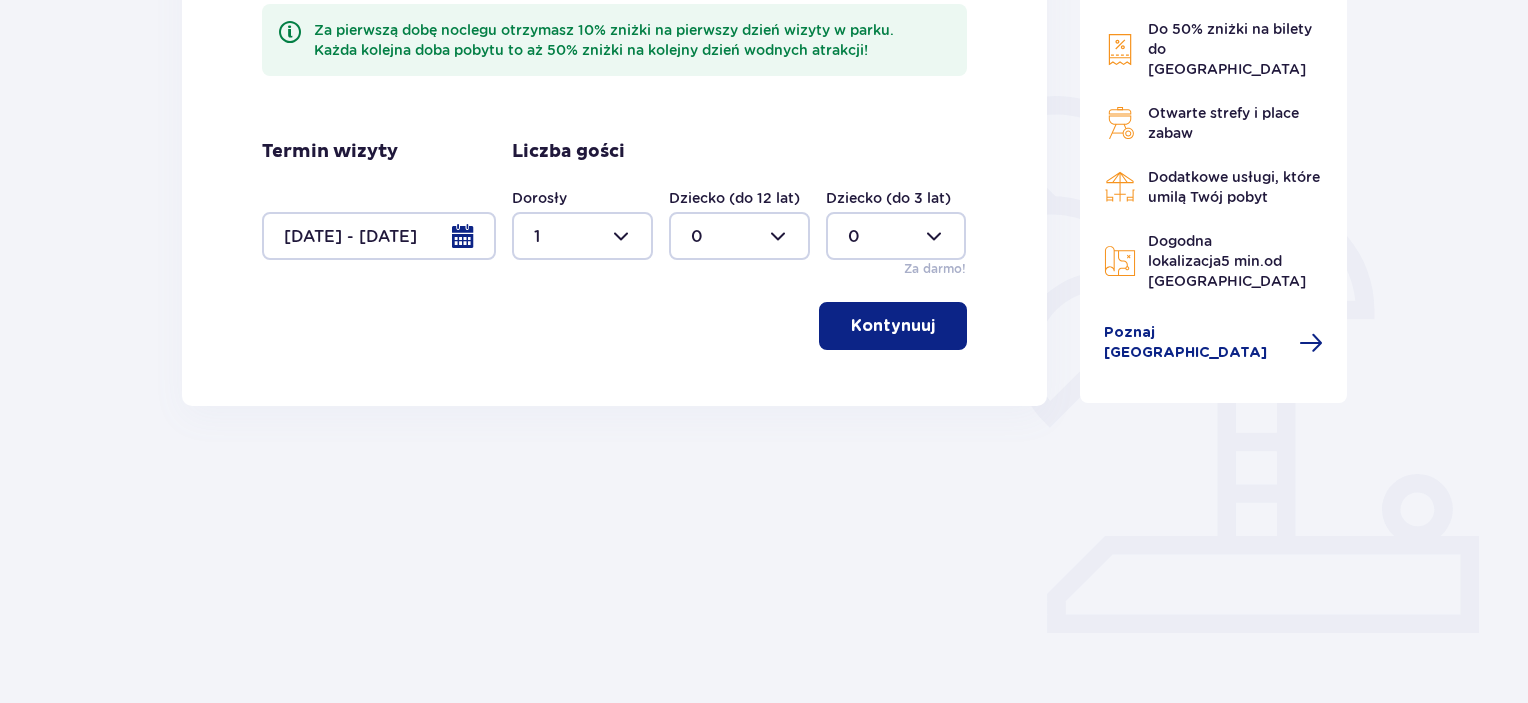 click at bounding box center (739, 236) 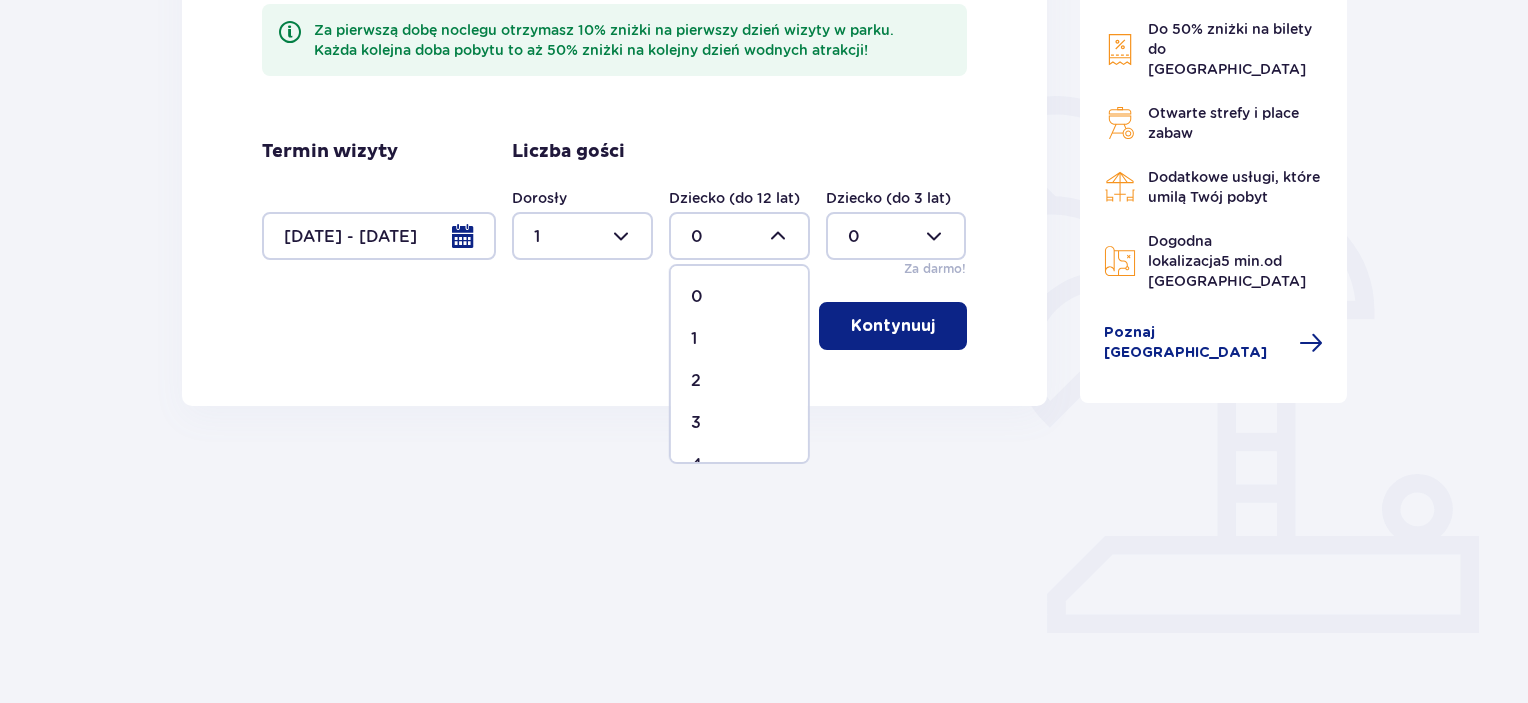 click on "1" at bounding box center [739, 339] 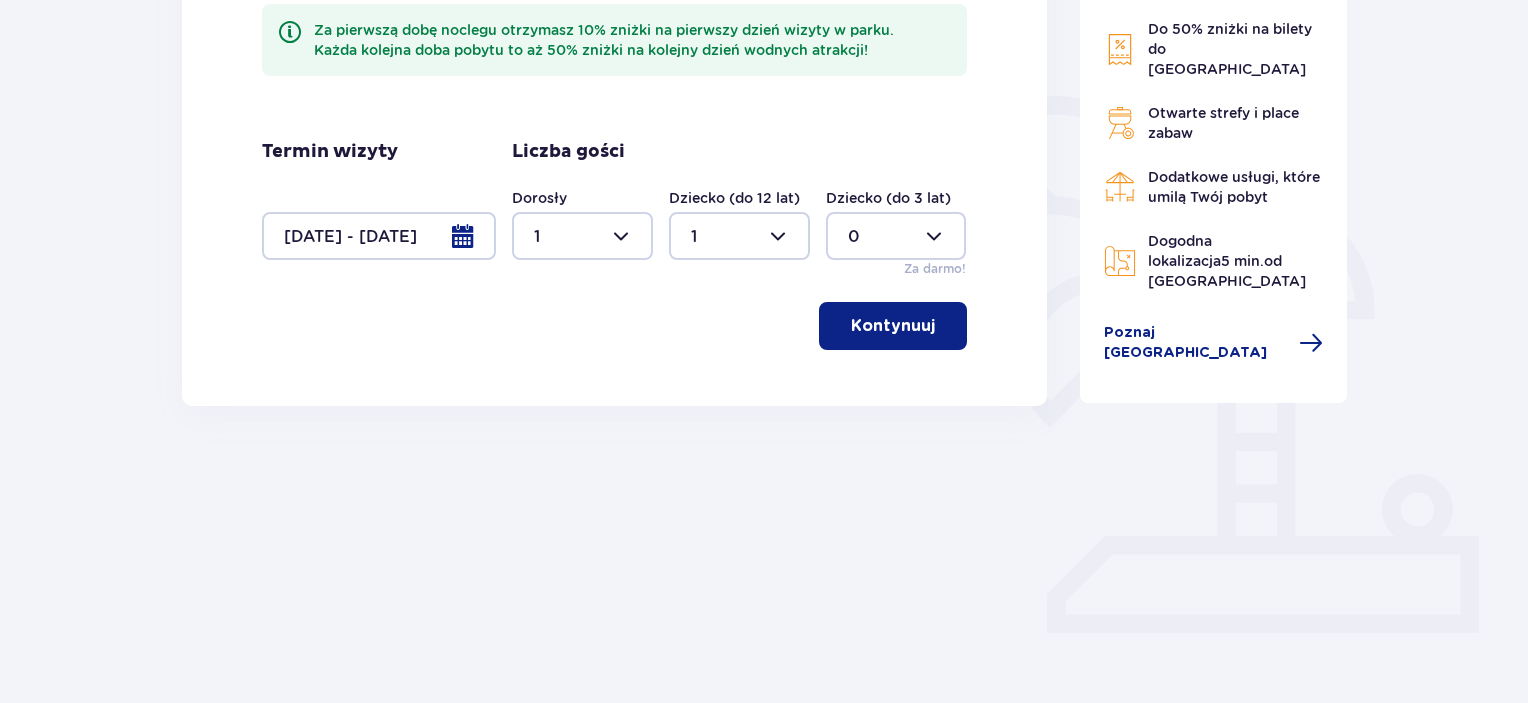 click on "Kontynuuj" at bounding box center (893, 326) 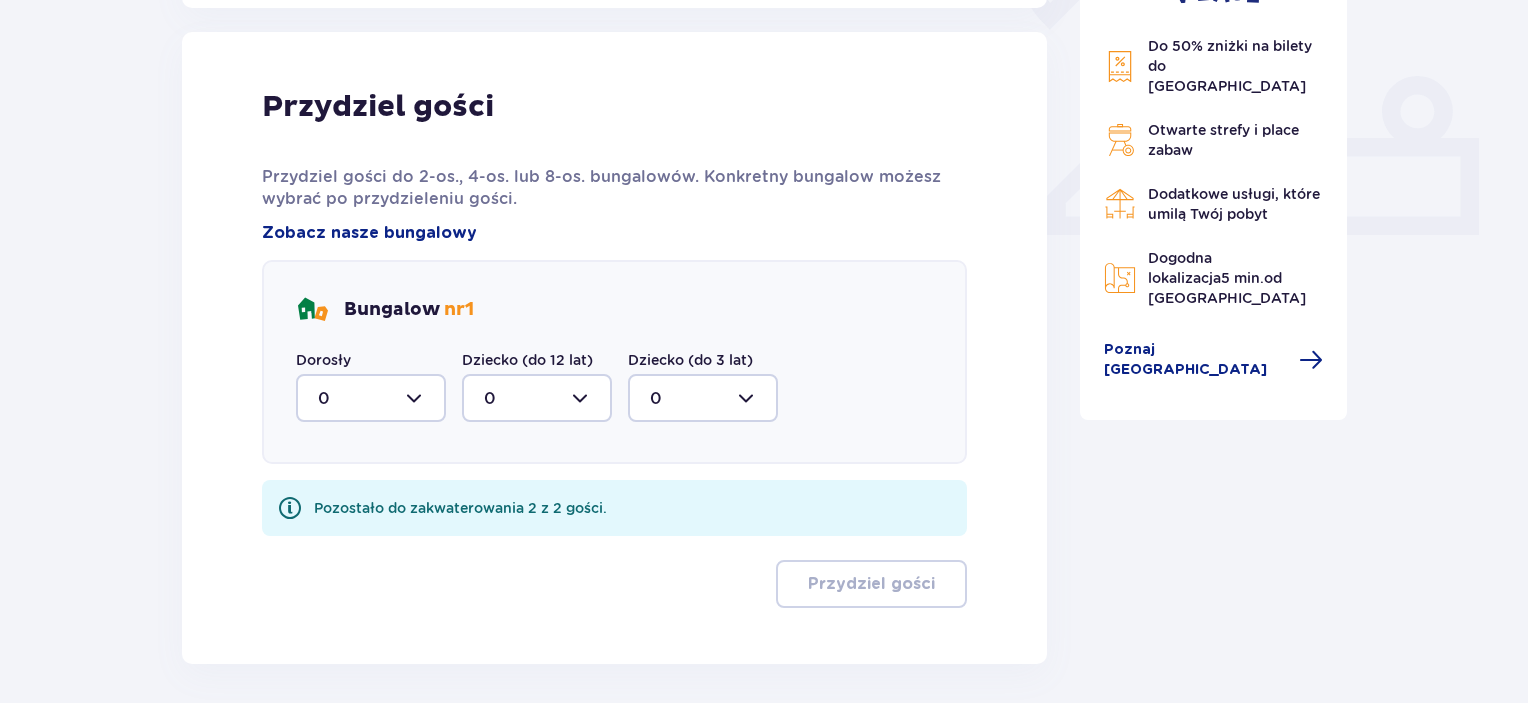 scroll, scrollTop: 806, scrollLeft: 0, axis: vertical 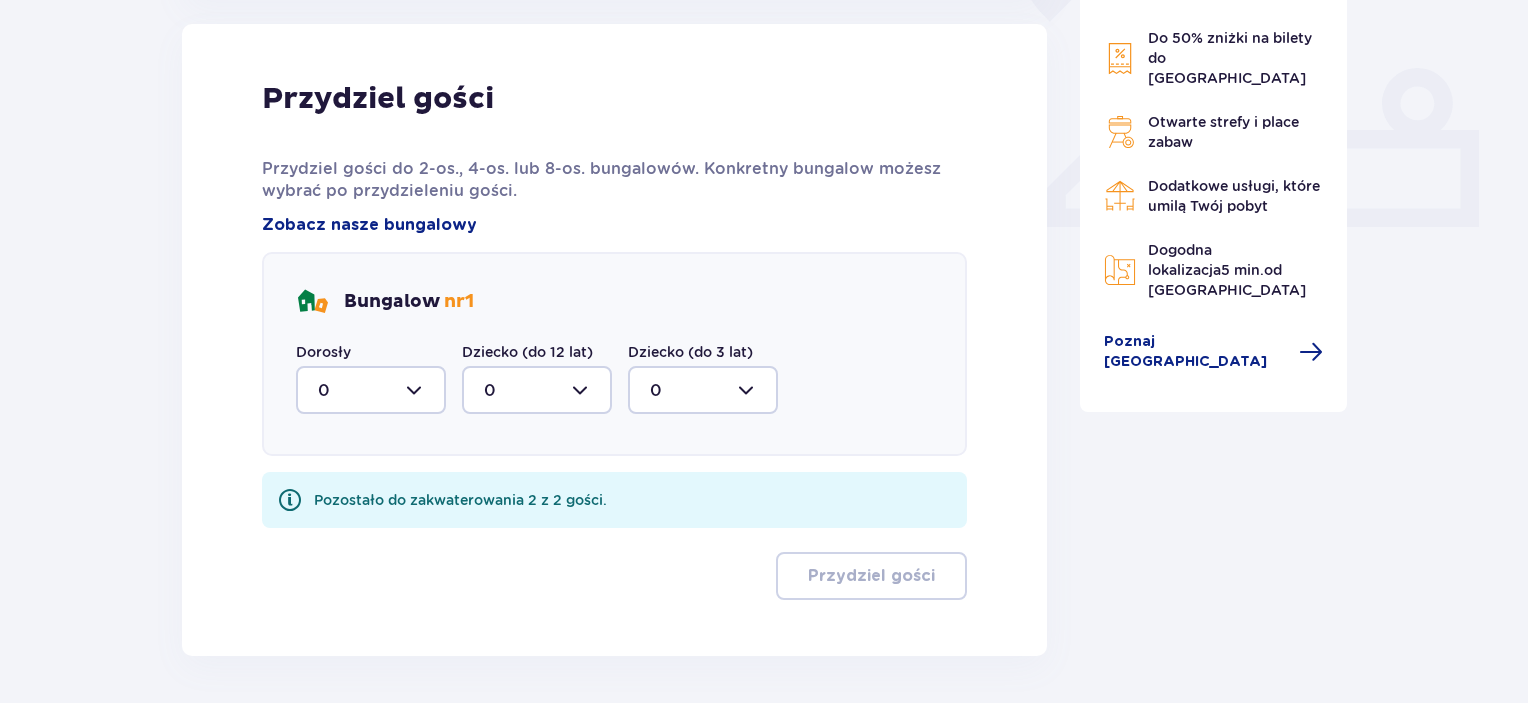 click at bounding box center [371, 390] 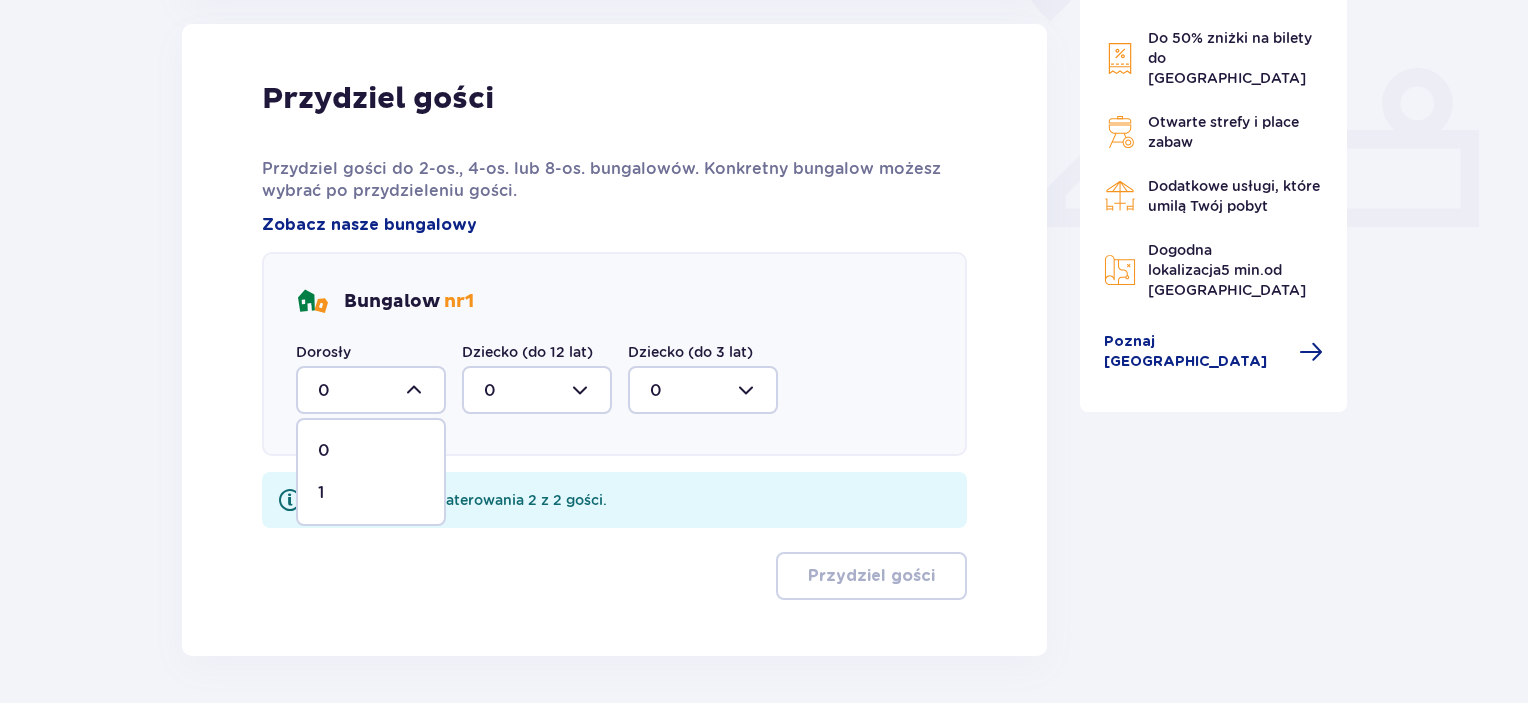 click on "1" at bounding box center (371, 493) 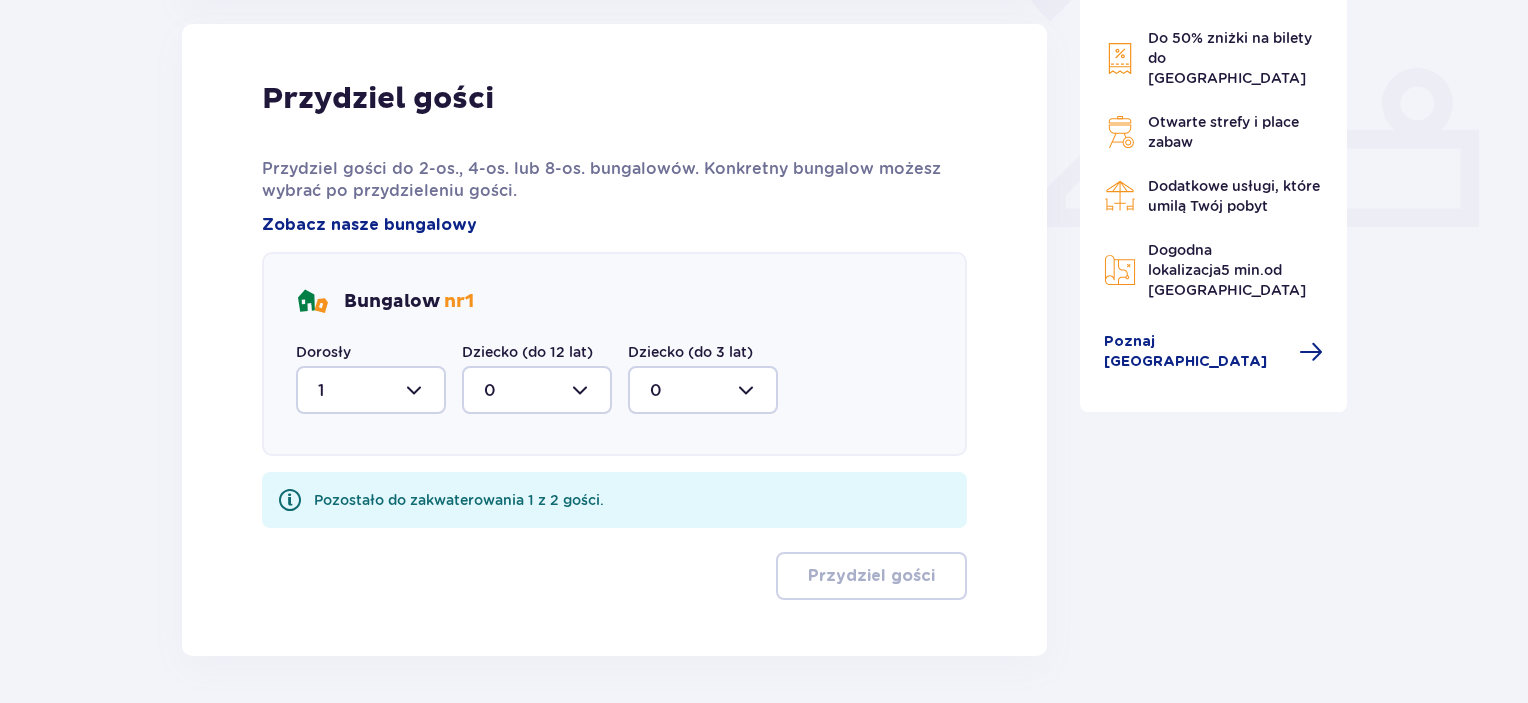 click at bounding box center (537, 390) 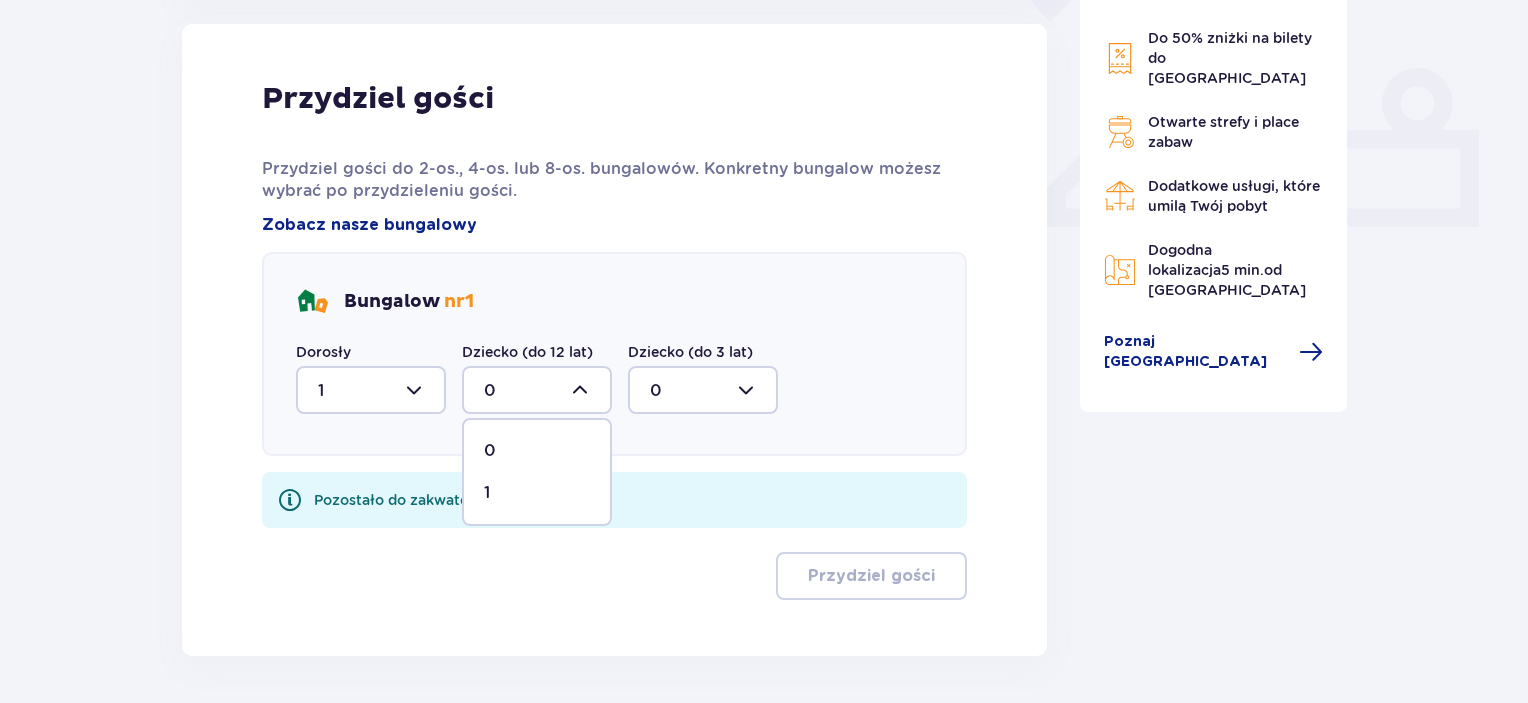 click on "1" at bounding box center (537, 493) 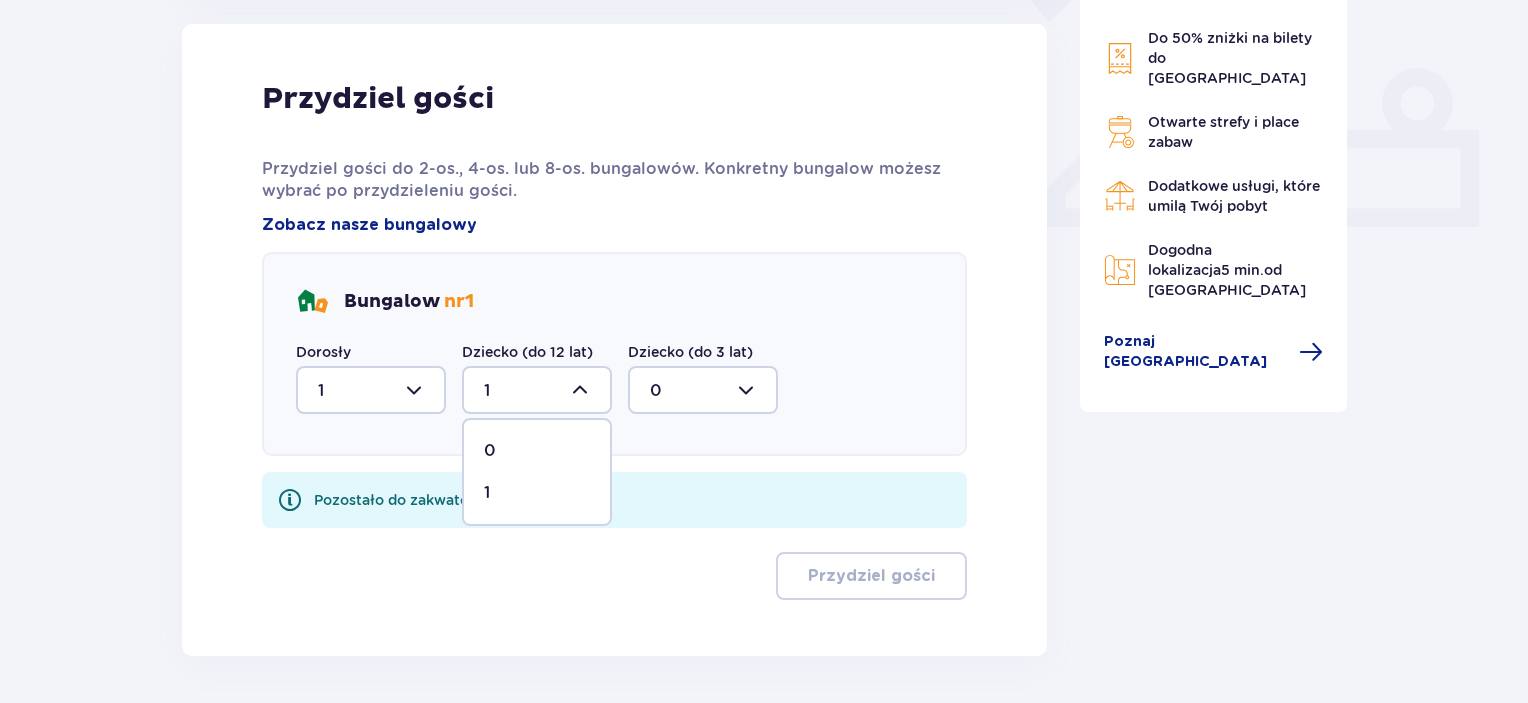 scroll, scrollTop: 798, scrollLeft: 0, axis: vertical 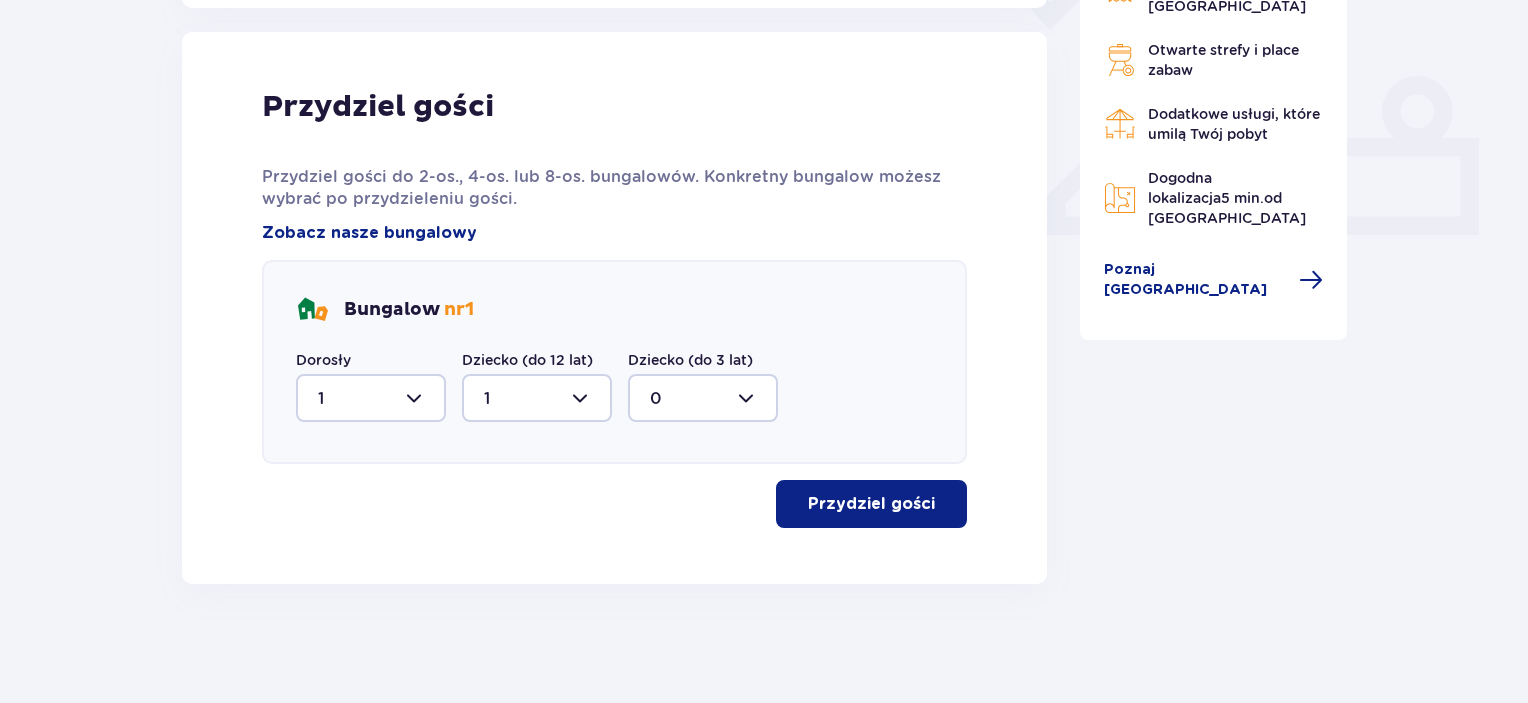 click on "Przydziel gości" at bounding box center (871, 504) 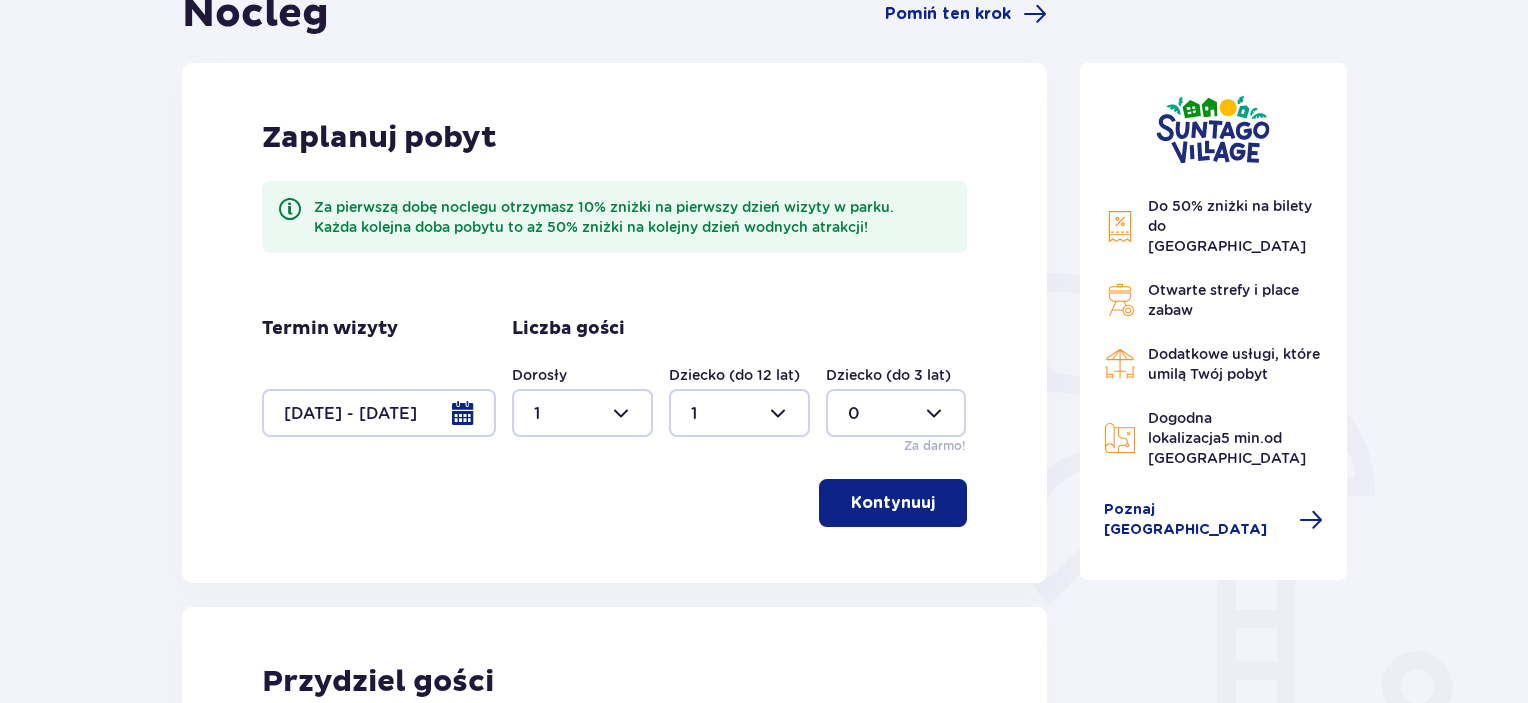 scroll, scrollTop: 221, scrollLeft: 0, axis: vertical 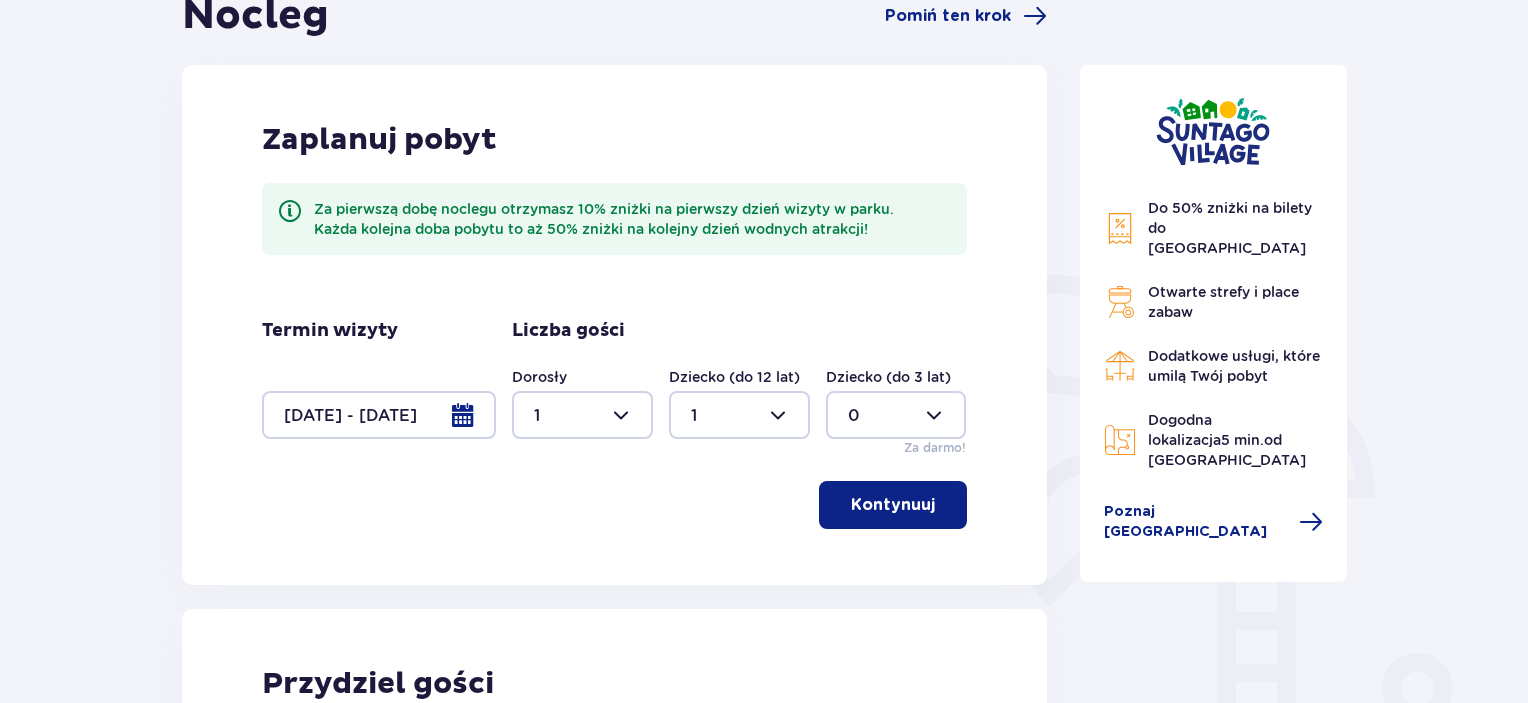 click at bounding box center [379, 415] 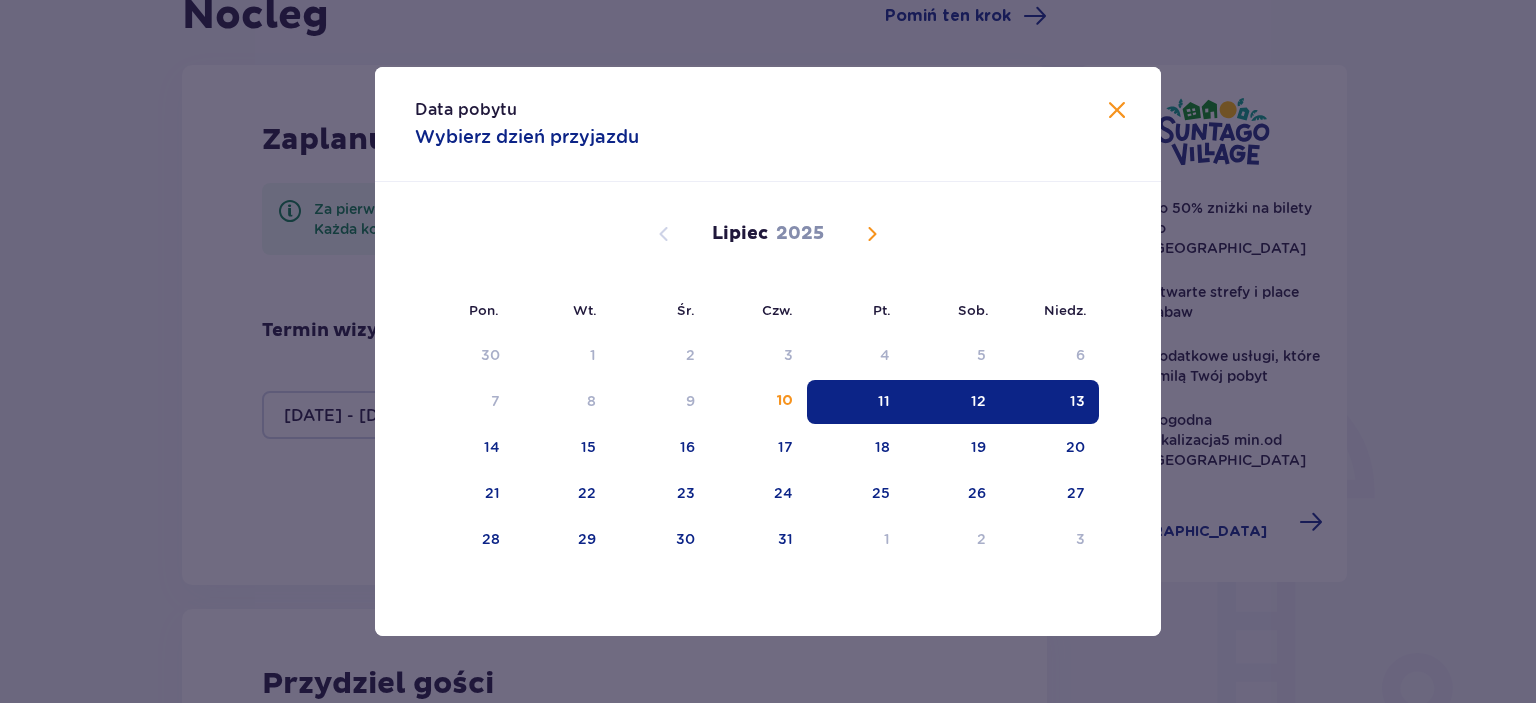 click on "12" at bounding box center (978, 401) 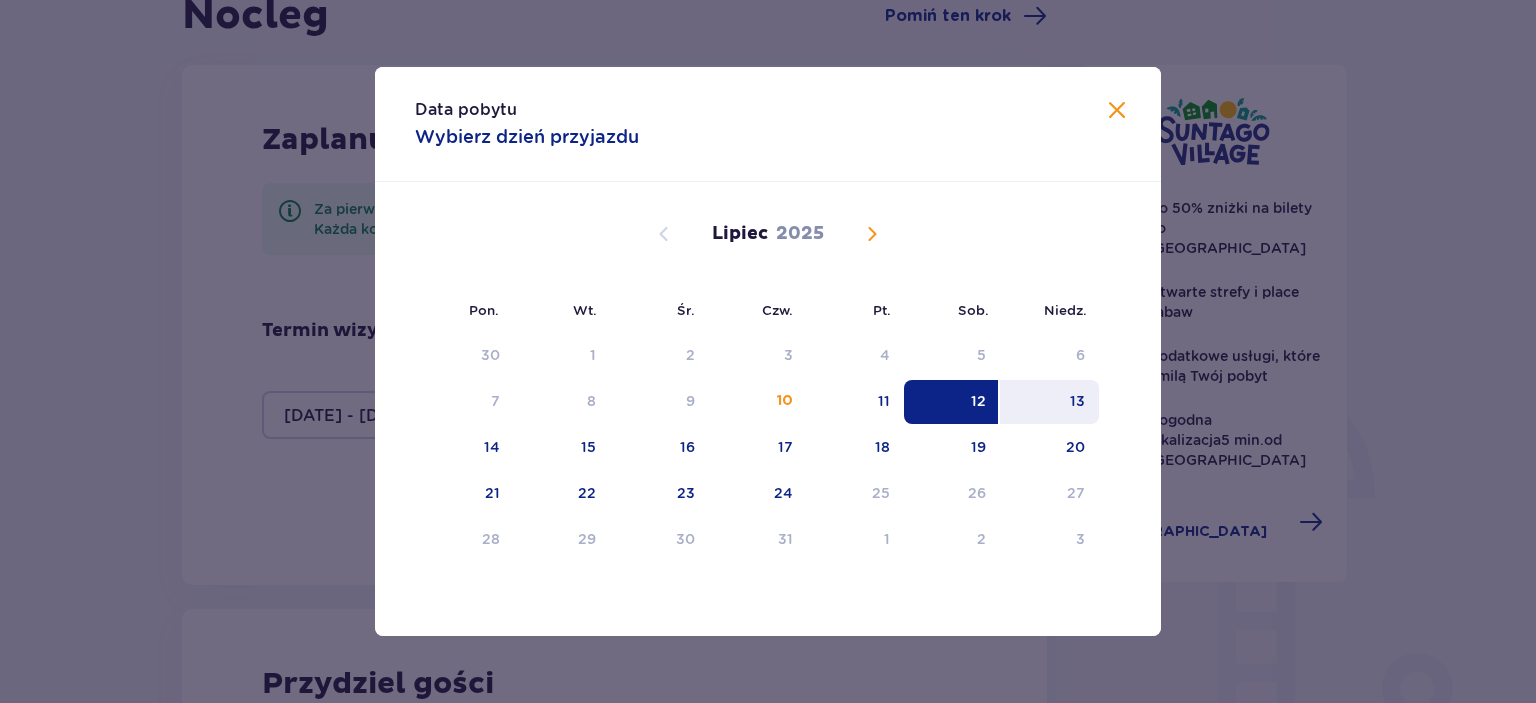 click on "13" at bounding box center [1049, 402] 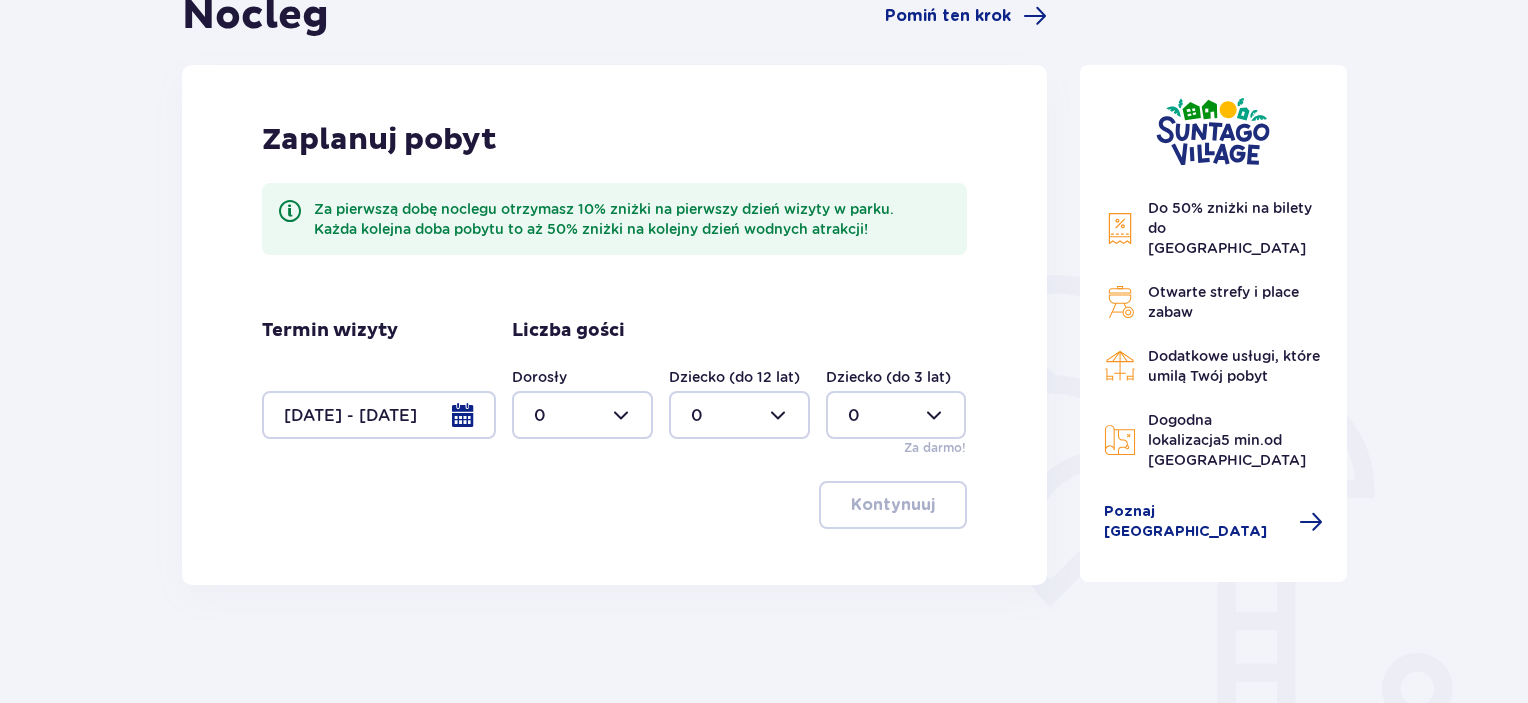click at bounding box center [582, 415] 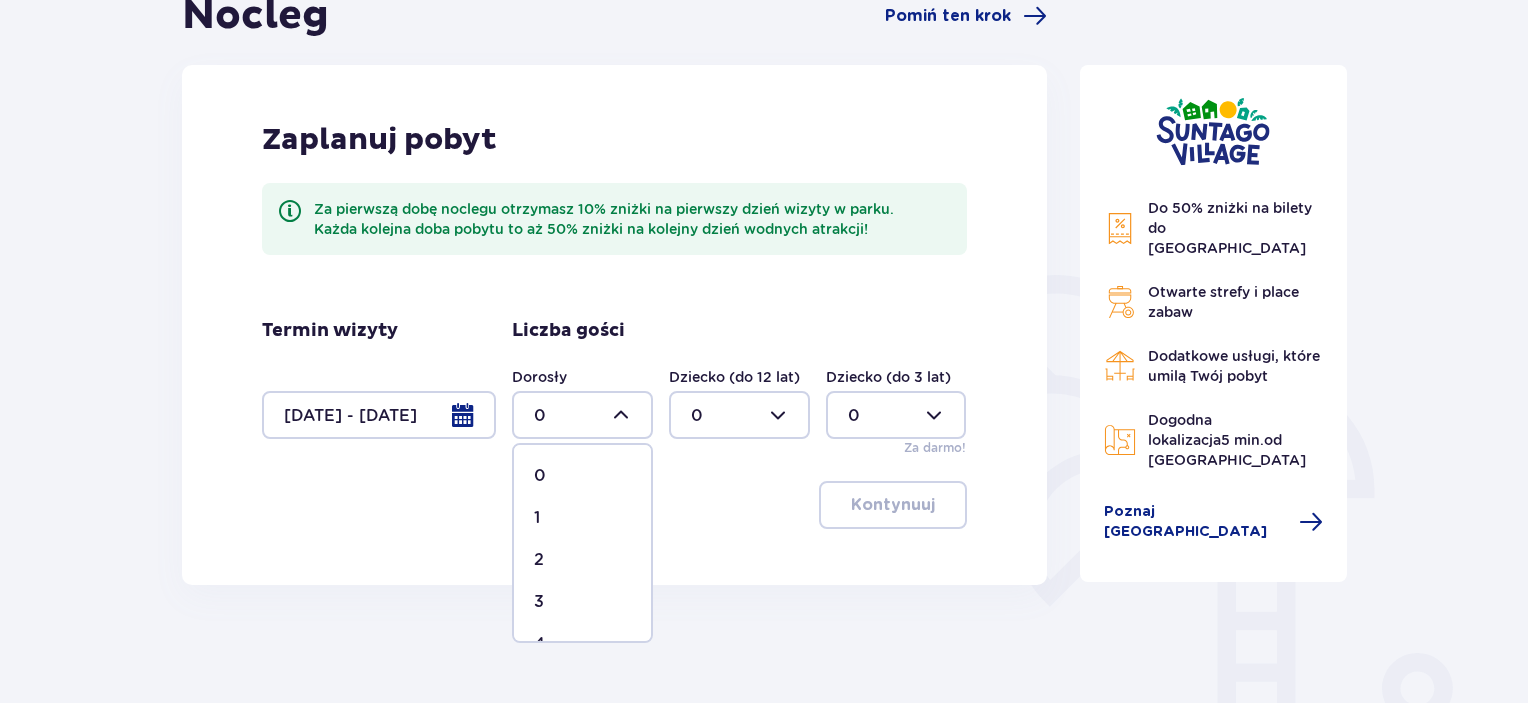 click on "1" at bounding box center (582, 518) 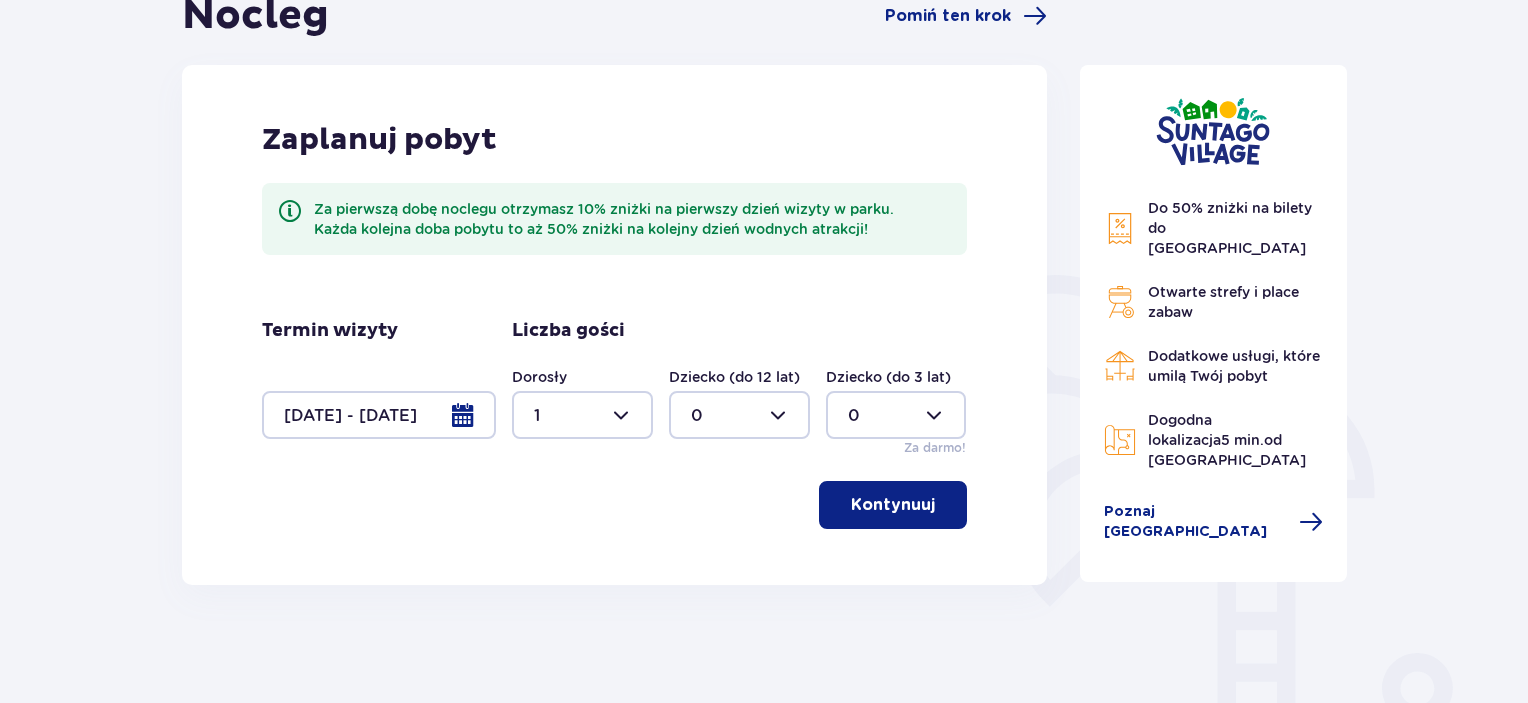 click at bounding box center (739, 415) 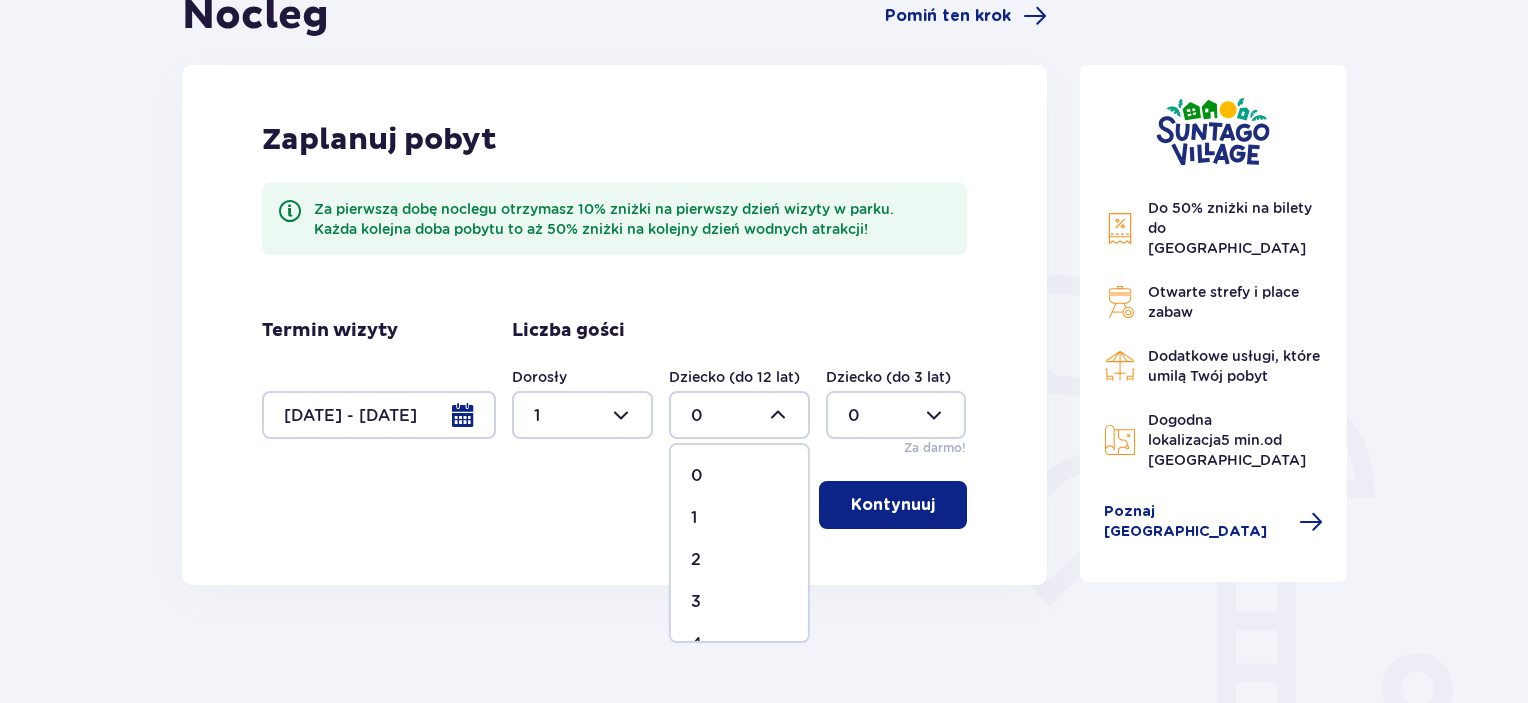 click on "1" at bounding box center (739, 518) 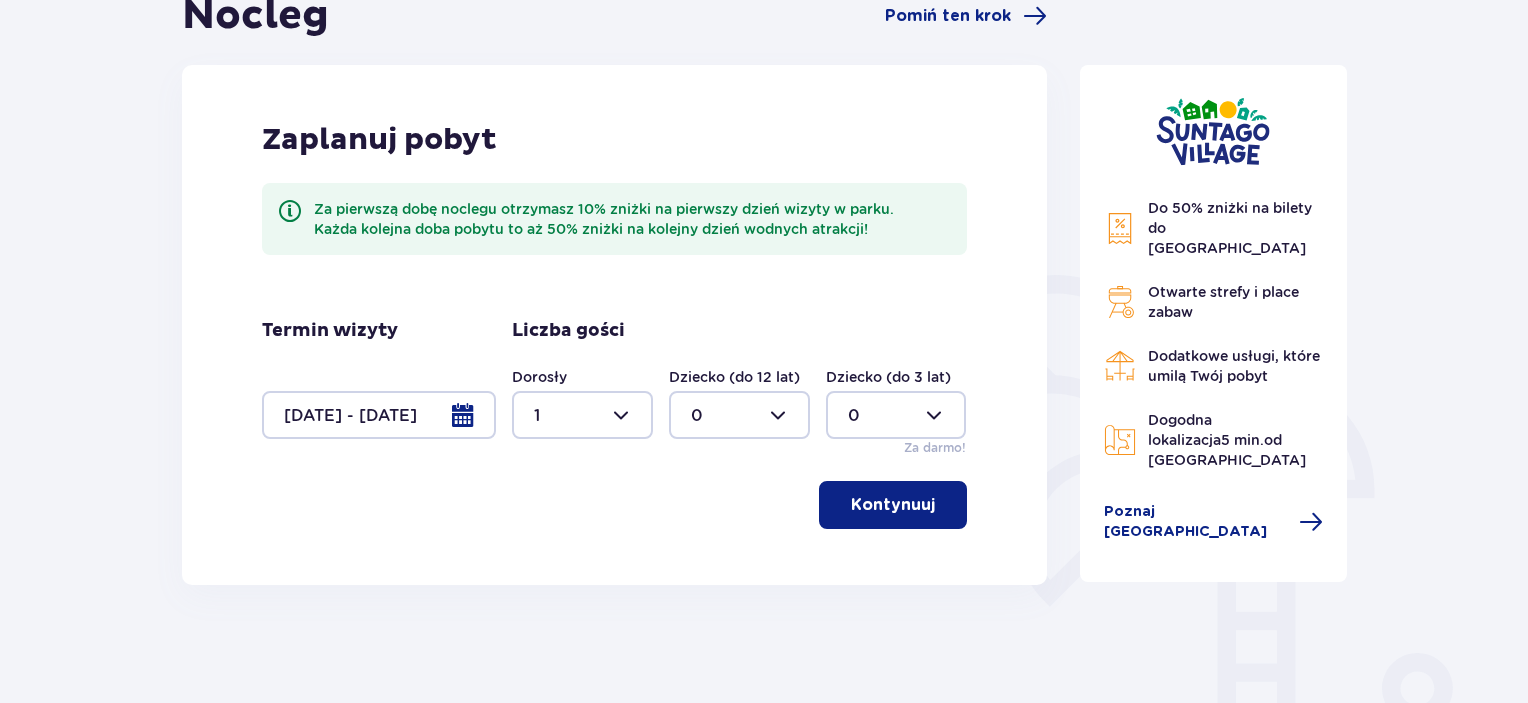 type on "1" 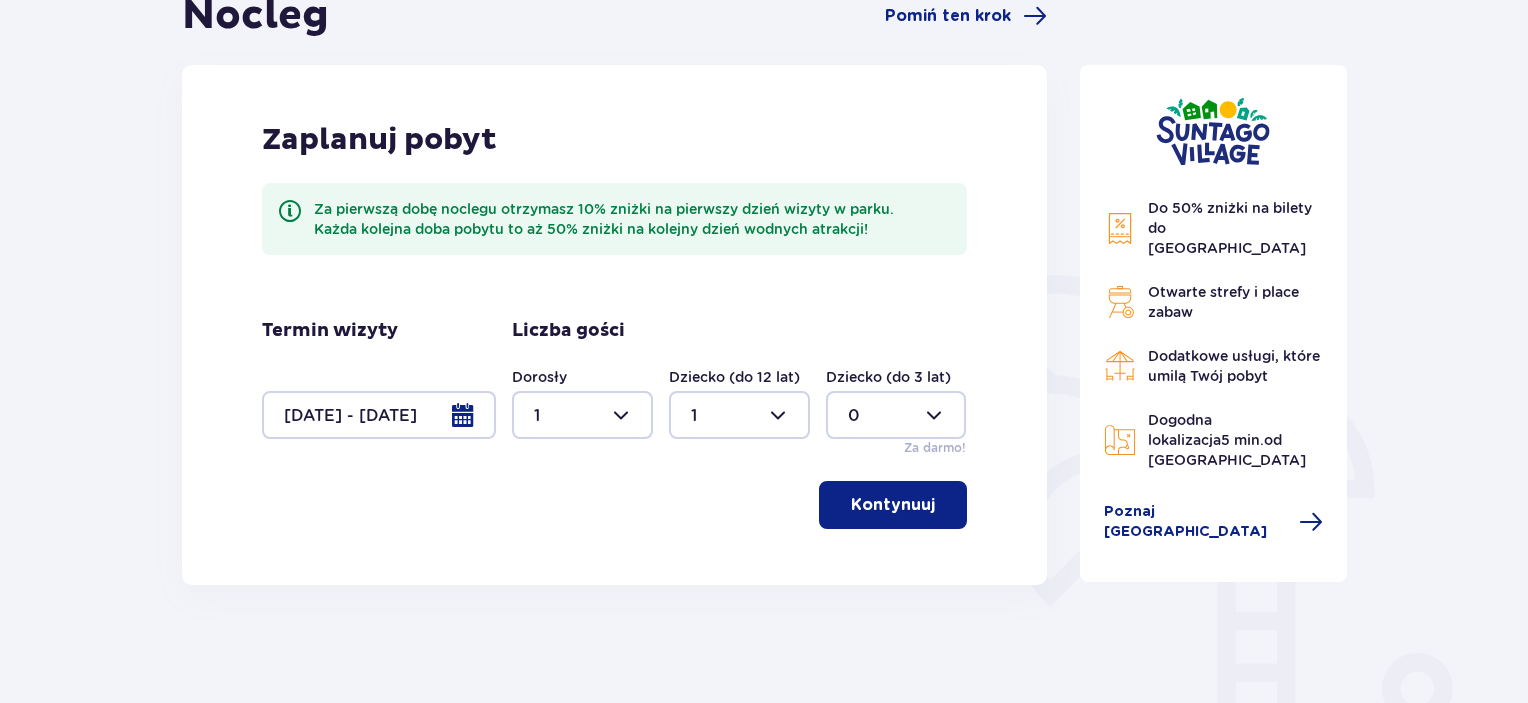 click on "Kontynuuj" at bounding box center (893, 505) 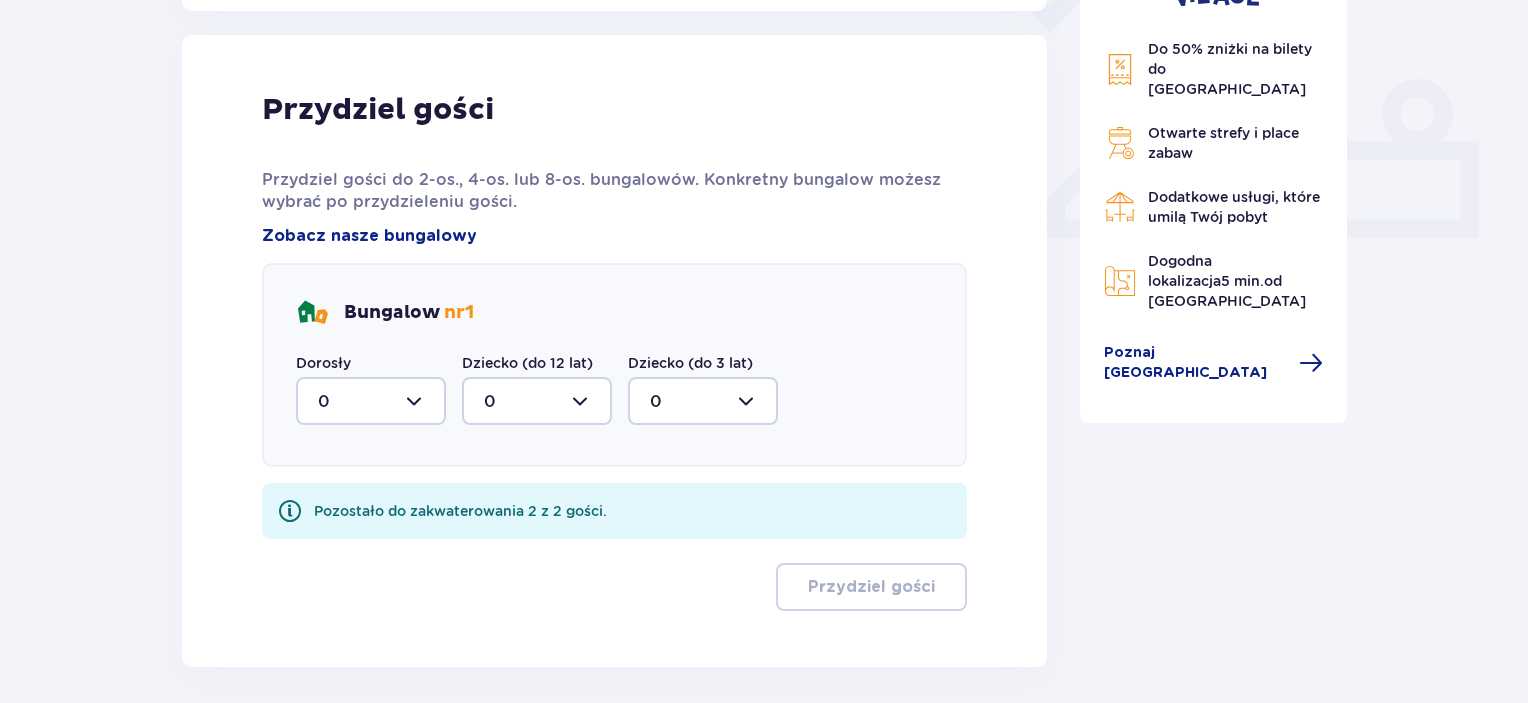 scroll, scrollTop: 806, scrollLeft: 0, axis: vertical 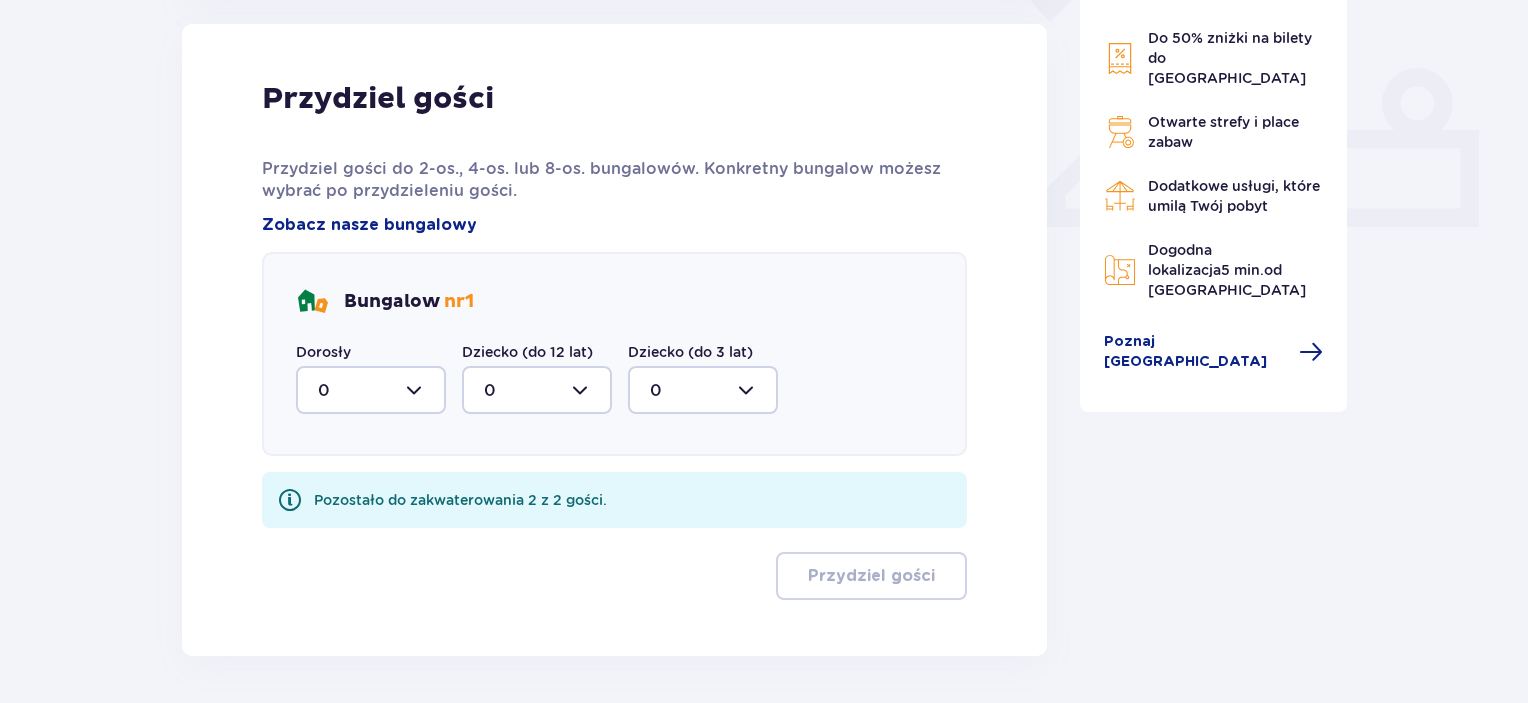 click at bounding box center (371, 390) 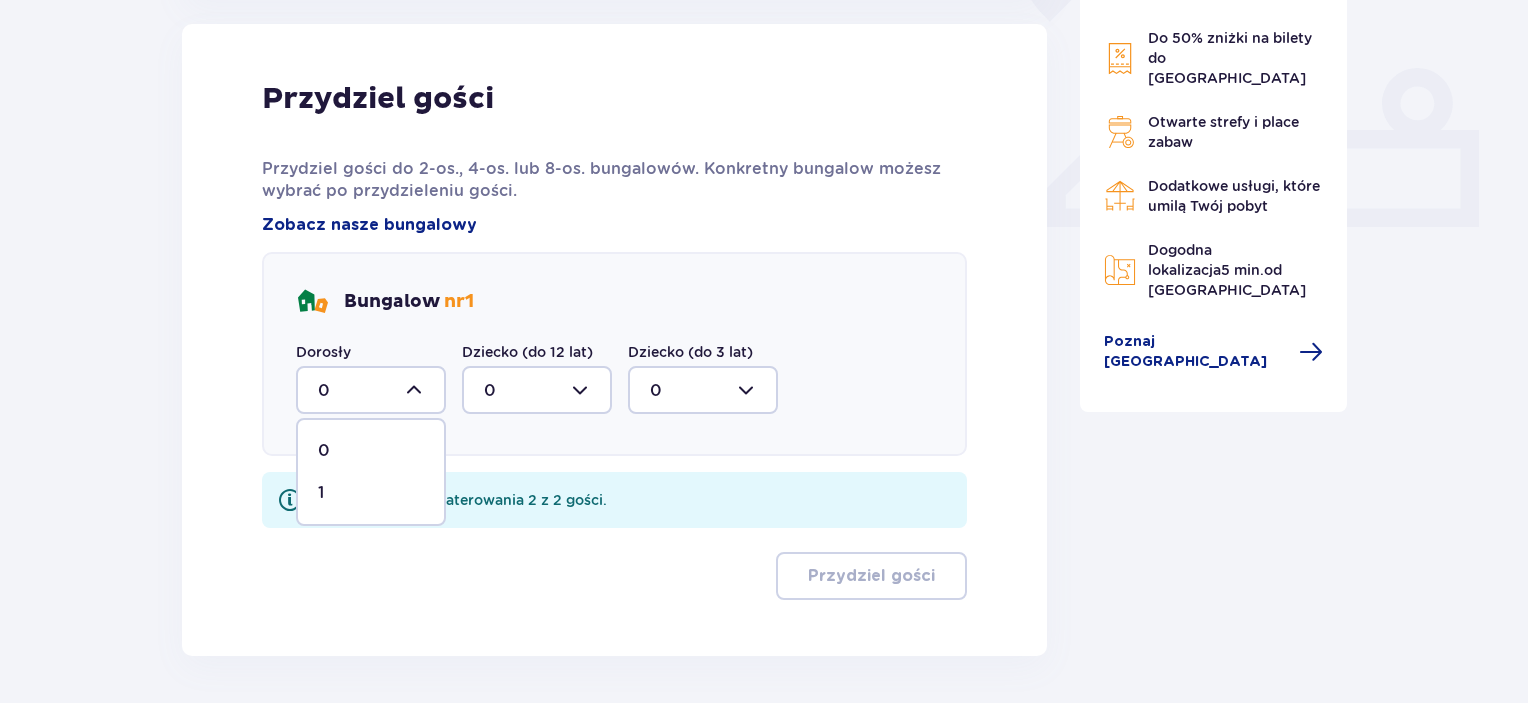 click on "1" at bounding box center [371, 493] 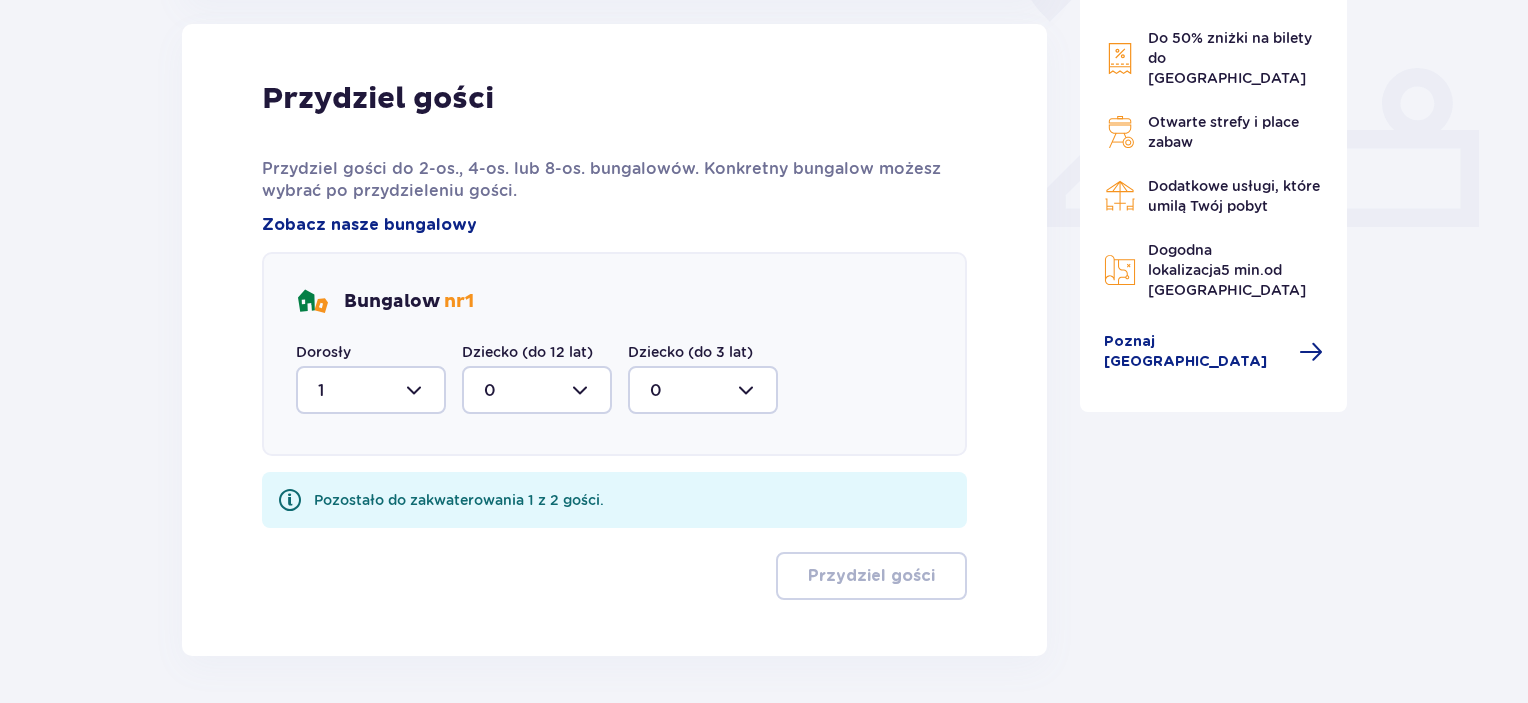 click at bounding box center (537, 390) 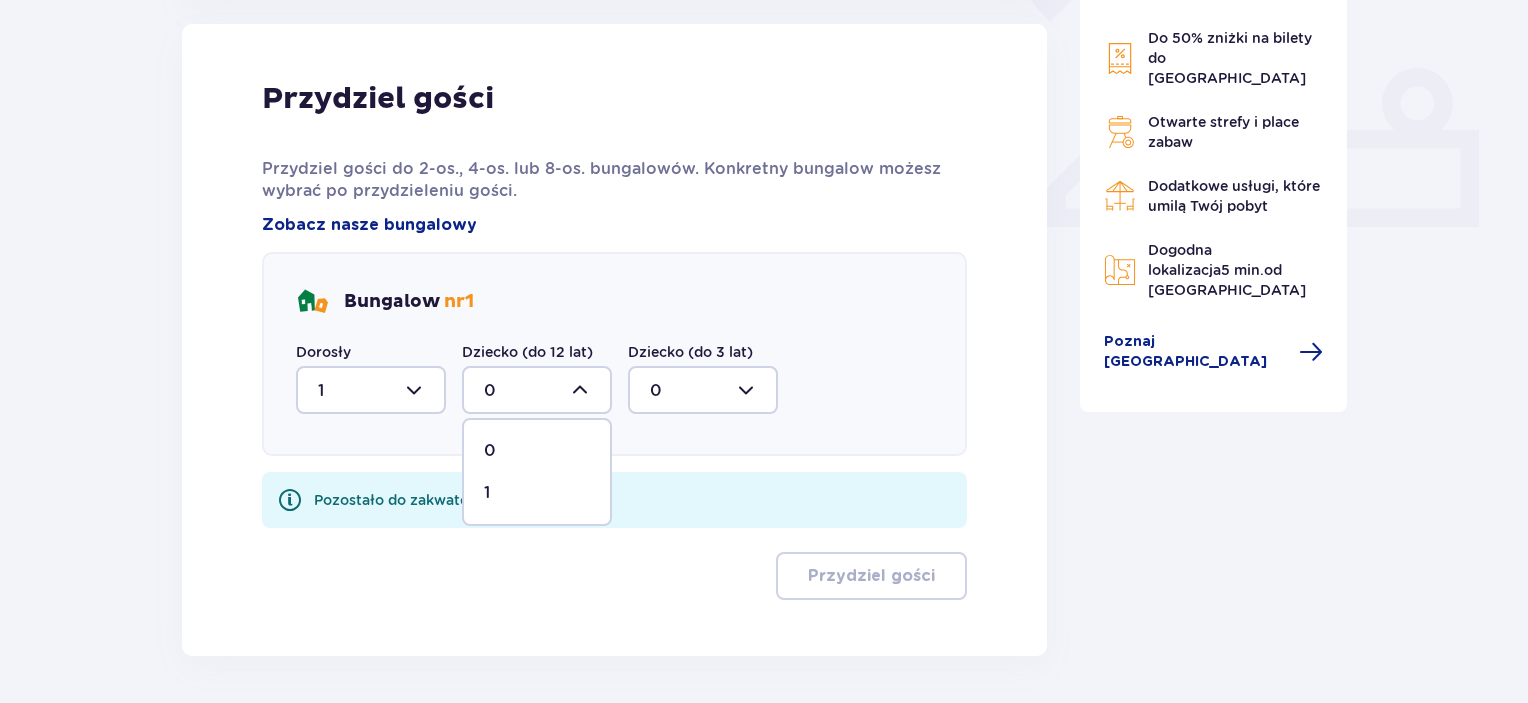 click on "1" at bounding box center (537, 493) 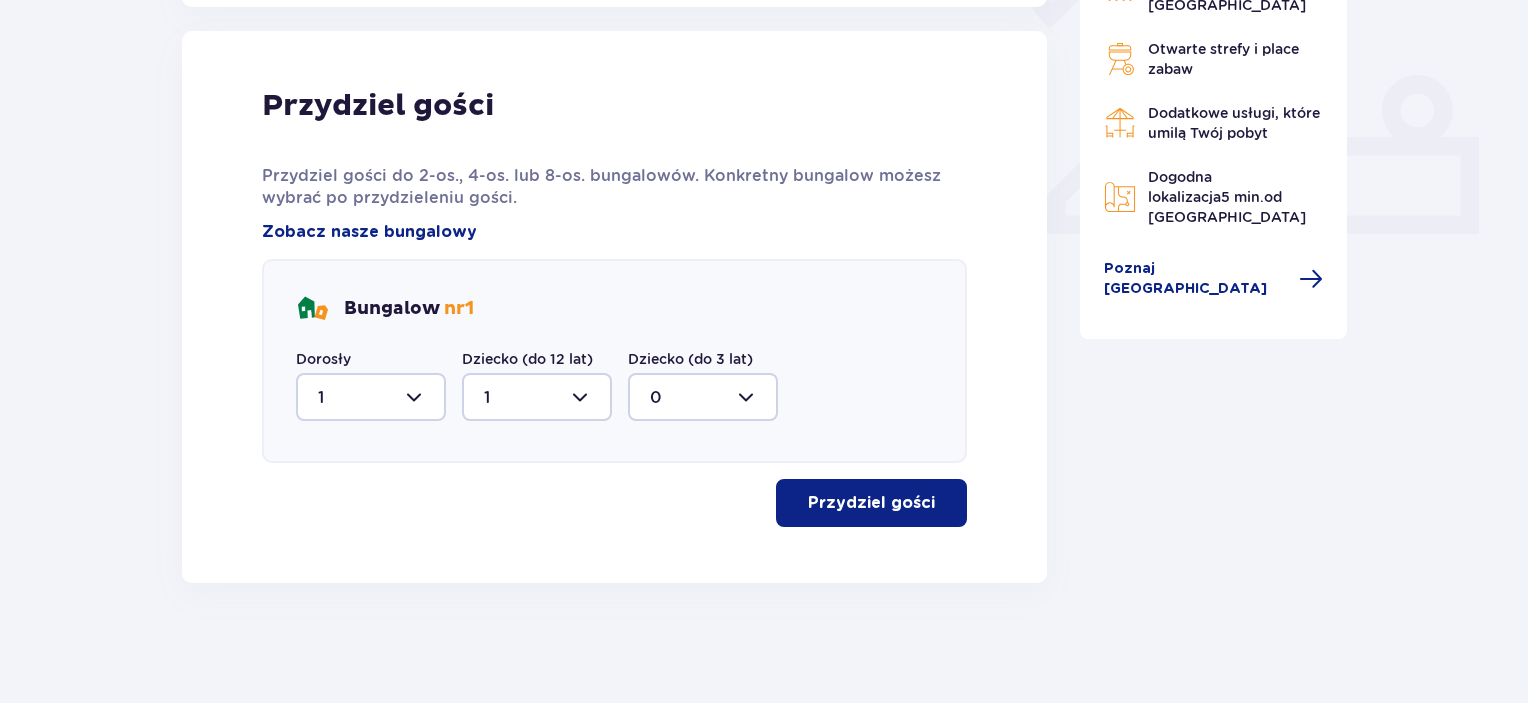 scroll, scrollTop: 798, scrollLeft: 0, axis: vertical 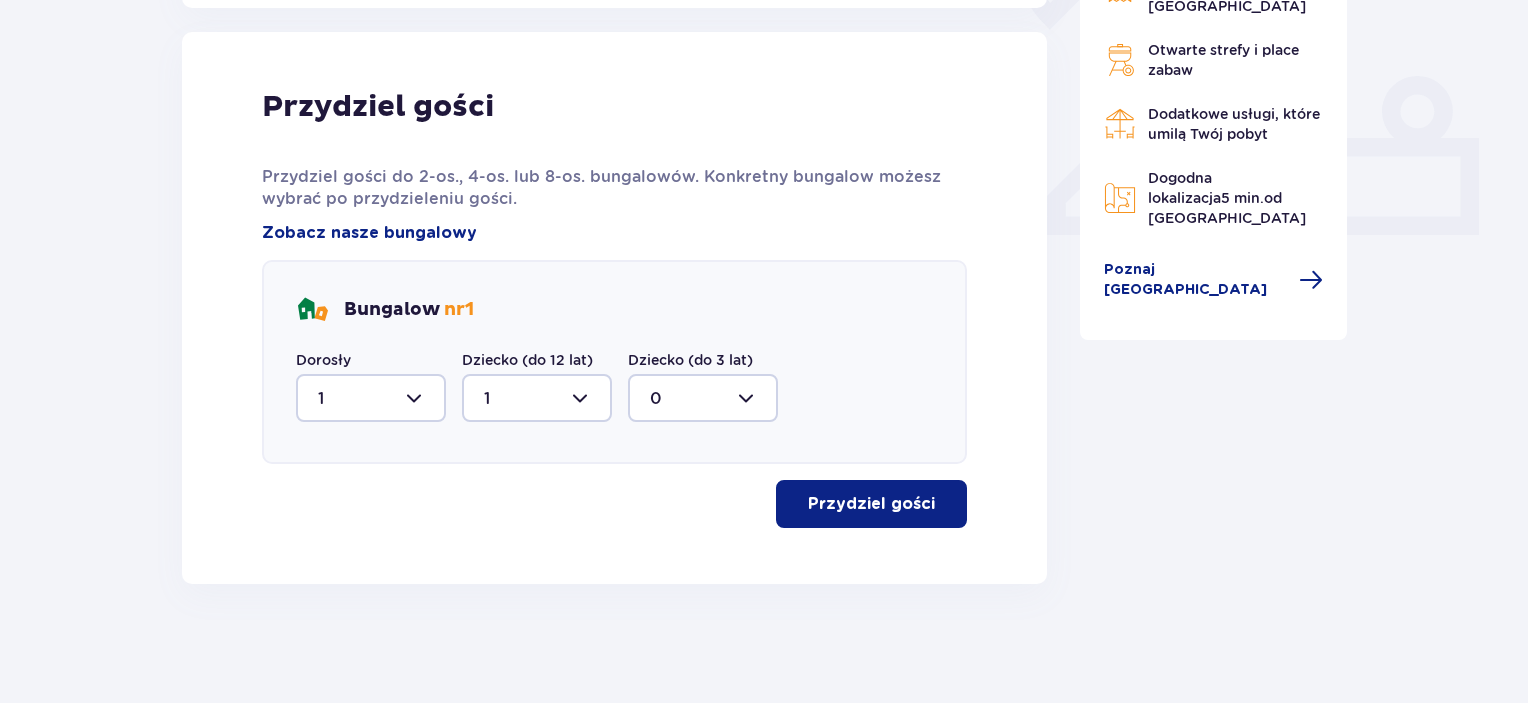click on "Przydziel gości" at bounding box center (871, 504) 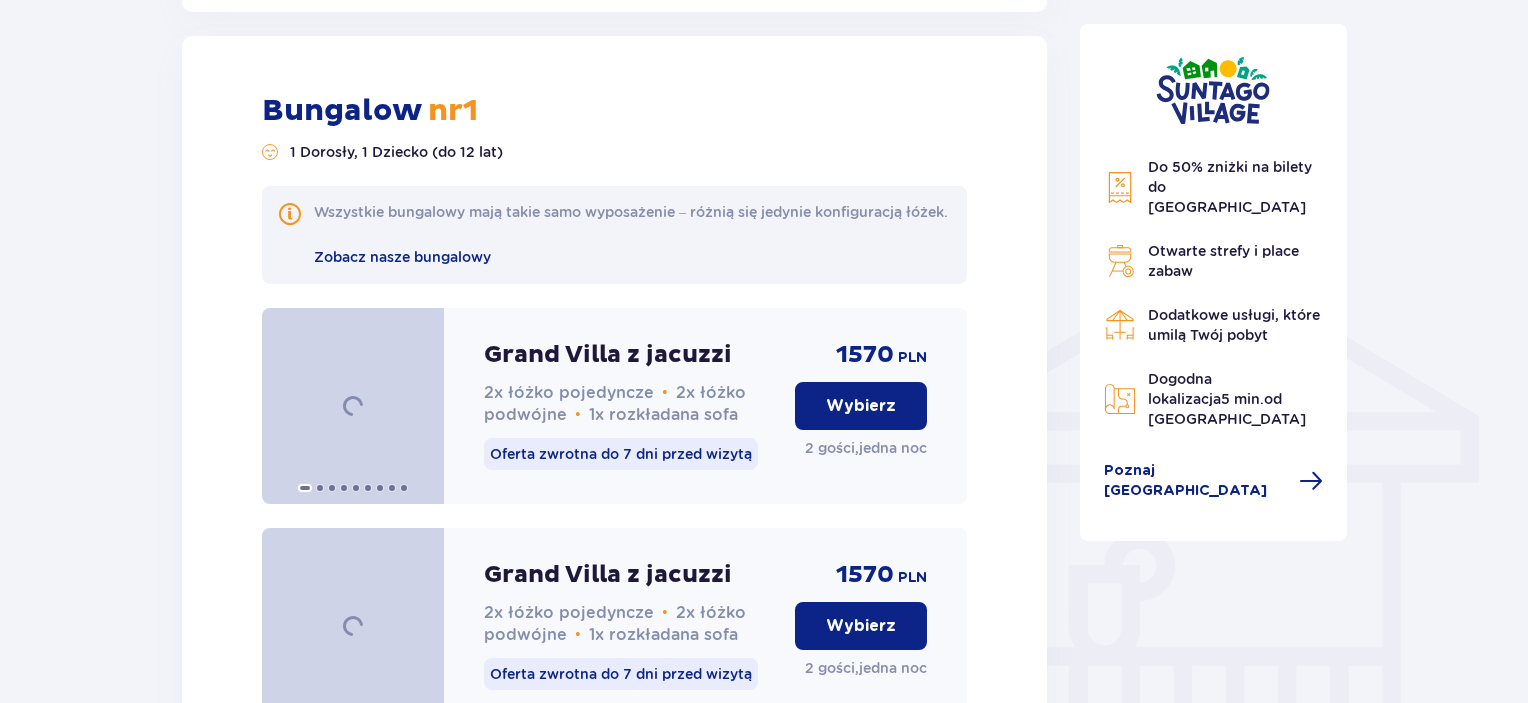 scroll, scrollTop: 1381, scrollLeft: 0, axis: vertical 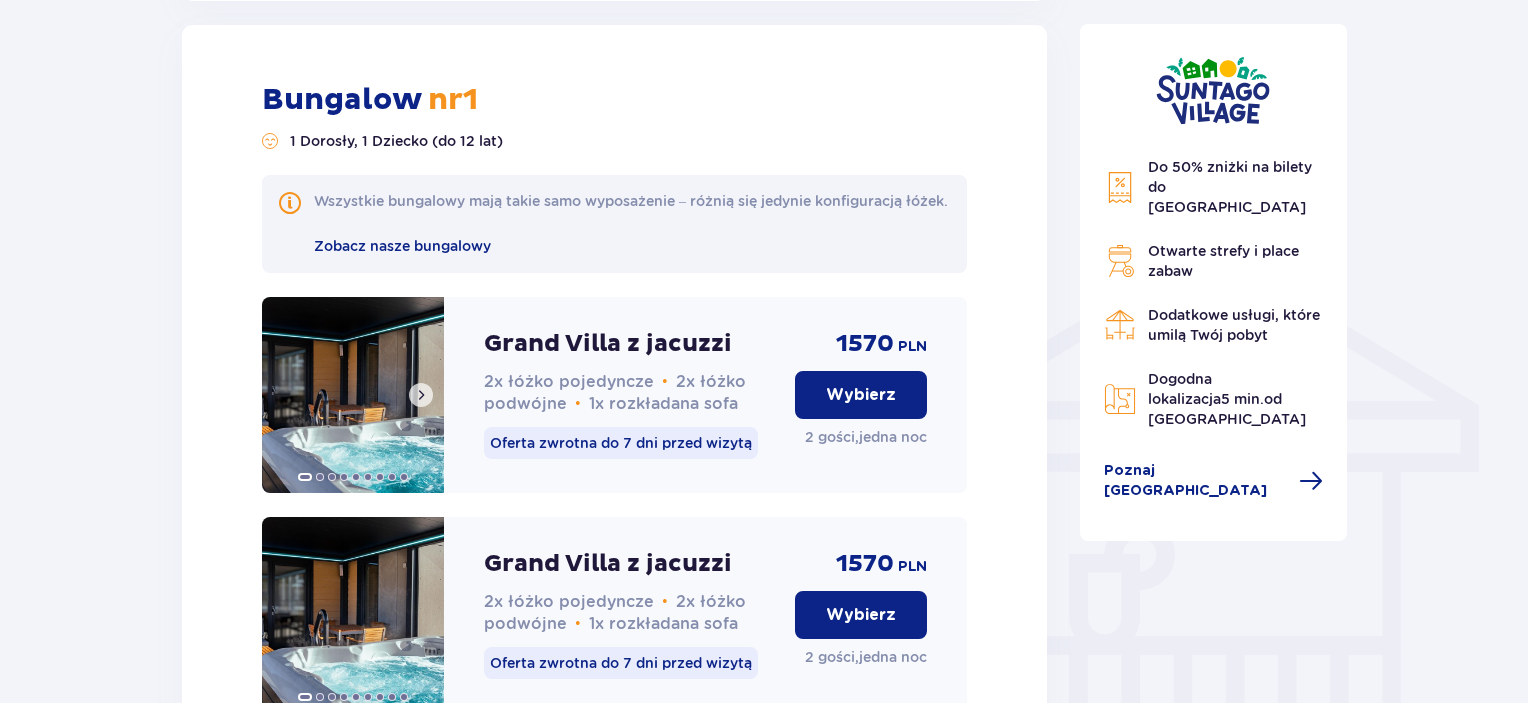 click at bounding box center [353, 395] 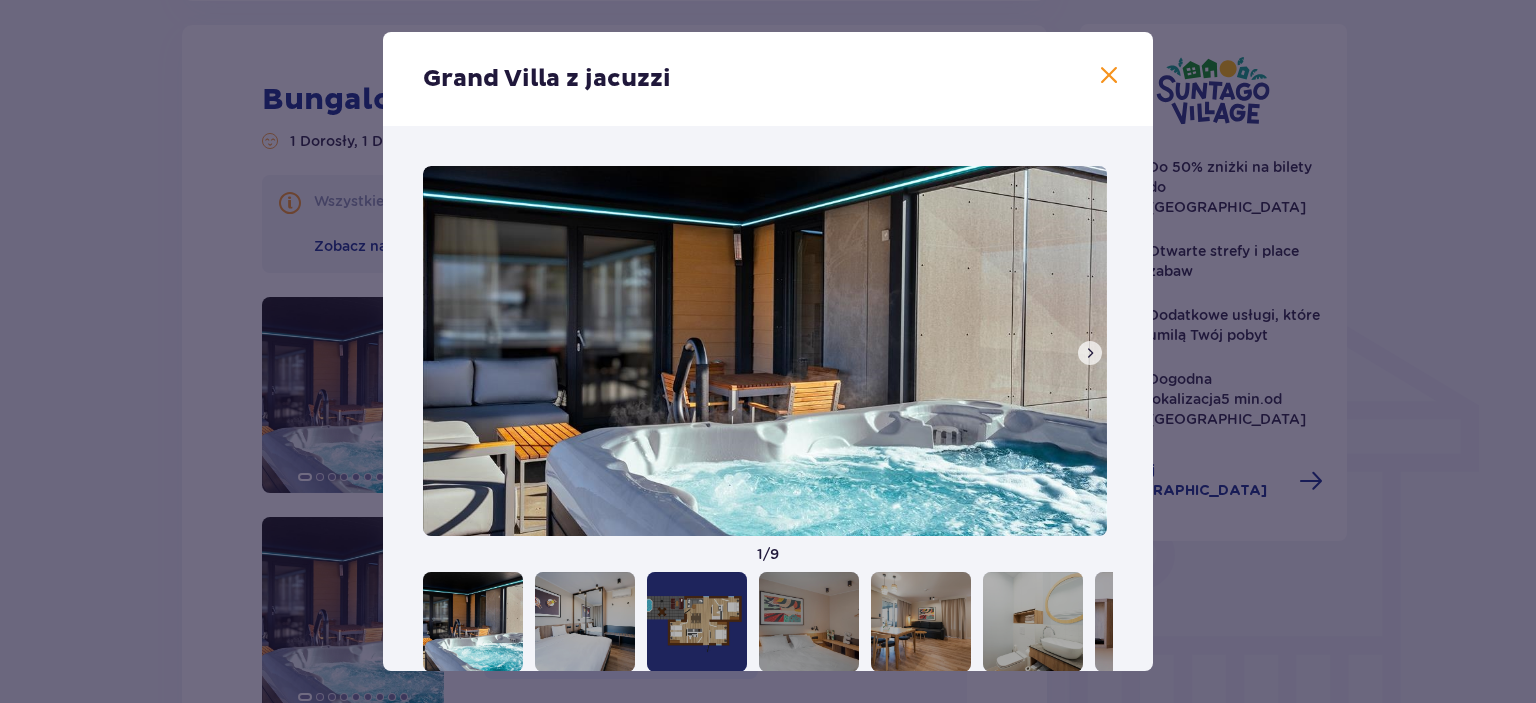 click at bounding box center [1090, 353] 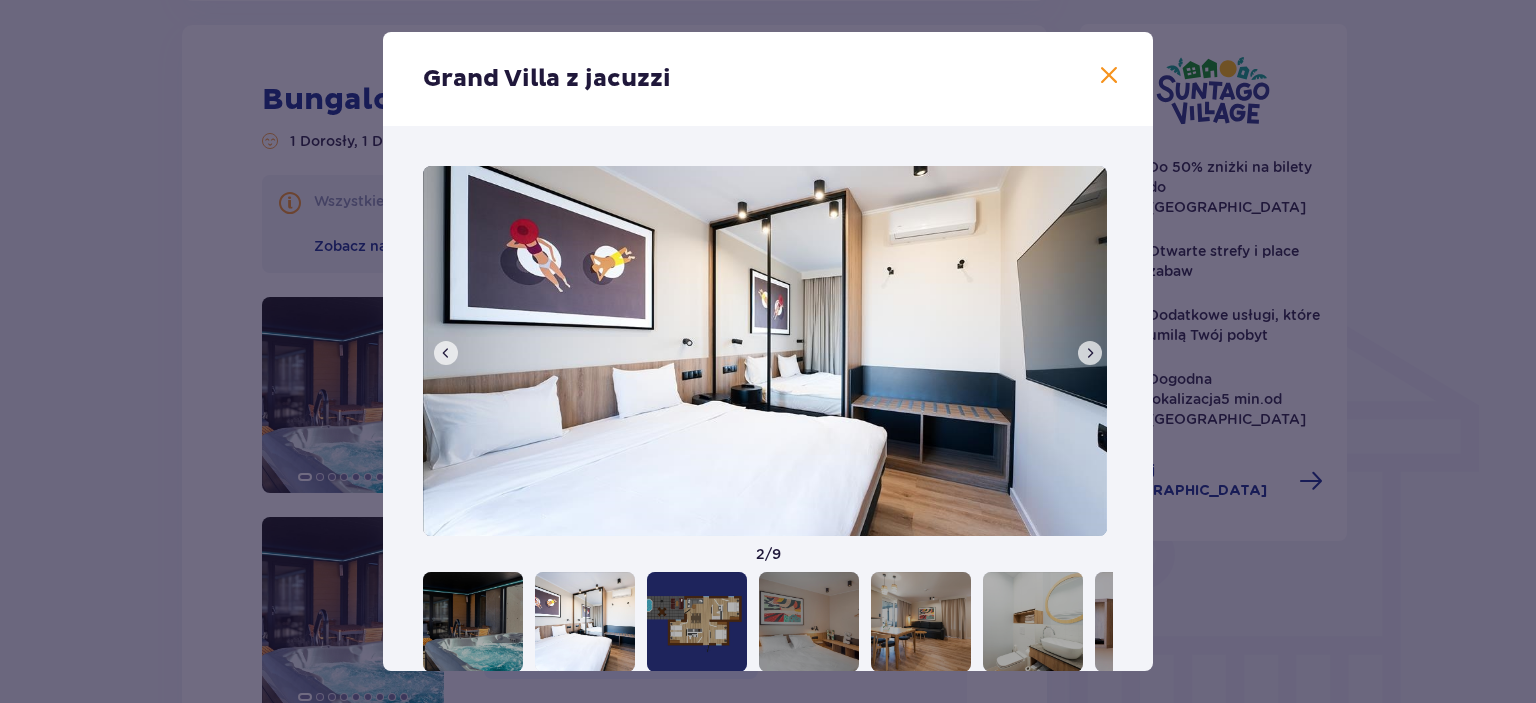 click at bounding box center [1090, 353] 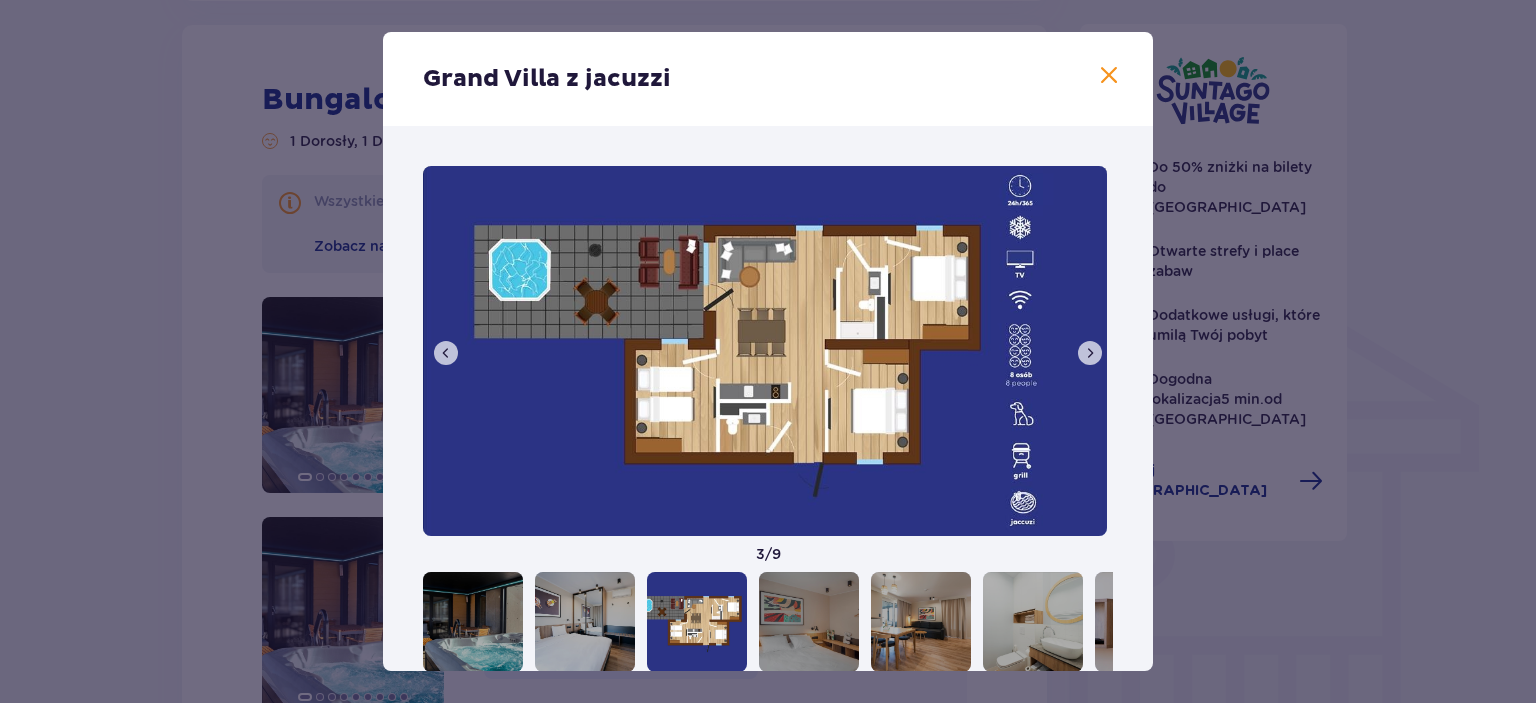 click at bounding box center (1090, 353) 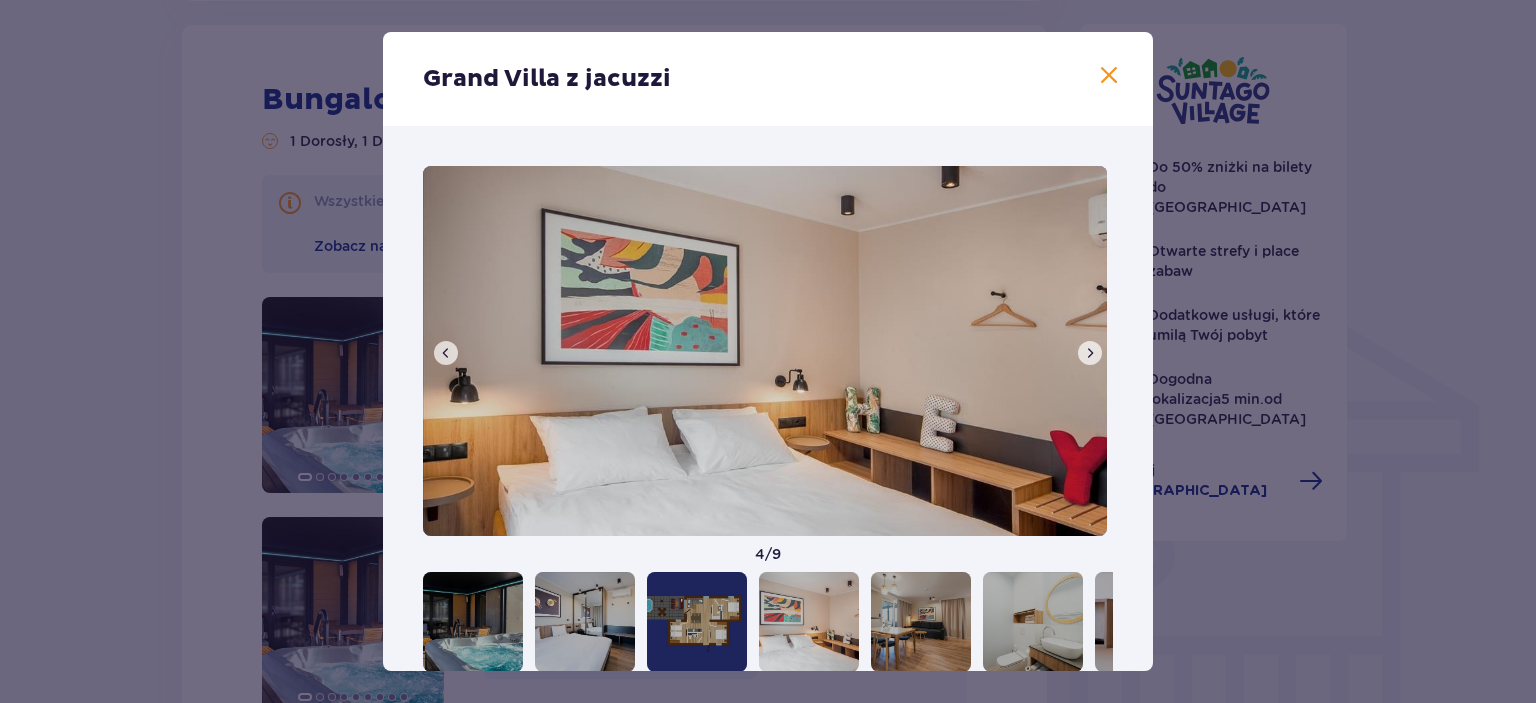 click at bounding box center (1090, 353) 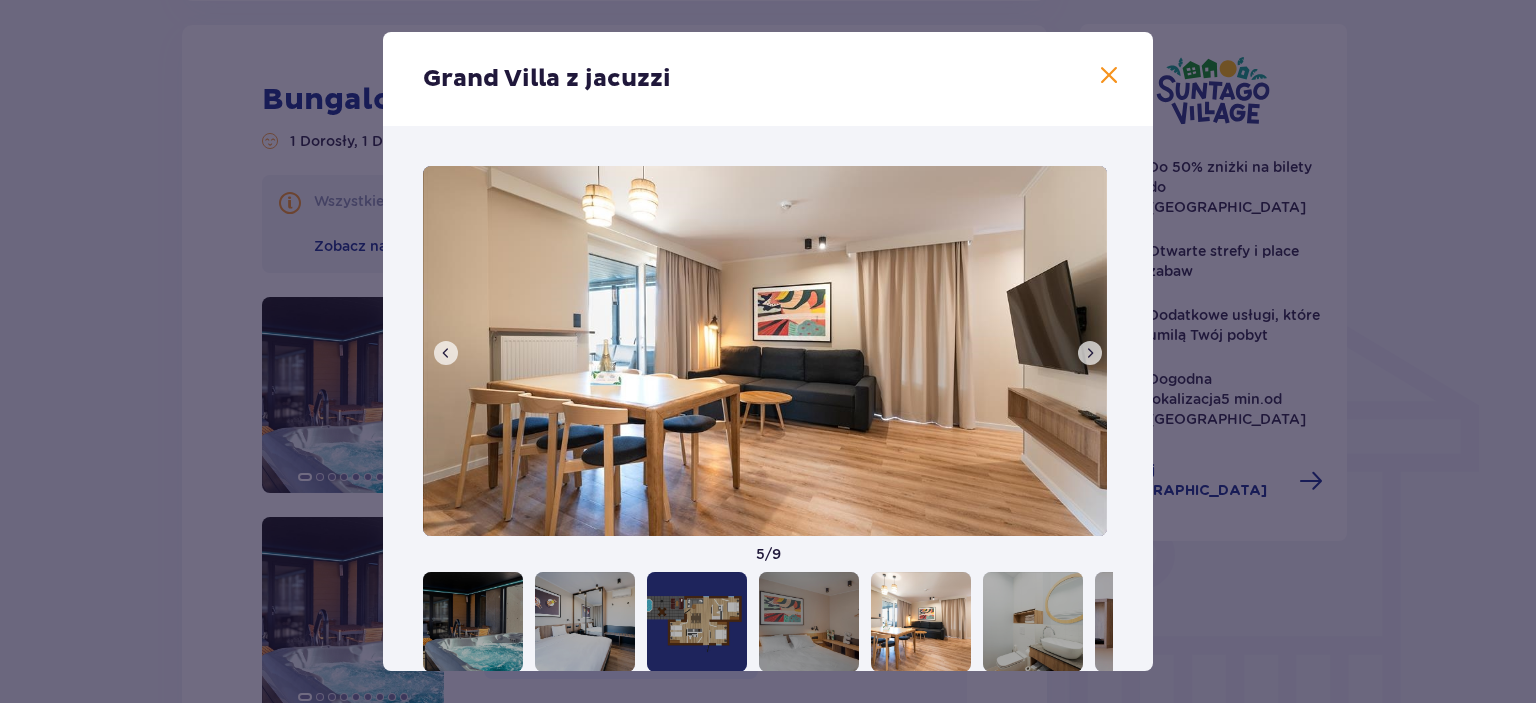 click at bounding box center [1090, 353] 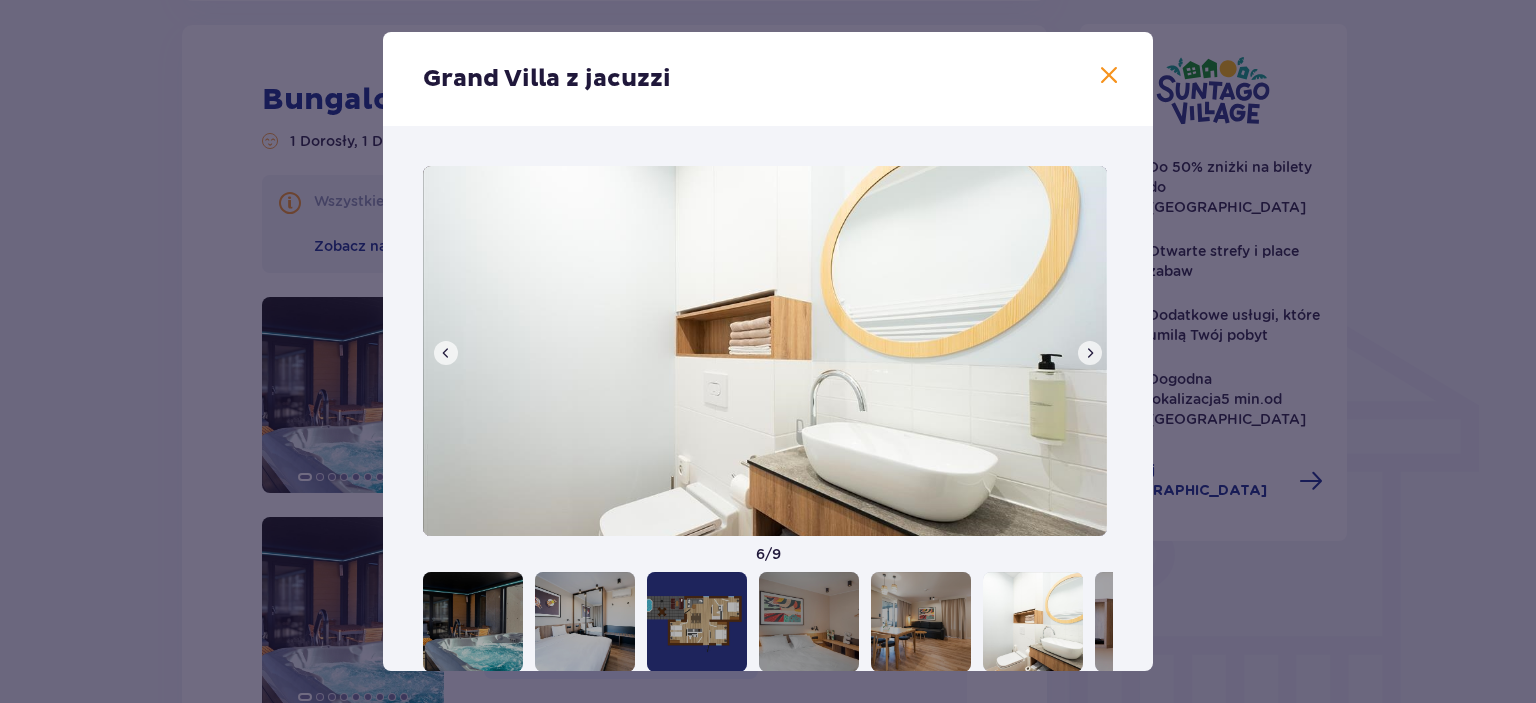 click at bounding box center (1090, 353) 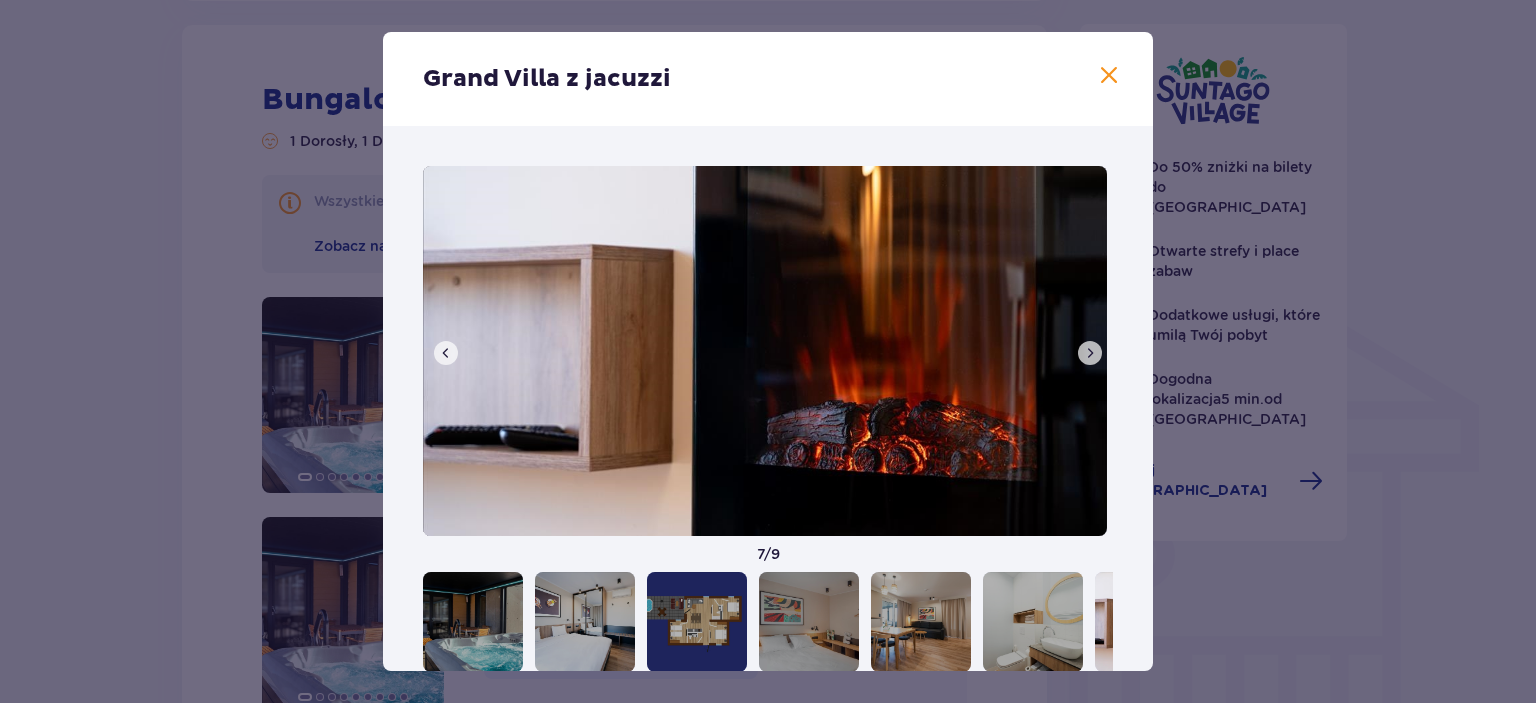 click at bounding box center [1090, 353] 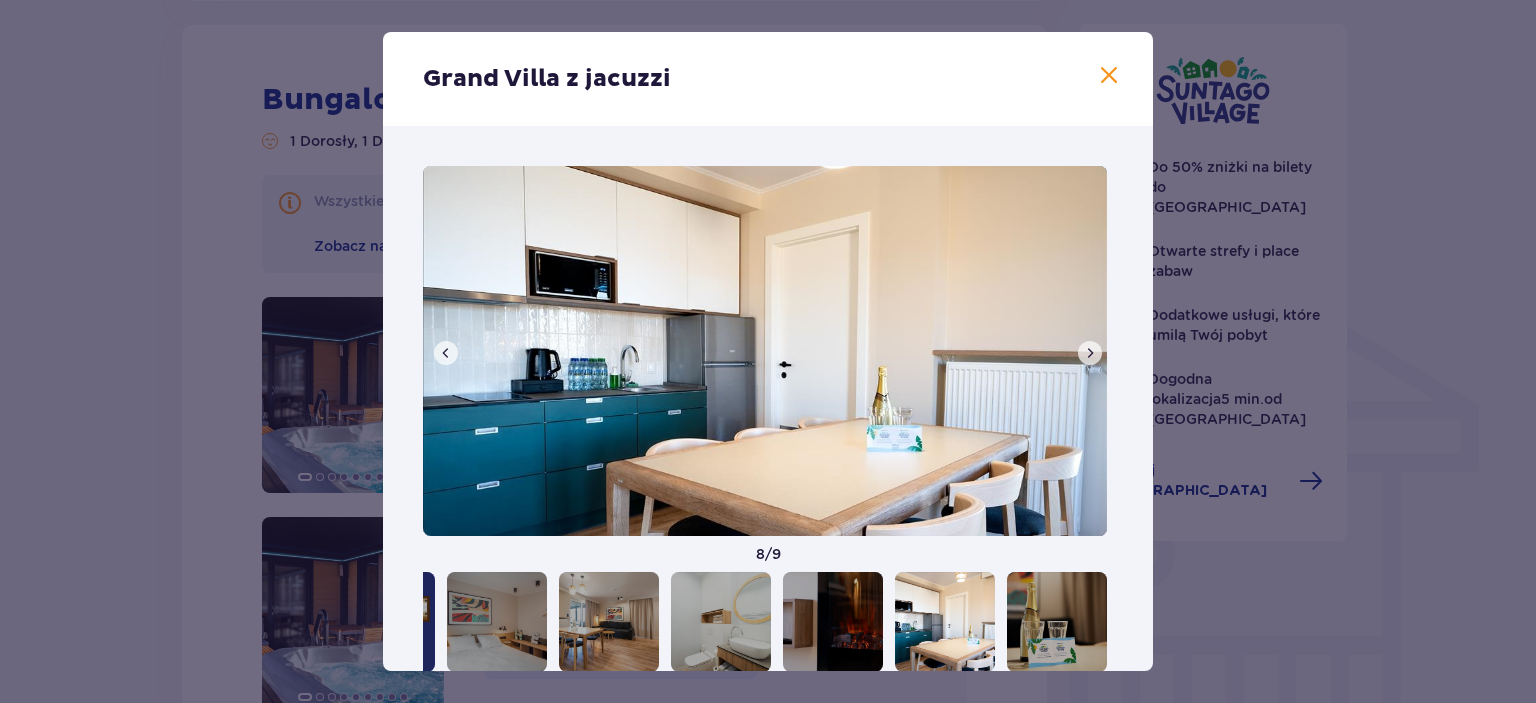 click at bounding box center (1090, 353) 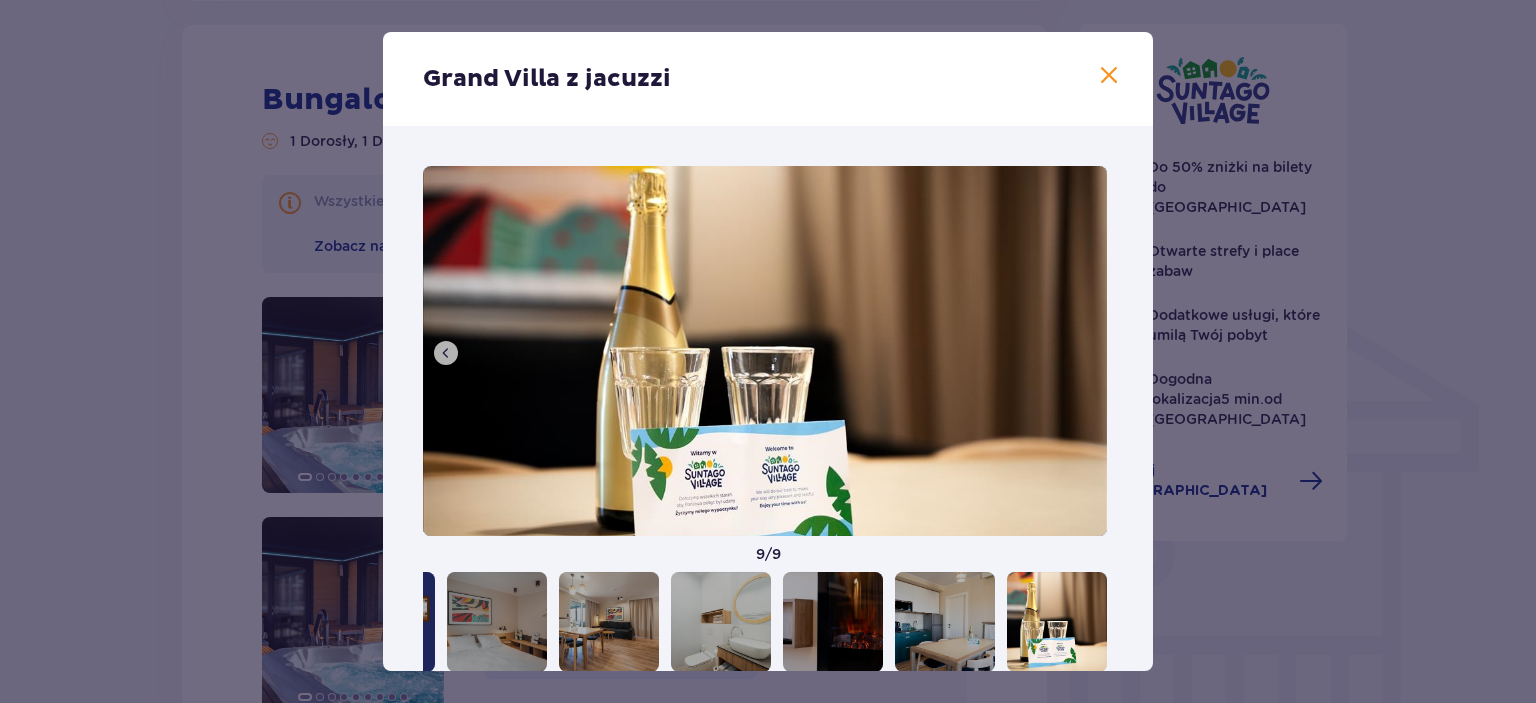 click at bounding box center [1109, 76] 